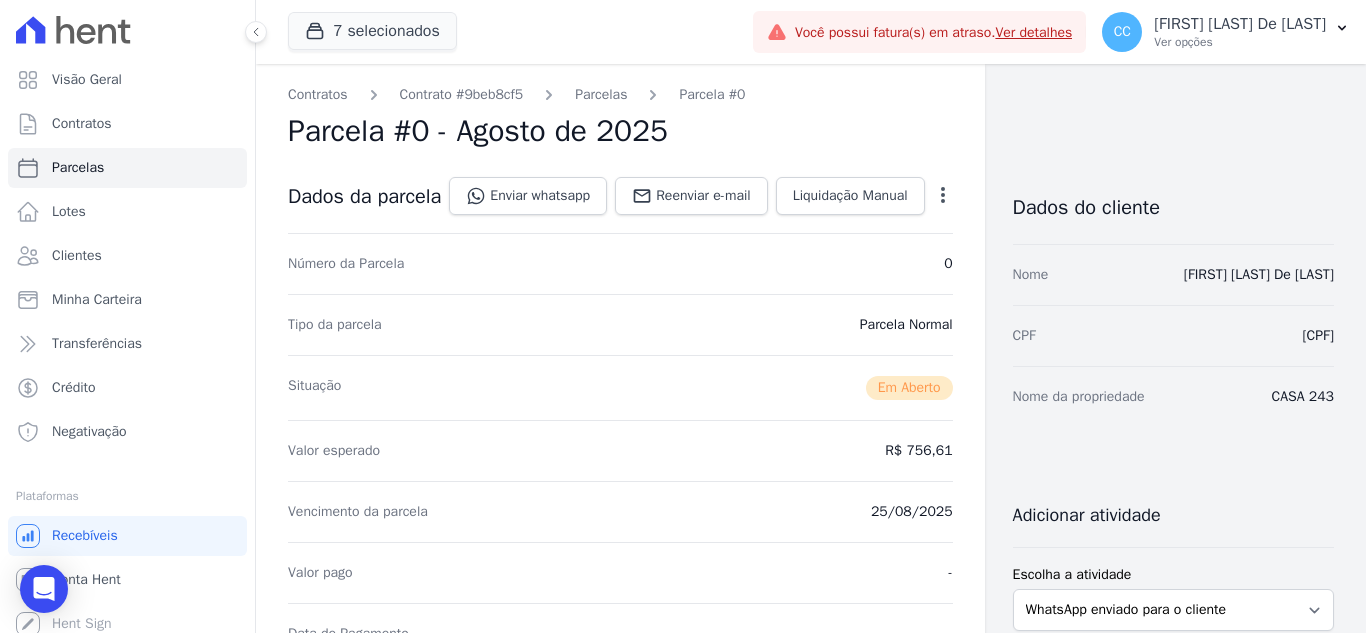 scroll, scrollTop: 0, scrollLeft: 0, axis: both 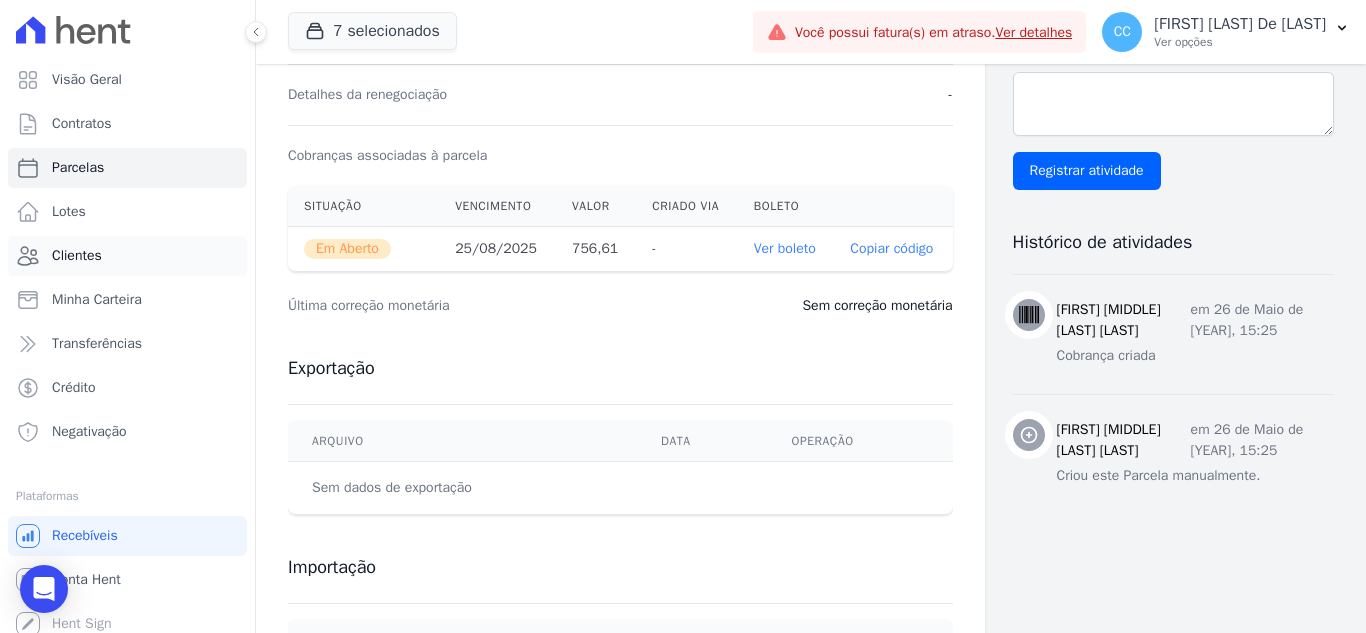 click on "Clientes" at bounding box center [77, 256] 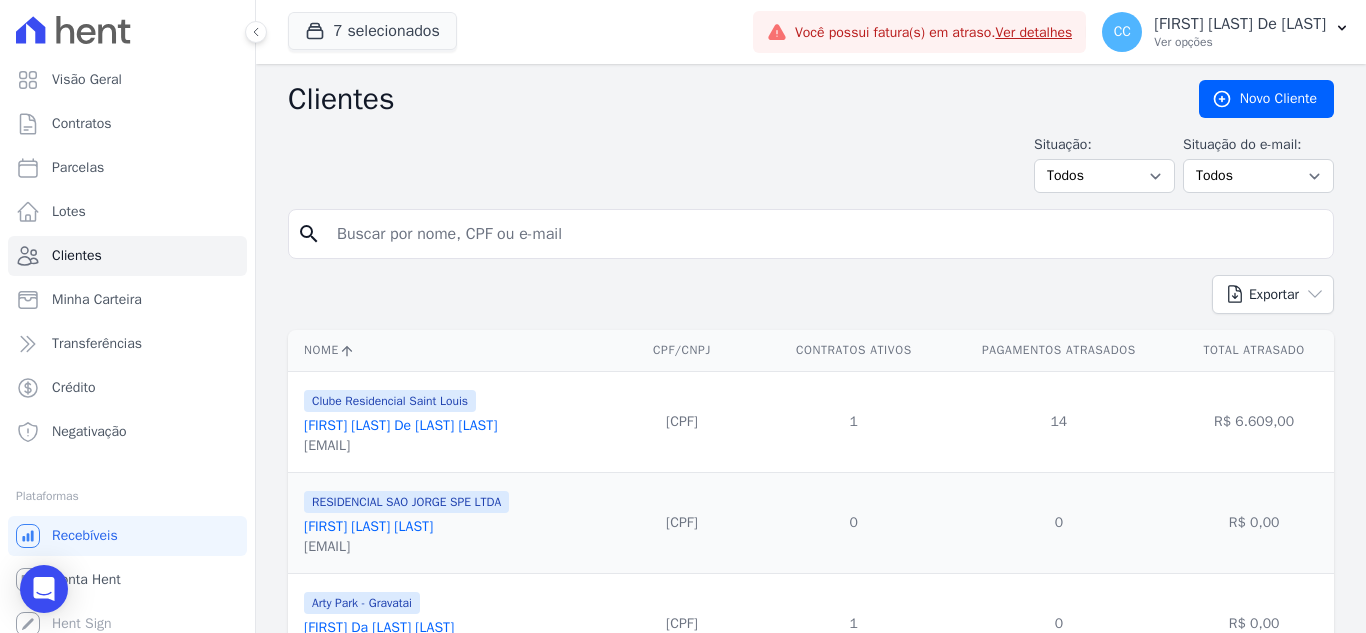 click at bounding box center [825, 234] 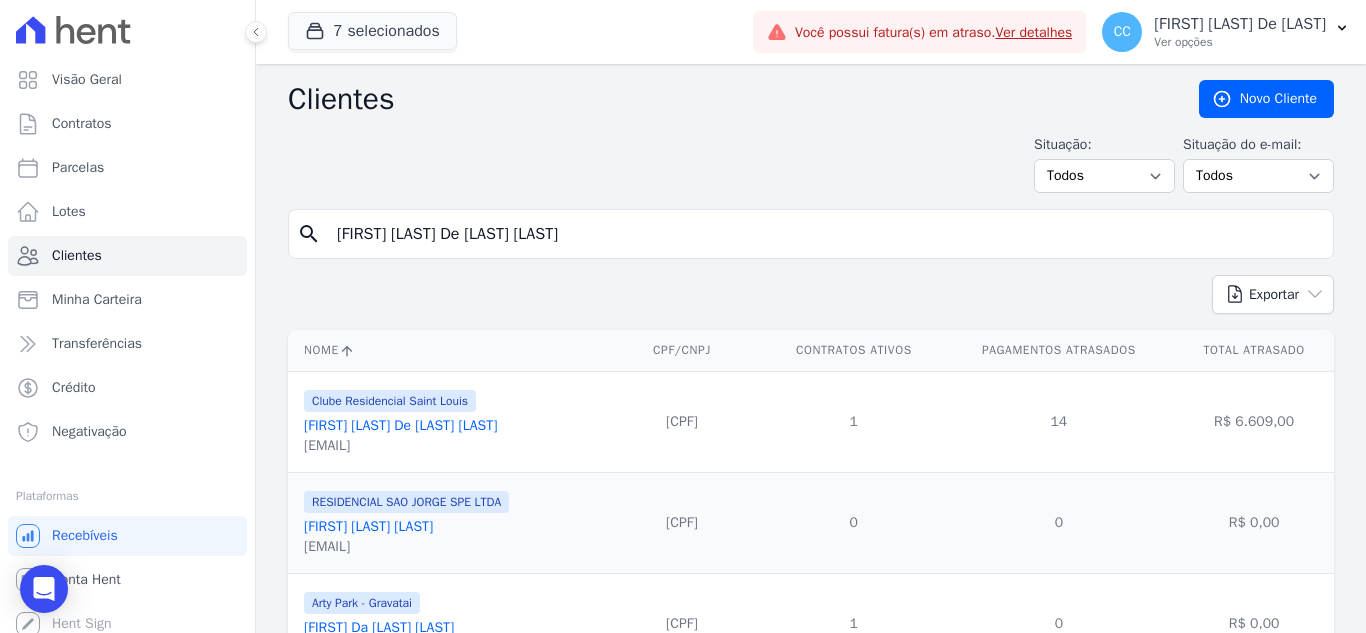 type on "[FIRST] [LAST] De [LAST] [LAST]" 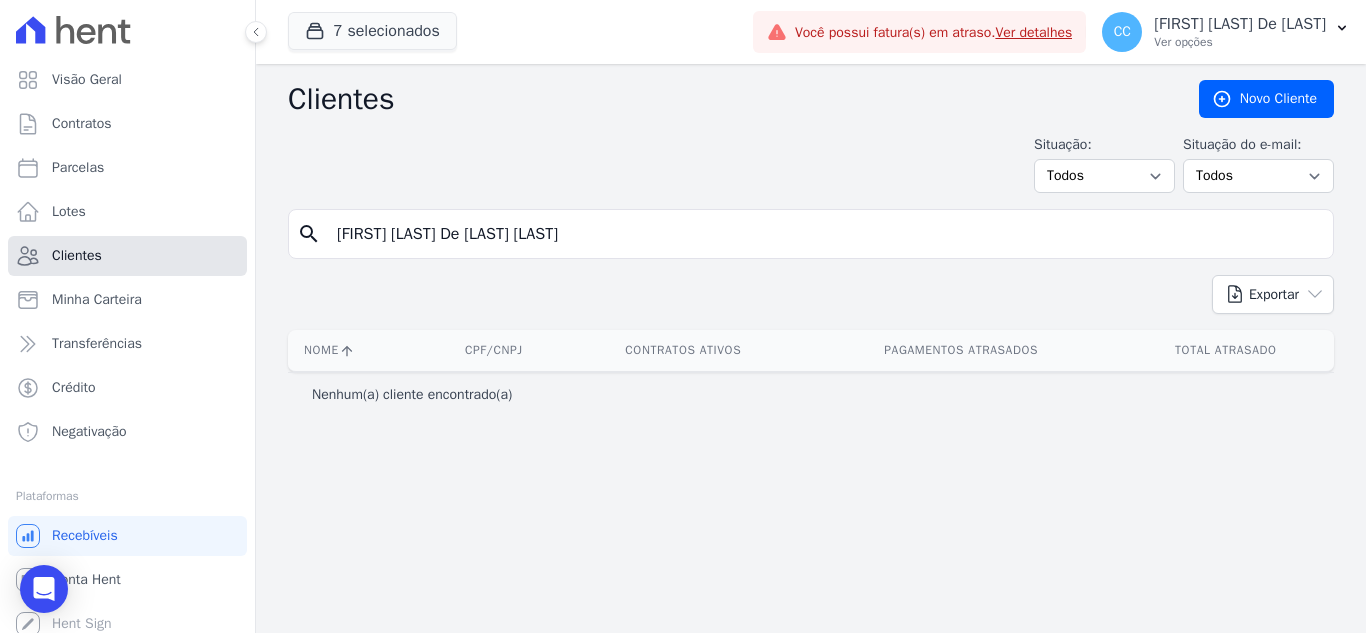 click on "Clientes" at bounding box center [127, 256] 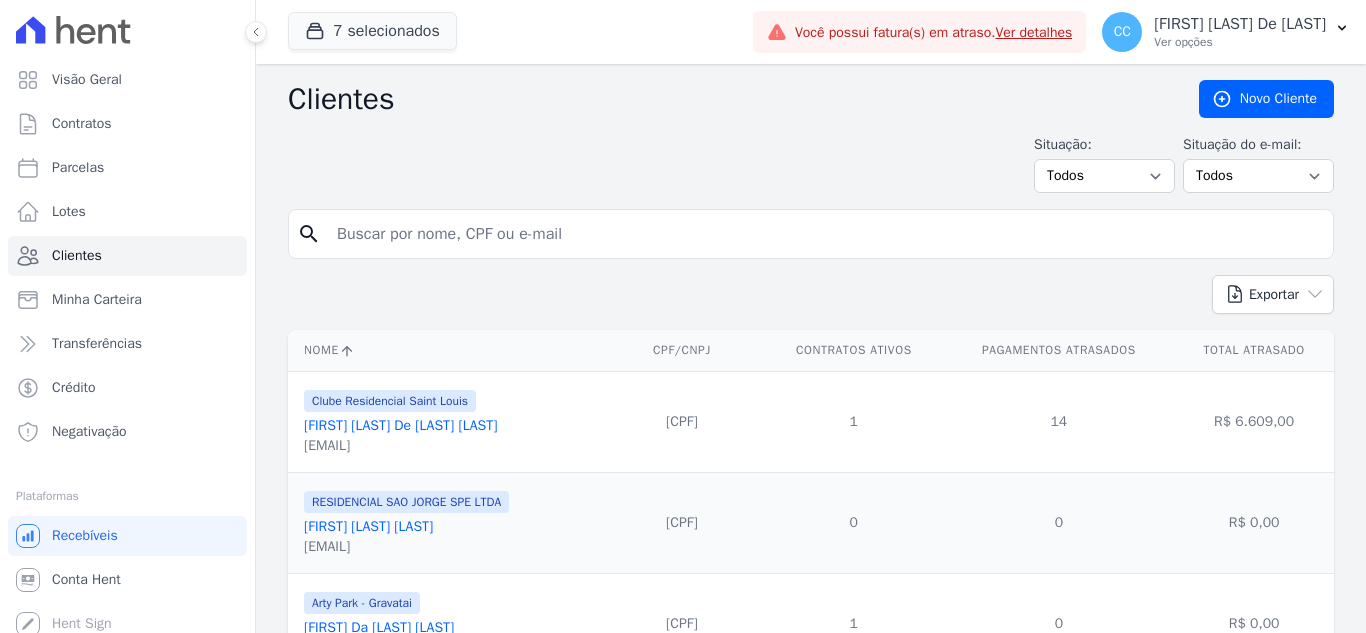 click at bounding box center (825, 234) 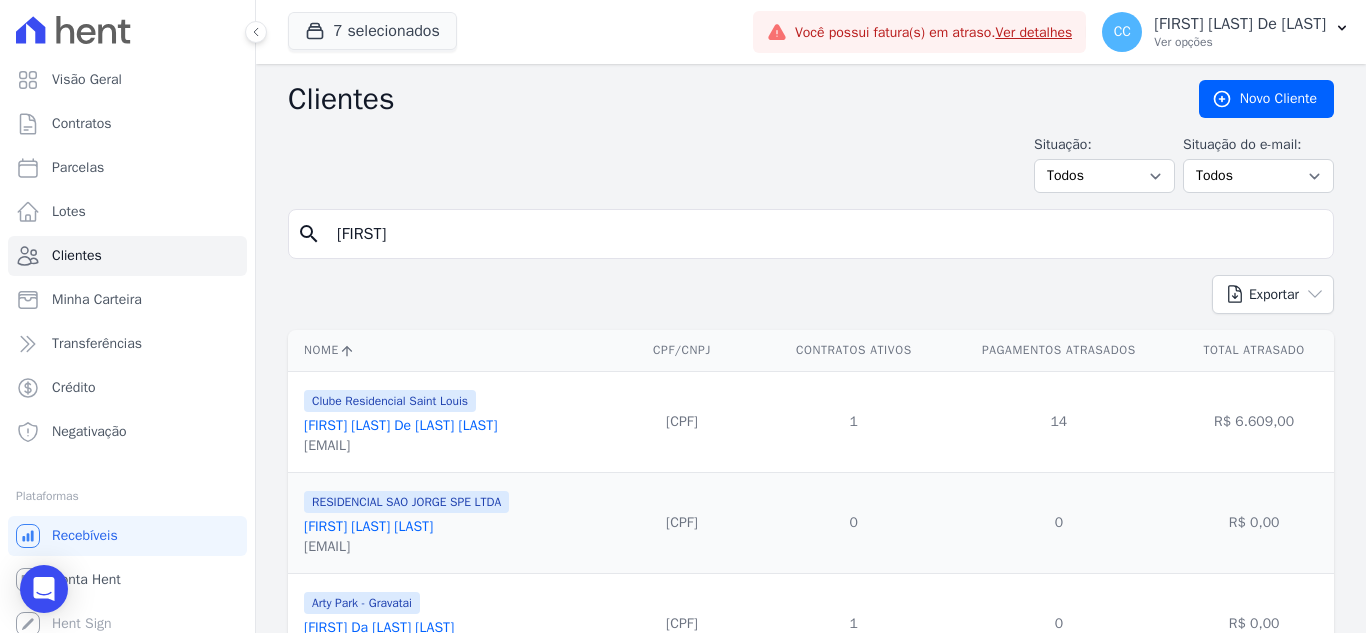 type on "[FIRST]" 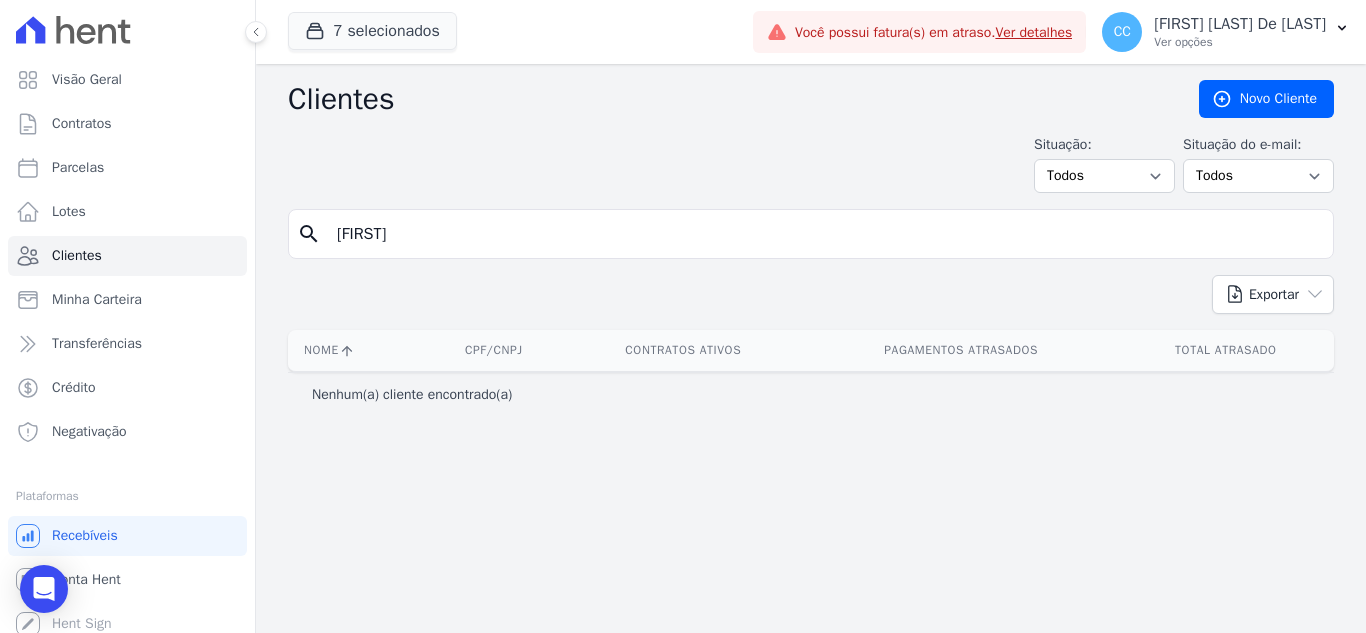 drag, startPoint x: 577, startPoint y: 233, endPoint x: 331, endPoint y: 201, distance: 248.07257 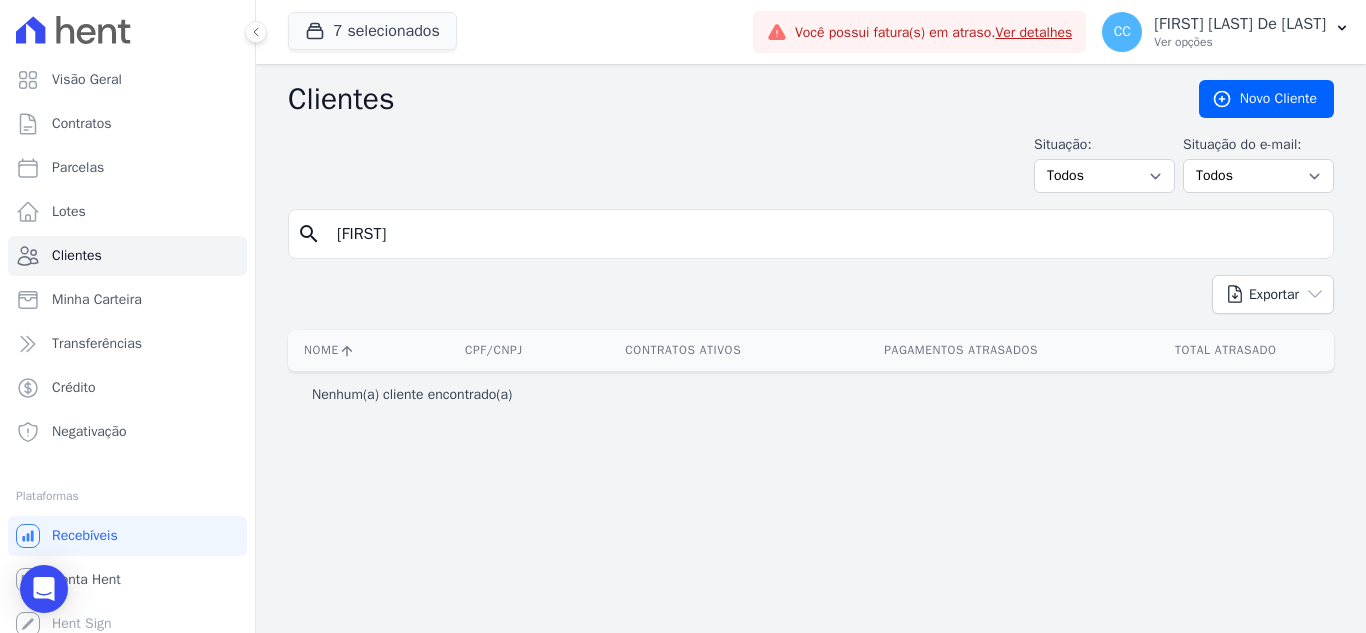 click on "Clientes
Novo Cliente
Situação:
Todos
Adimplentes
Inadimplentes
Situação do e-mail:
Todos
Confirmado
Não confirmado
search
[FIRST] [LAST]
Exportar
PDF
CSV
Dimob 2024
Nome
CPF/CNPJ
Contratos Ativos
Pagamentos Atrasados" at bounding box center [811, 348] 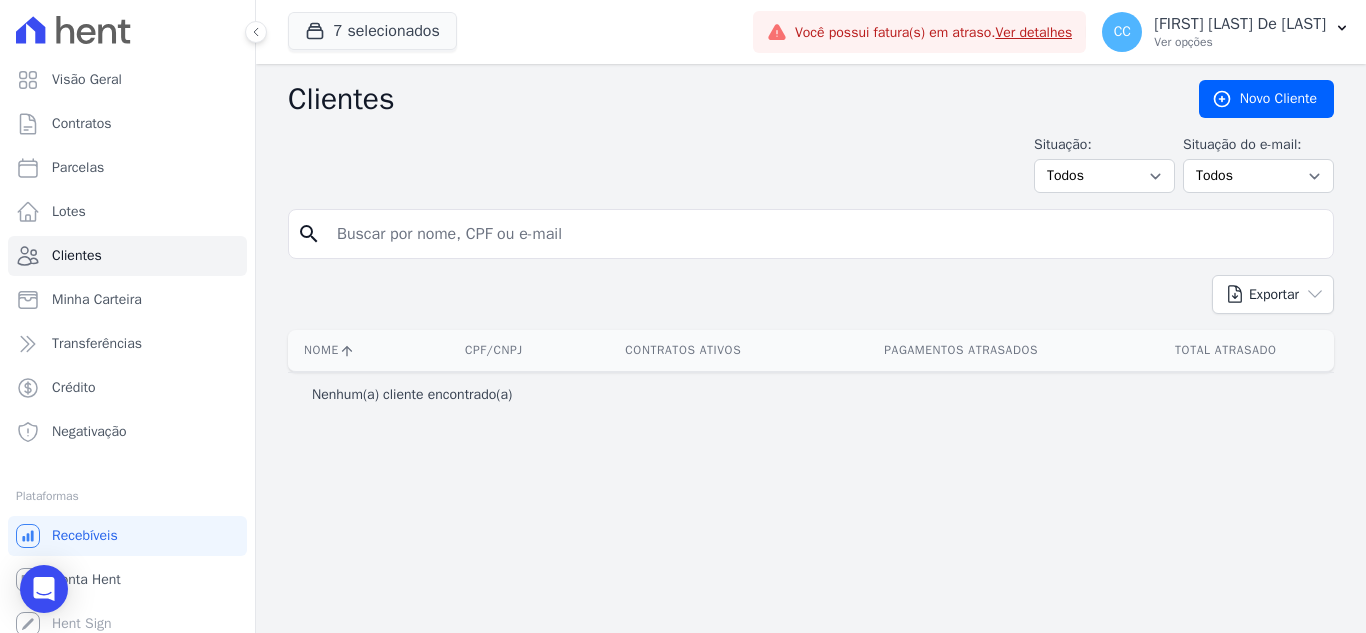 click at bounding box center (825, 234) 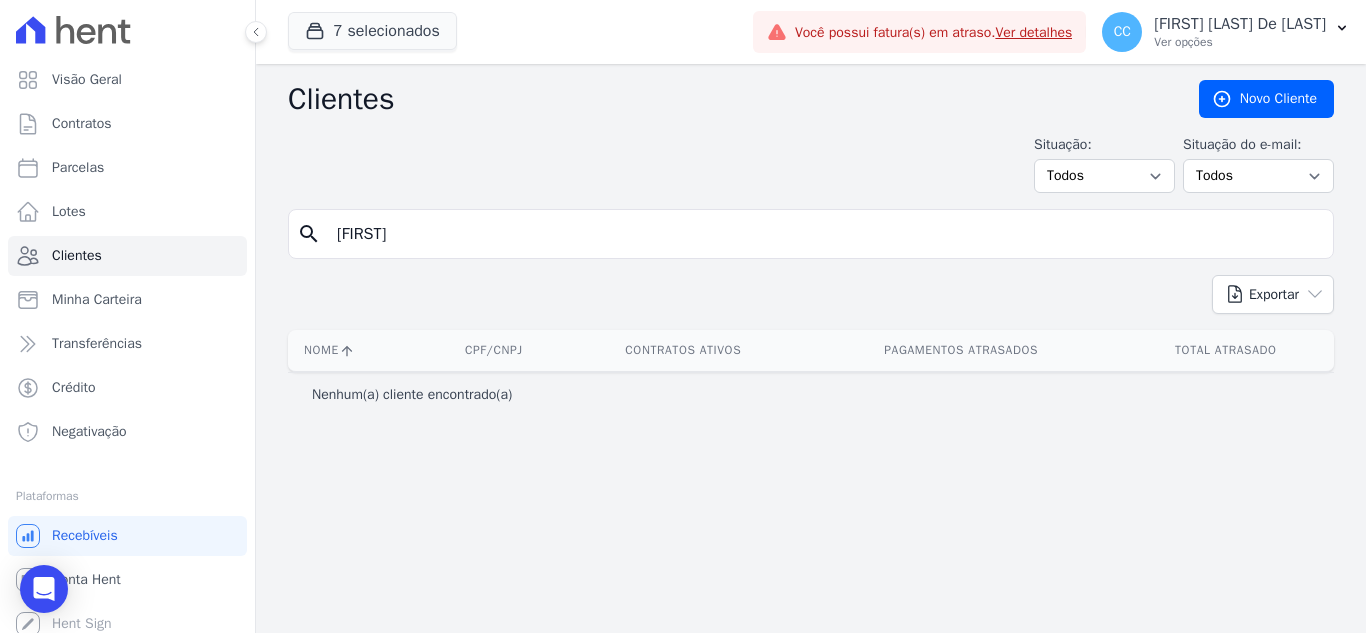 type on "[FIRST]" 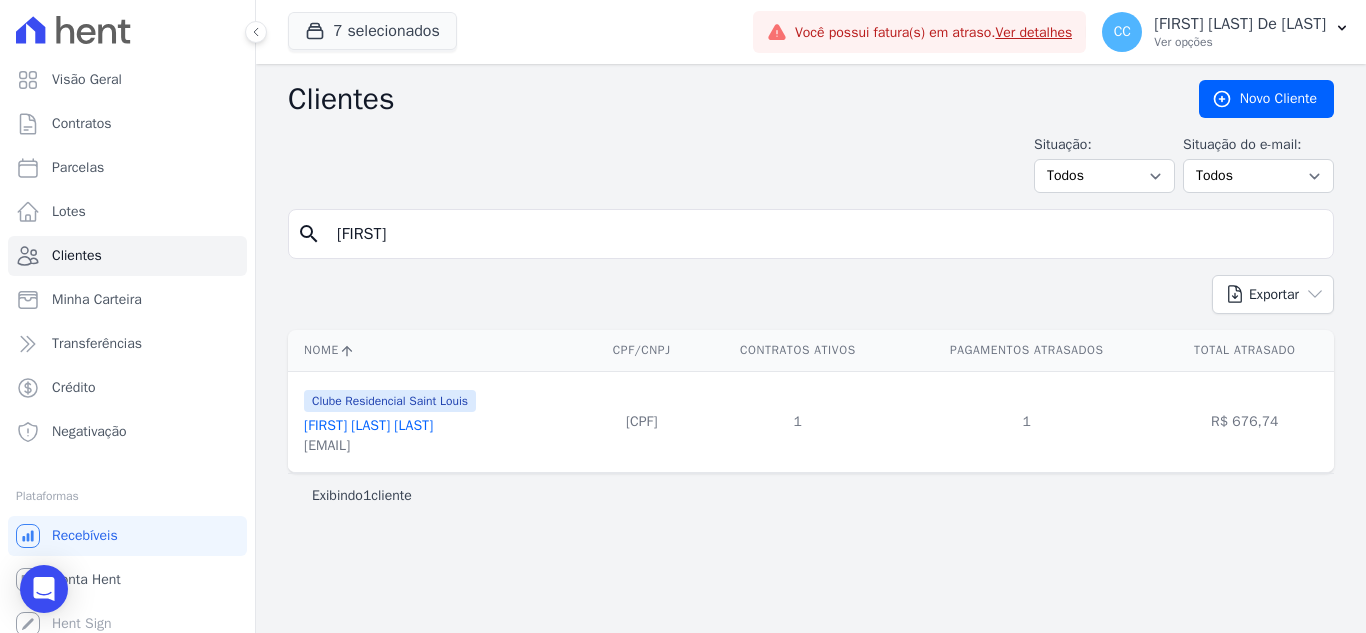 click on "[FIRST] [LAST] [LAST]" at bounding box center (368, 425) 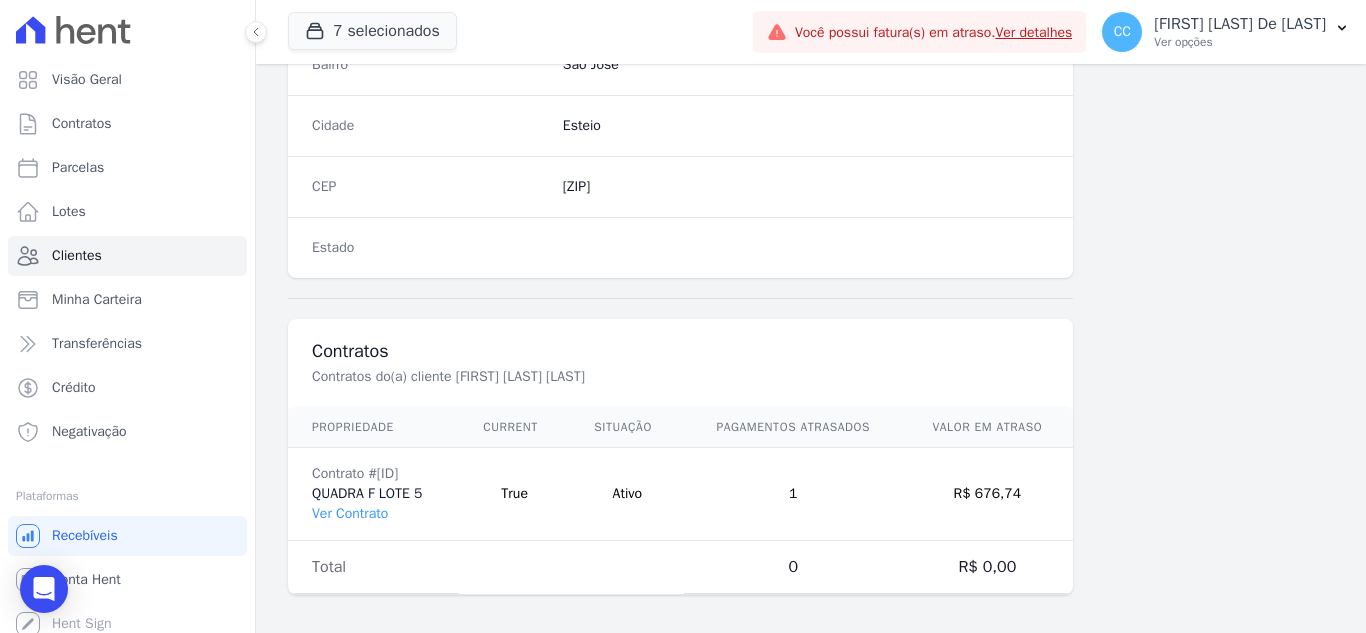 scroll, scrollTop: 1238, scrollLeft: 0, axis: vertical 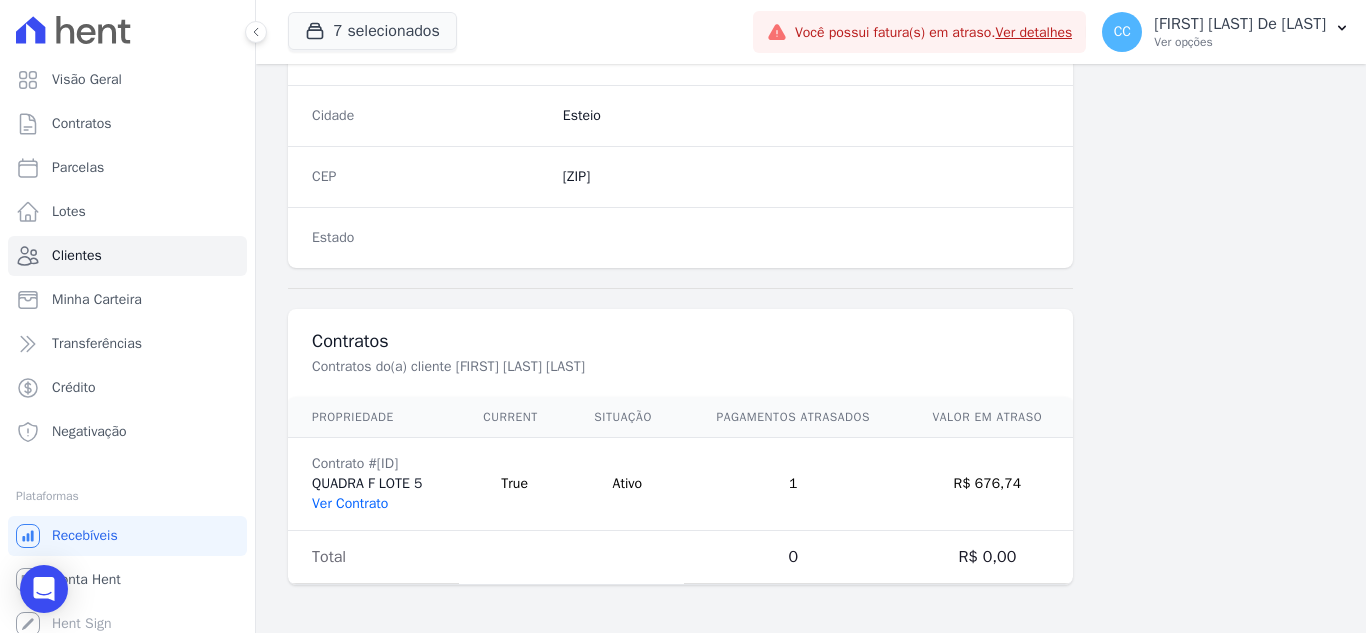 click on "Ver Contrato" at bounding box center [350, 503] 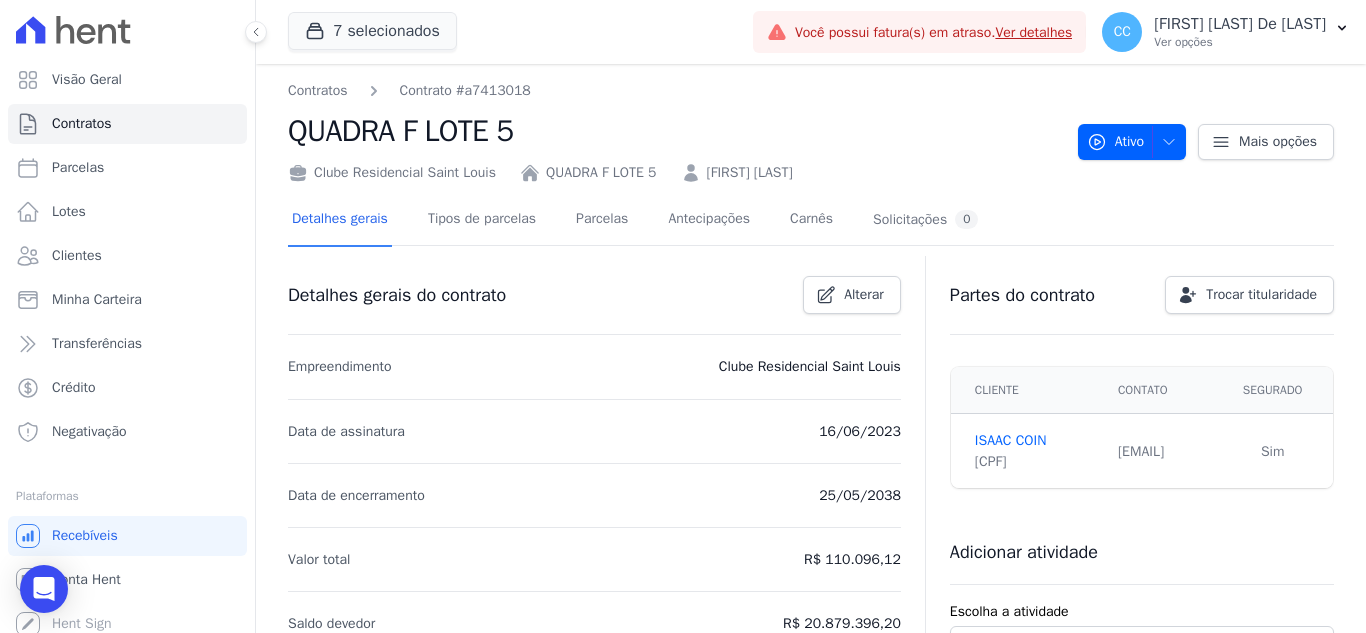 click on "Detalhes gerais
Tipos de parcelas
Parcelas
Antecipações
Carnês
Solicitações
0" at bounding box center (635, 220) 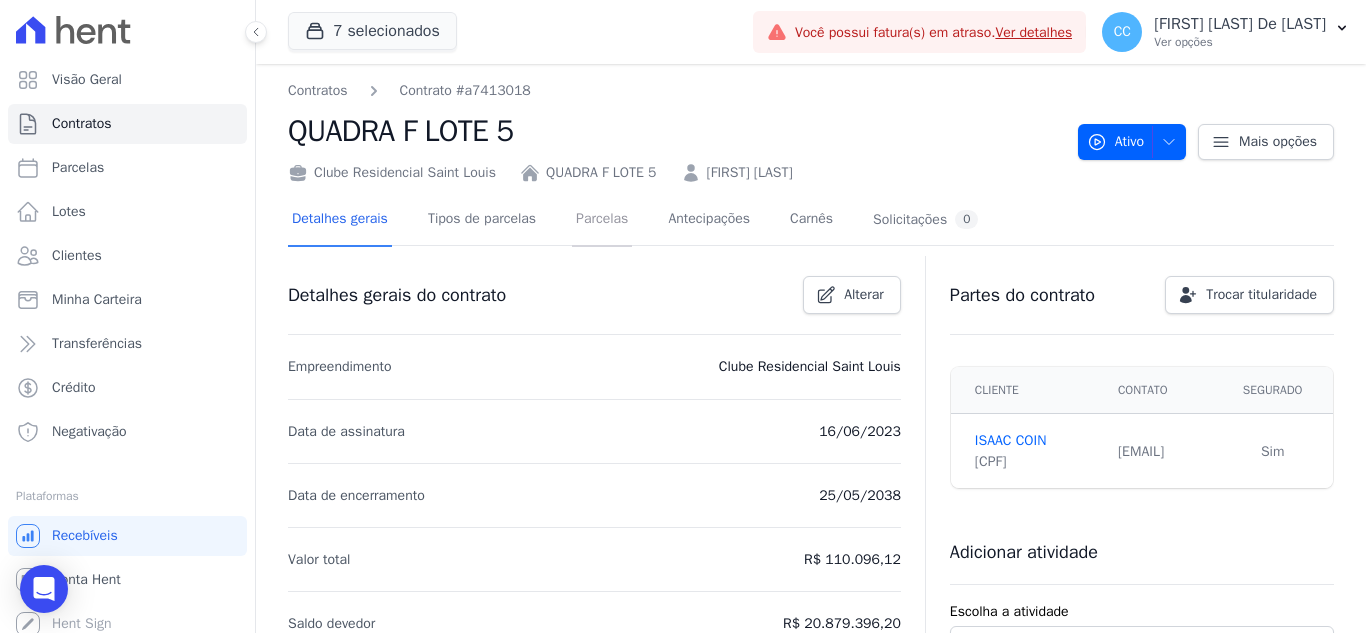 click on "Parcelas" at bounding box center (602, 220) 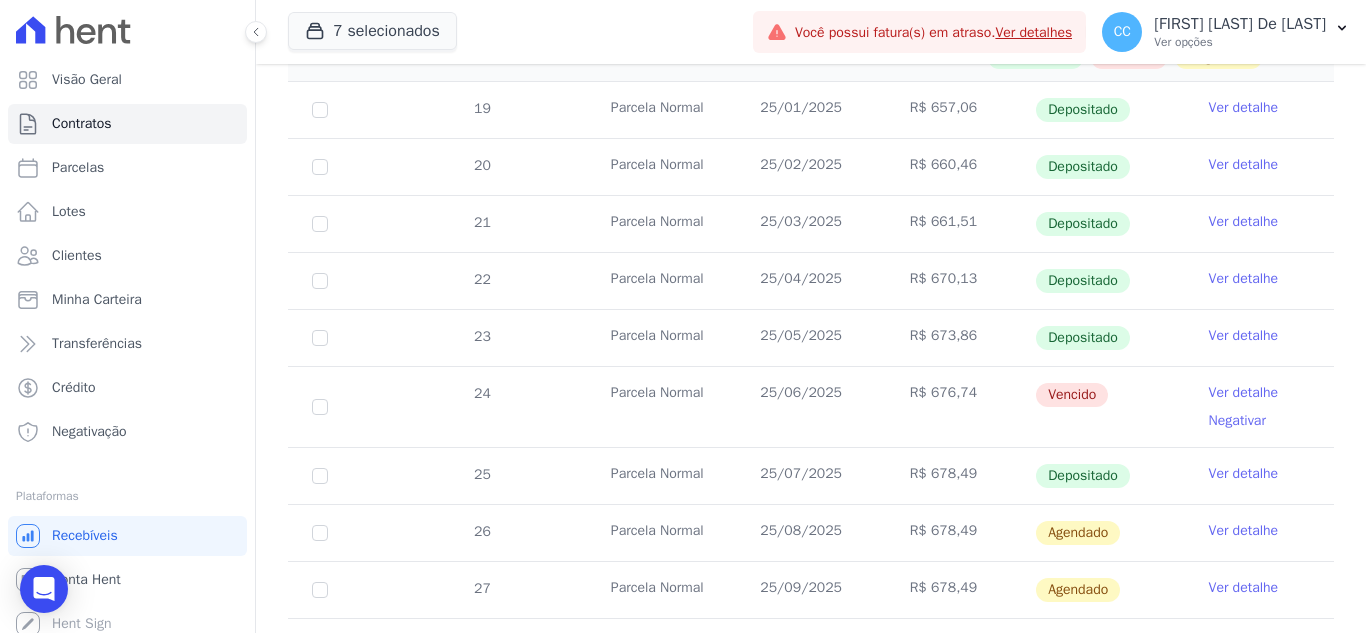 scroll, scrollTop: 500, scrollLeft: 0, axis: vertical 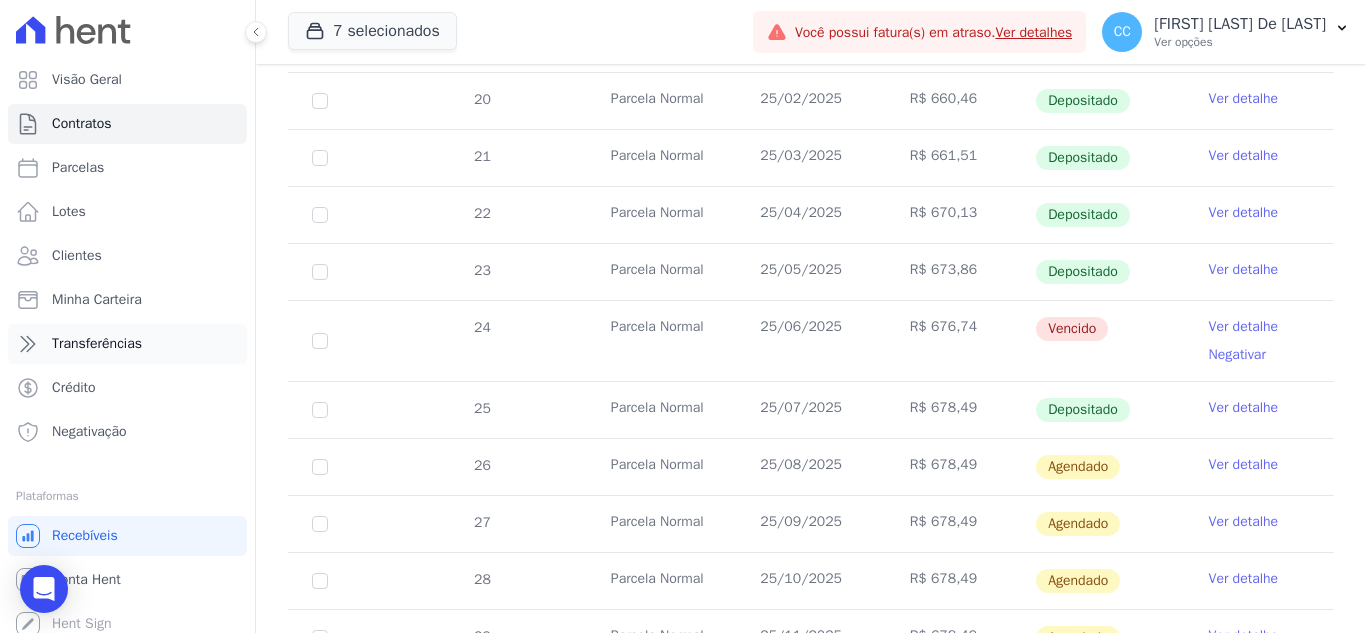 drag, startPoint x: 1068, startPoint y: 680, endPoint x: 139, endPoint y: 338, distance: 989.952 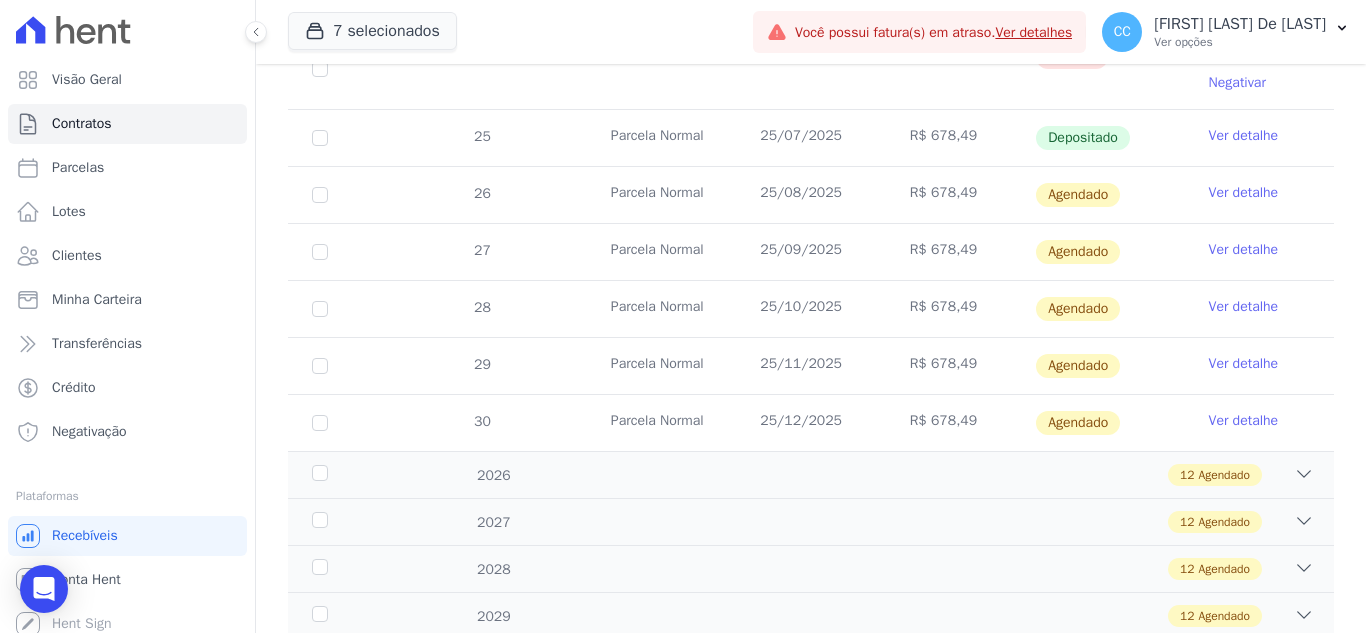 click on "[DATE] R$ 678,49" at bounding box center (811, 137) 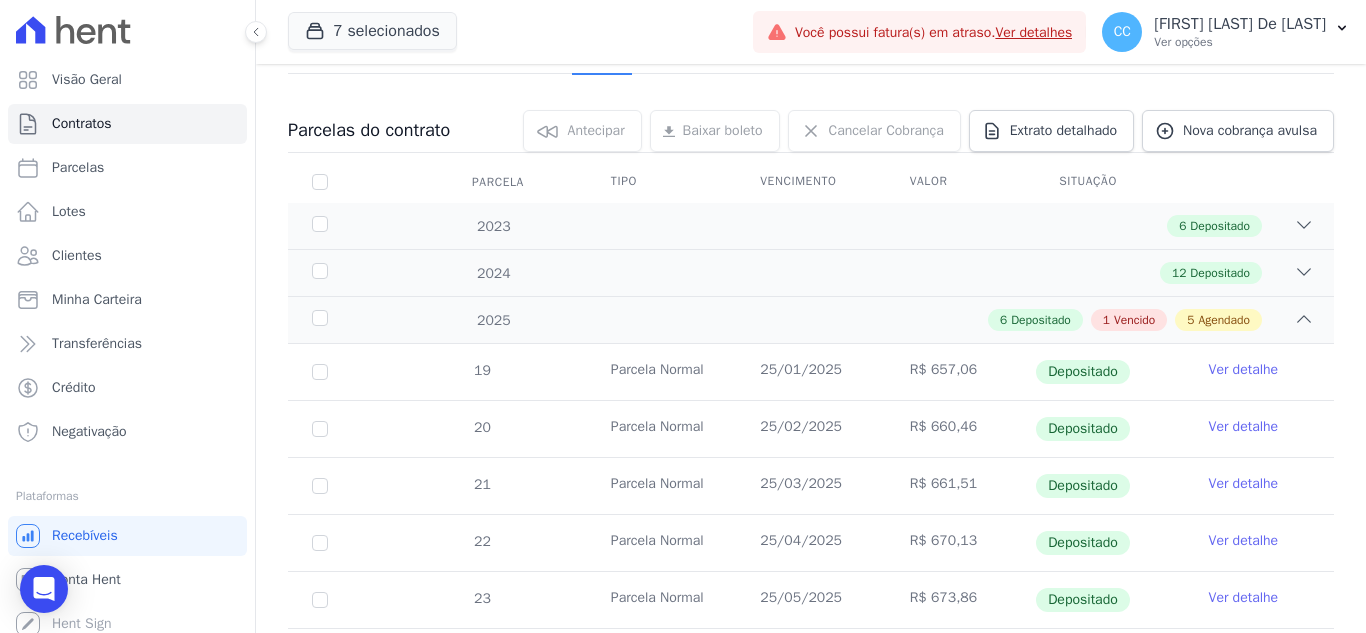 scroll, scrollTop: 0, scrollLeft: 0, axis: both 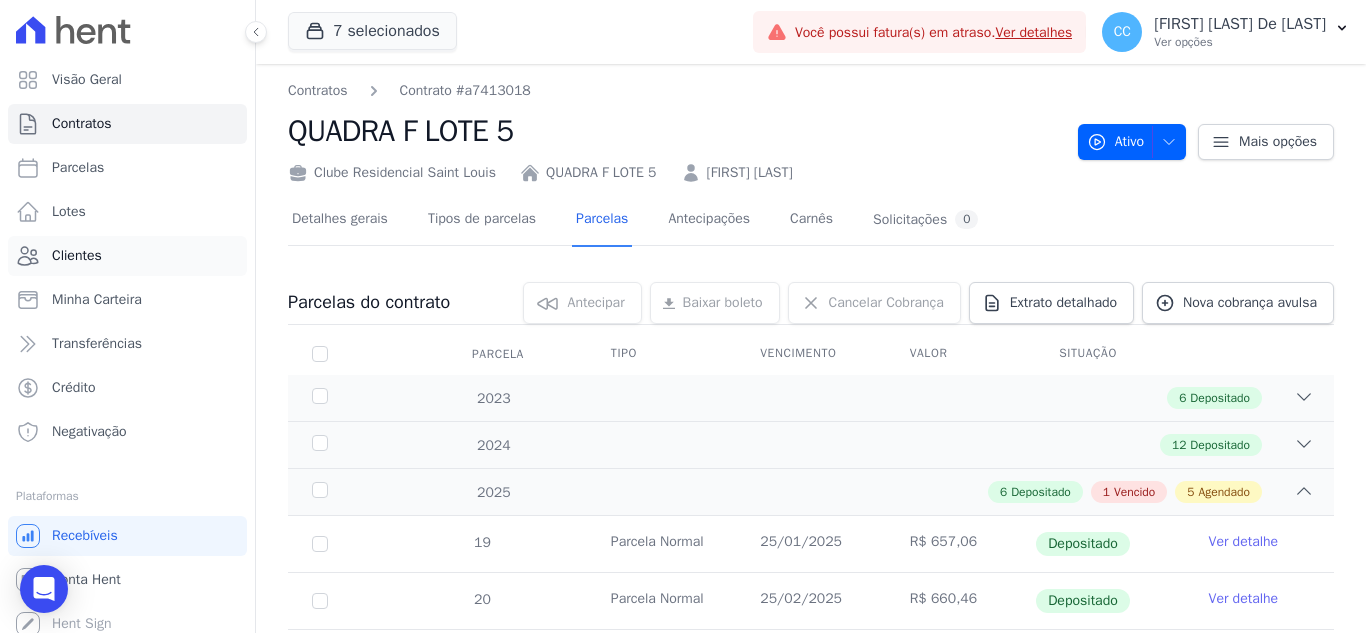 click on "Clientes" at bounding box center (127, 256) 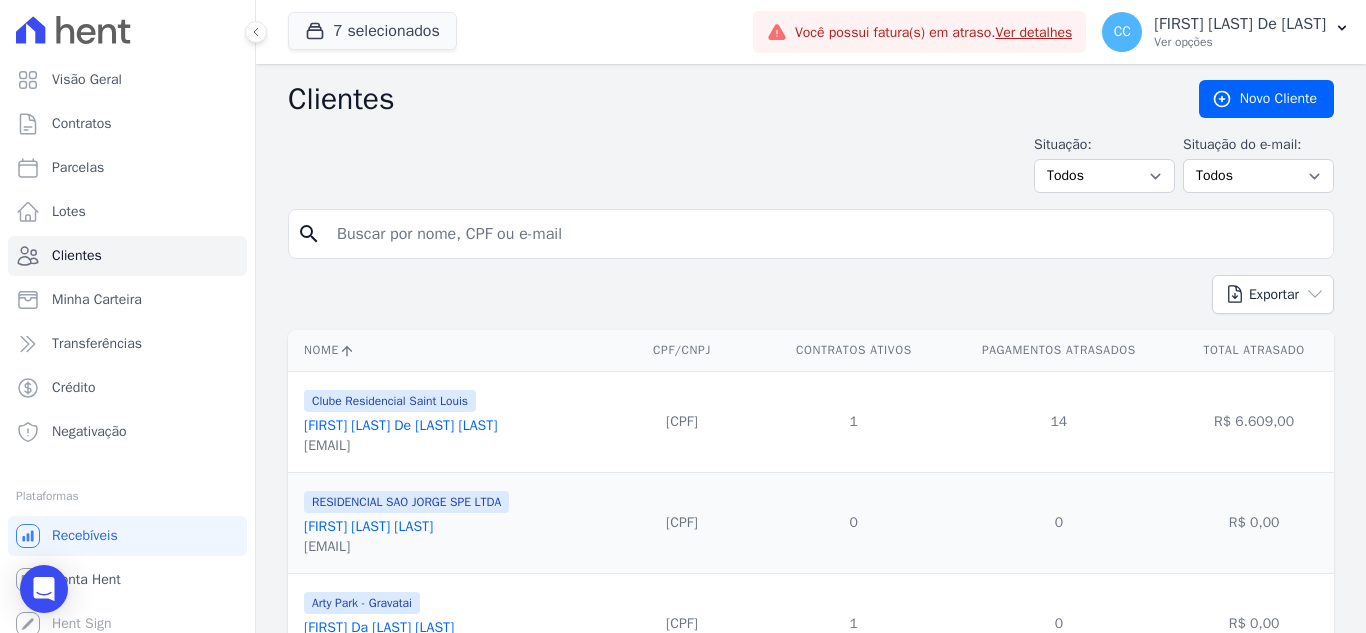 click at bounding box center [825, 234] 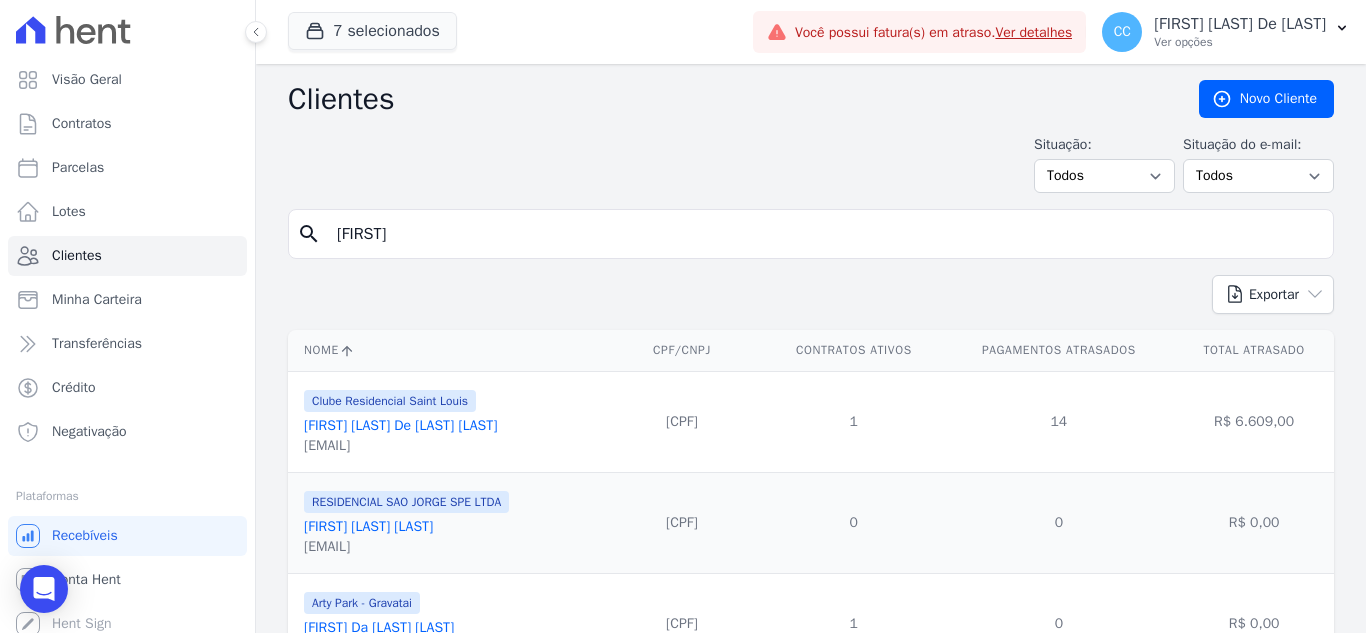 type on "[FIRST]" 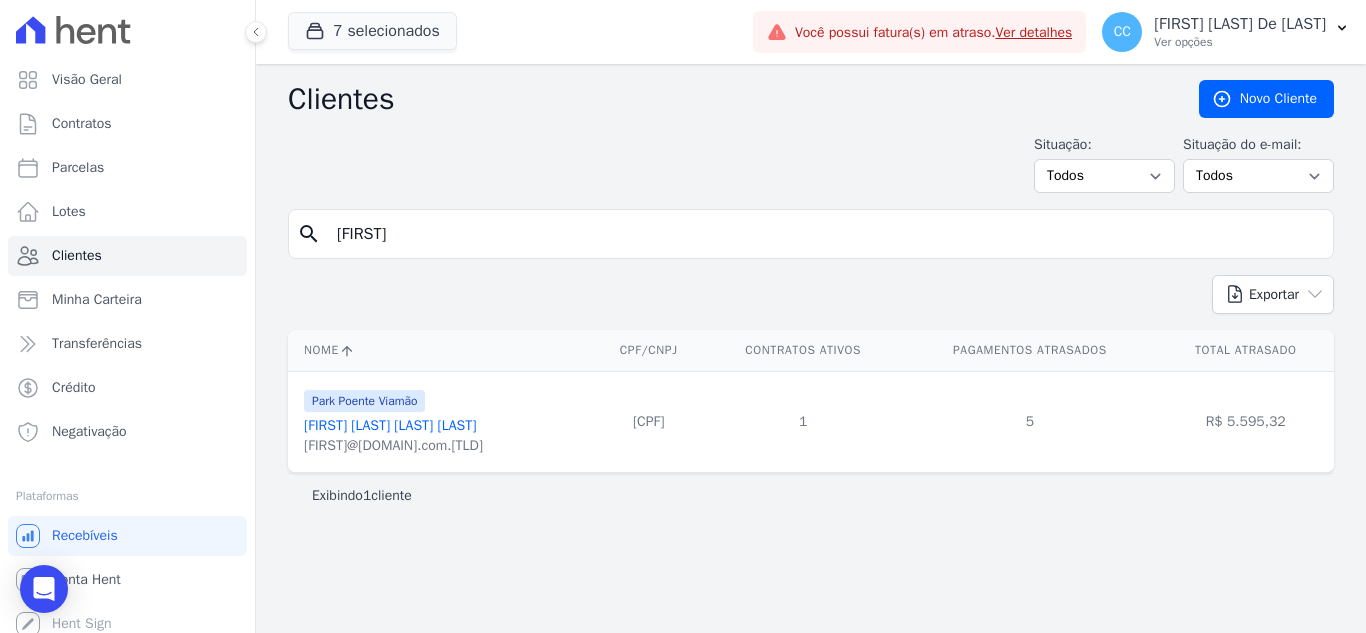 click on "[FIRST] [LAST] [LAST] [LAST]" at bounding box center [390, 425] 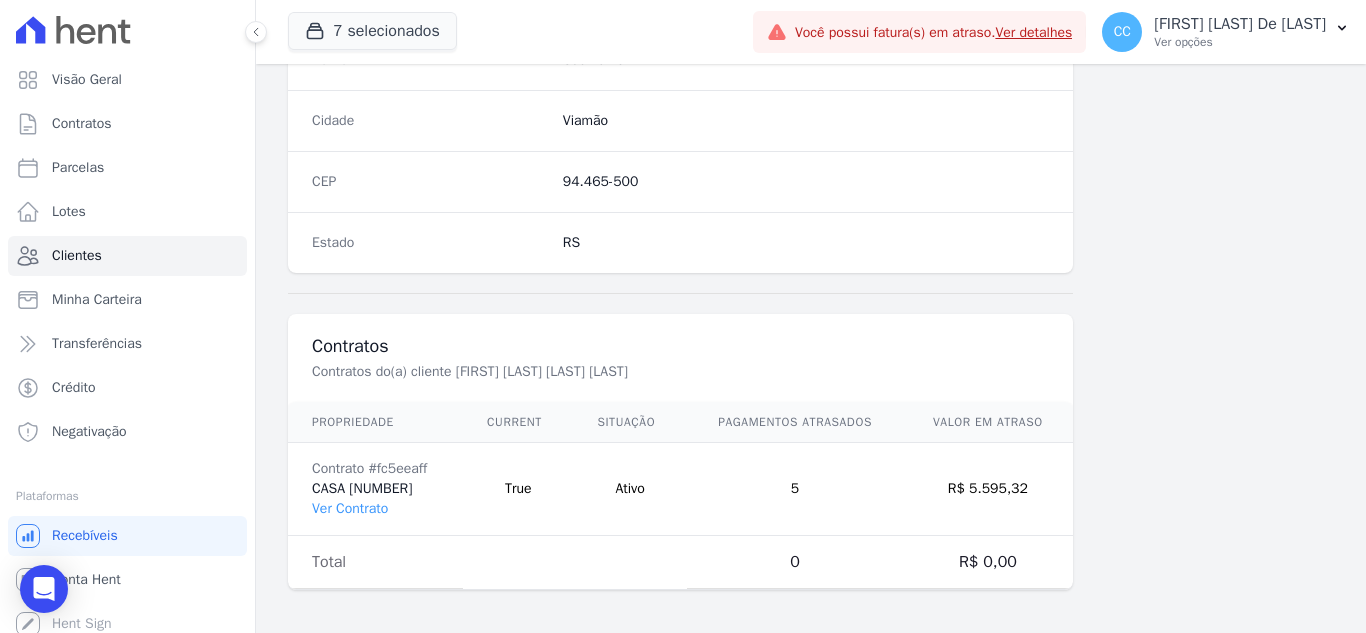scroll, scrollTop: 1238, scrollLeft: 0, axis: vertical 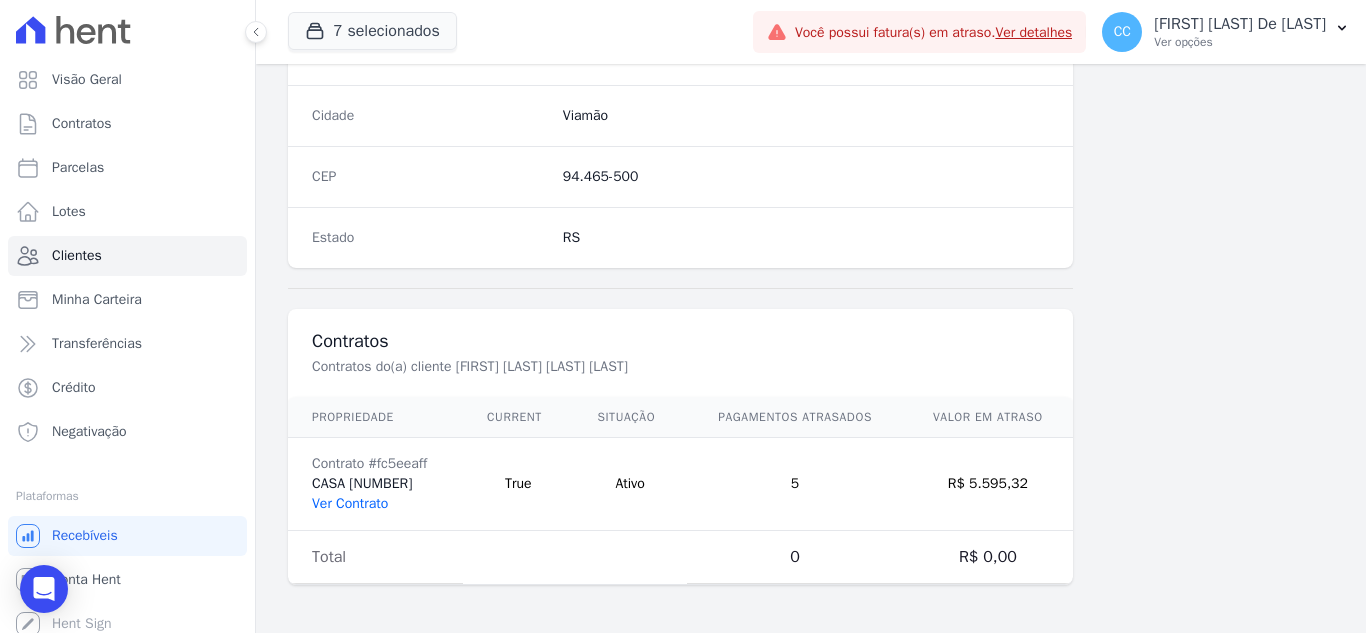 click on "Ver Contrato" at bounding box center (350, 503) 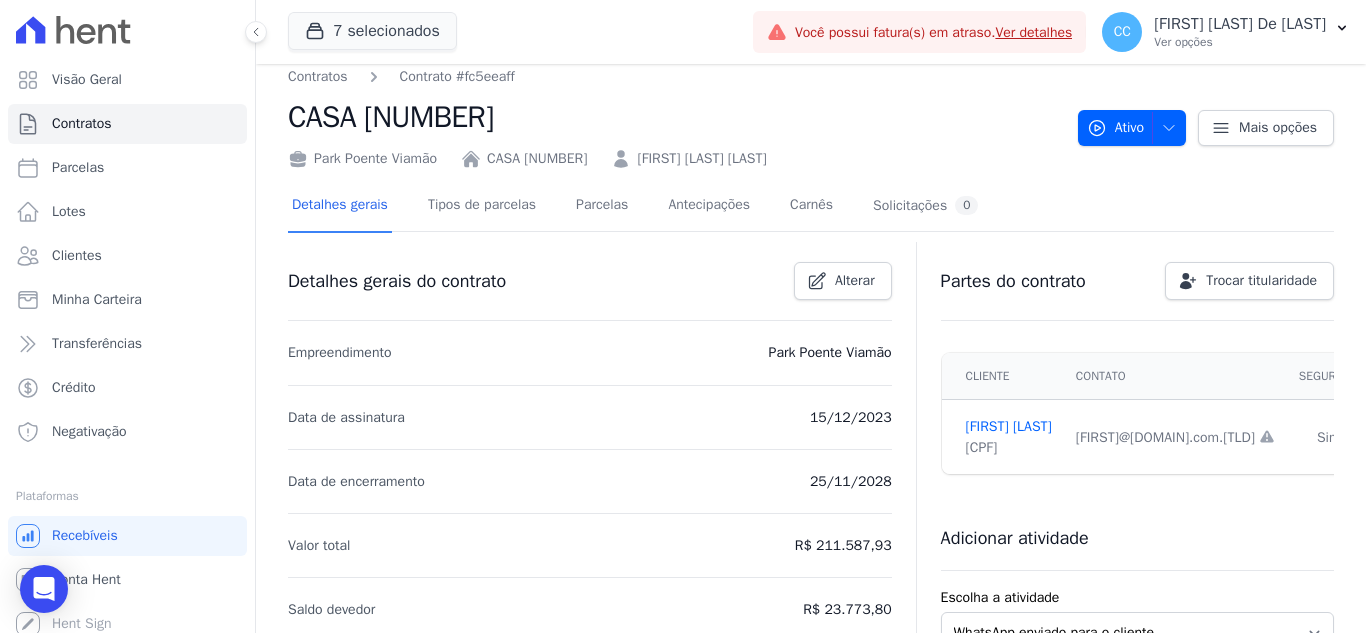 scroll, scrollTop: 0, scrollLeft: 0, axis: both 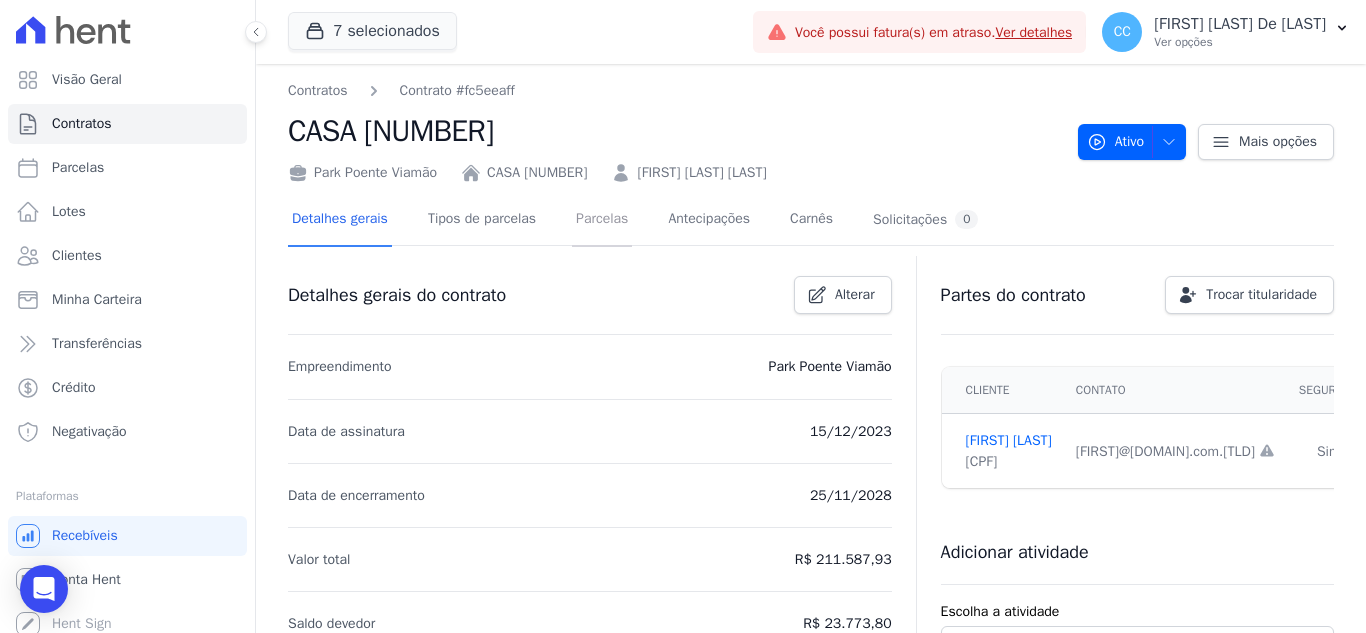 click on "Parcelas" at bounding box center (602, 220) 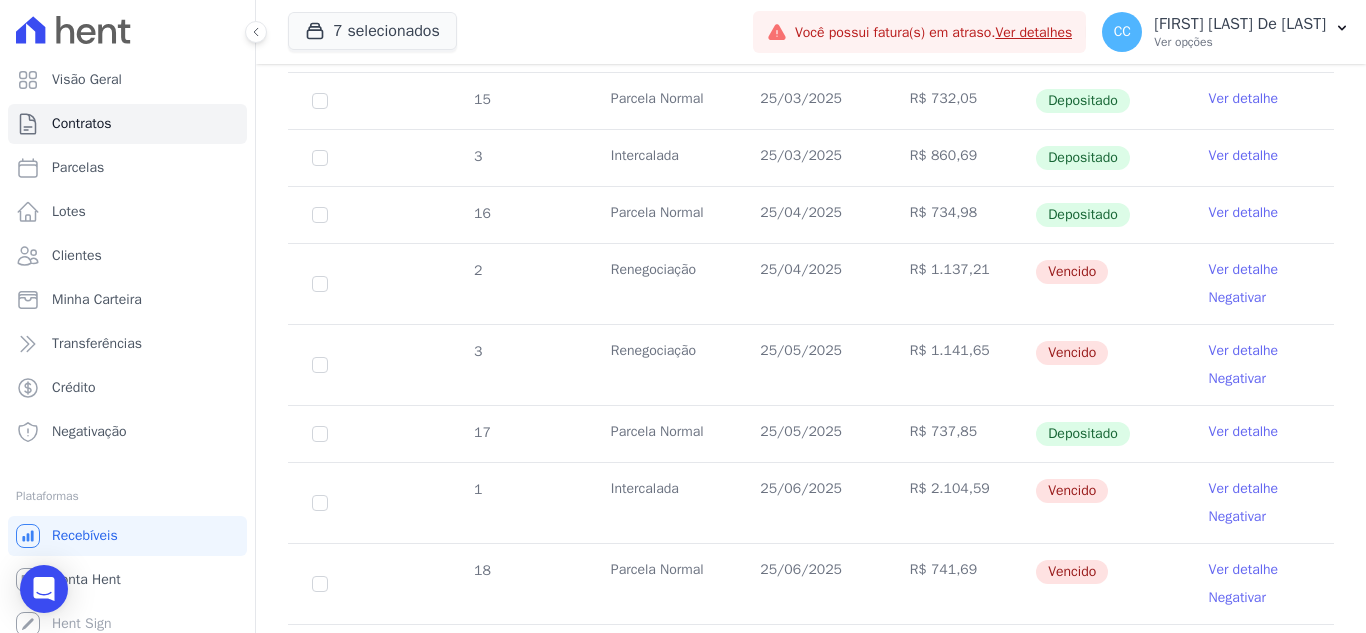 scroll, scrollTop: 800, scrollLeft: 0, axis: vertical 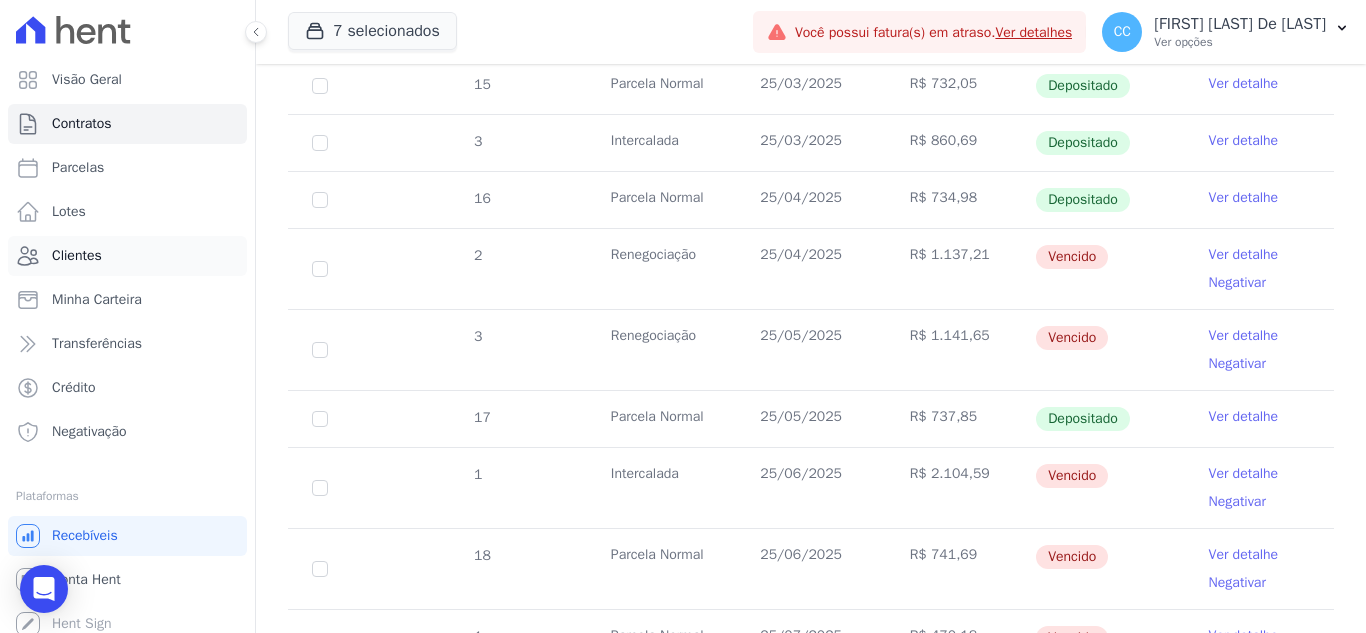 click on "Clientes" at bounding box center (77, 256) 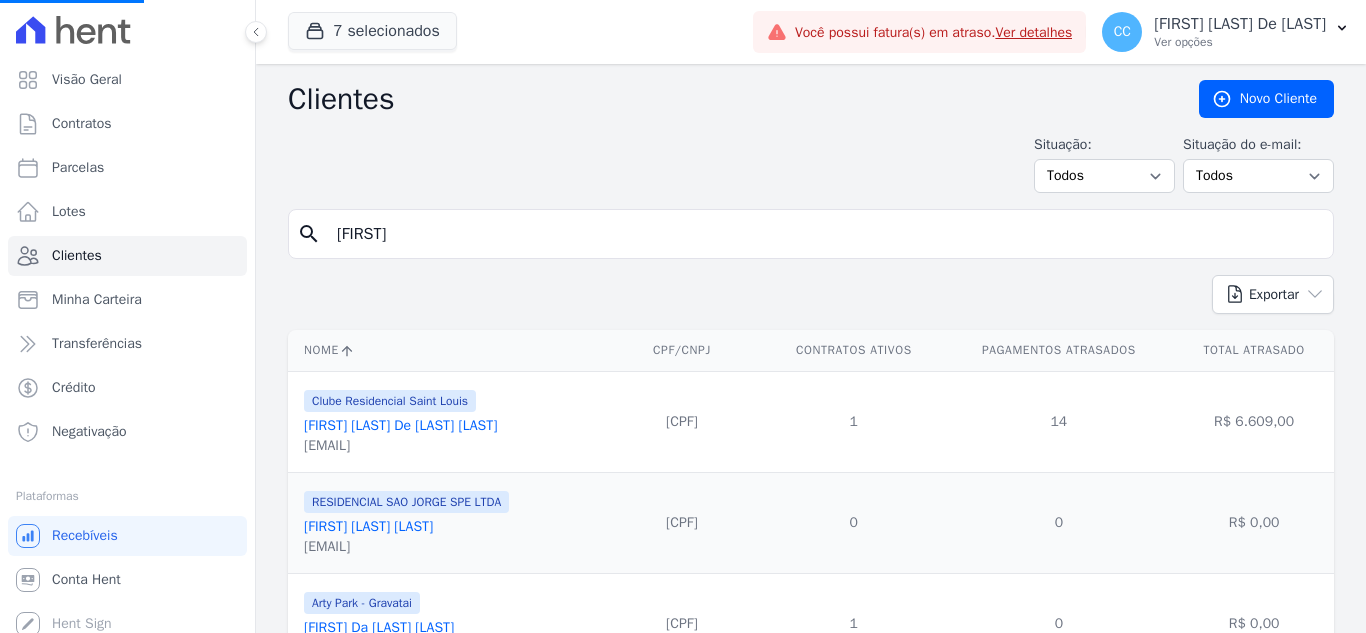 drag, startPoint x: 409, startPoint y: 231, endPoint x: 244, endPoint y: 214, distance: 165.87344 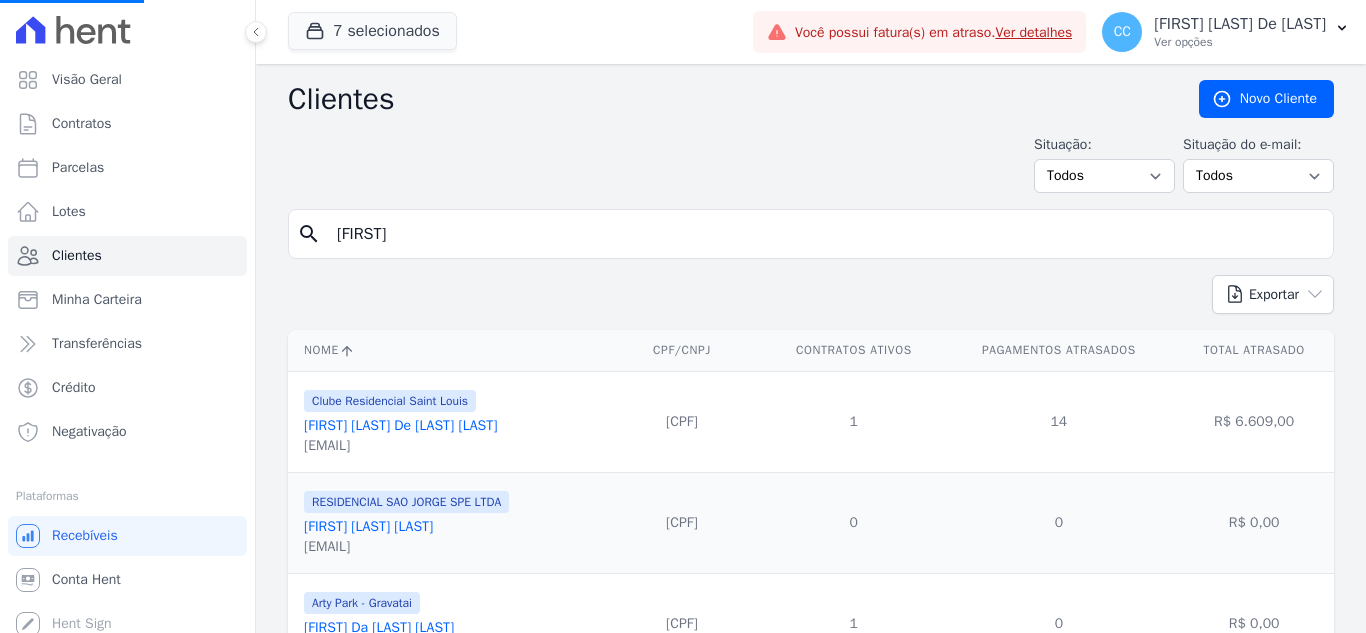 click on "Visão Geral
Contratos
Parcelas
Lotes
Clientes
Minha Carteira
Transferências
Crédito
Negativação" at bounding box center (683, 316) 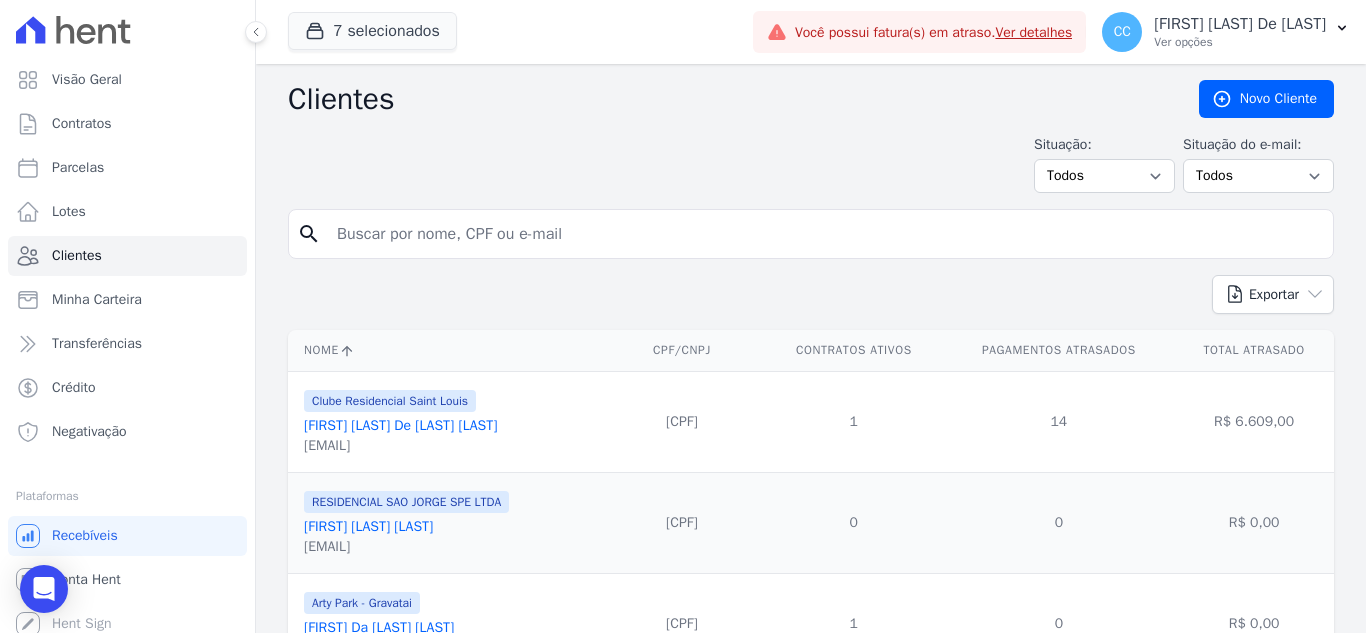 click on "search" at bounding box center [811, 234] 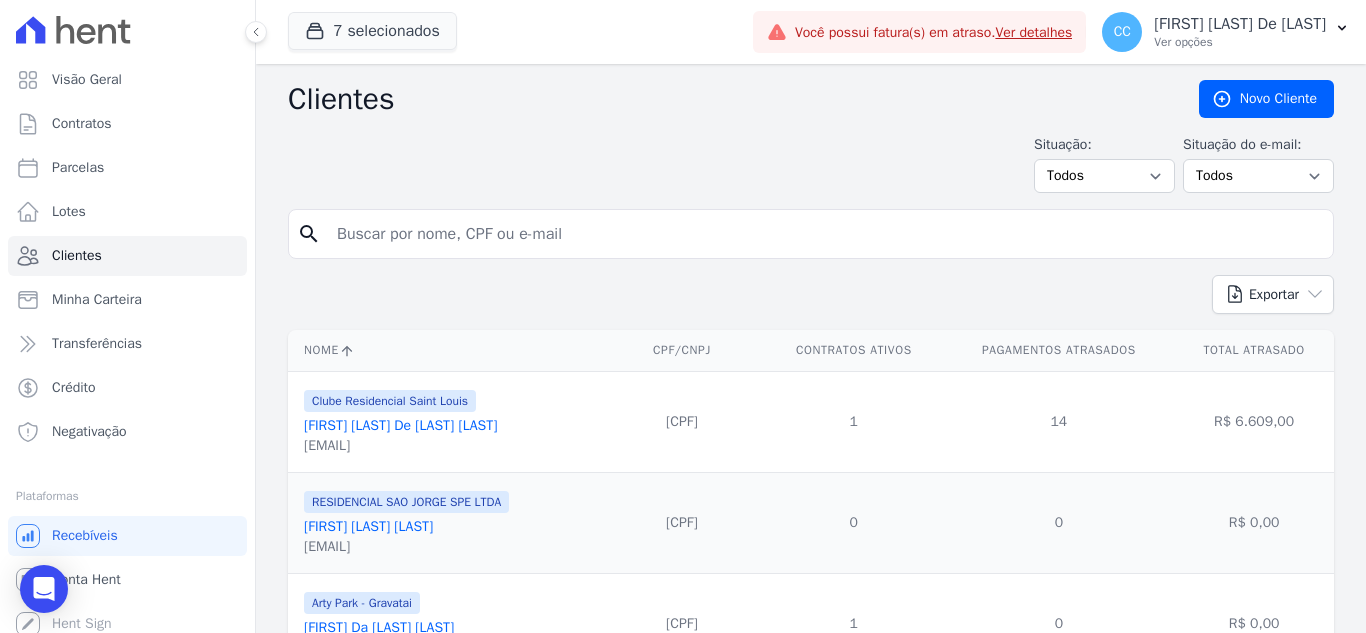 click at bounding box center [825, 234] 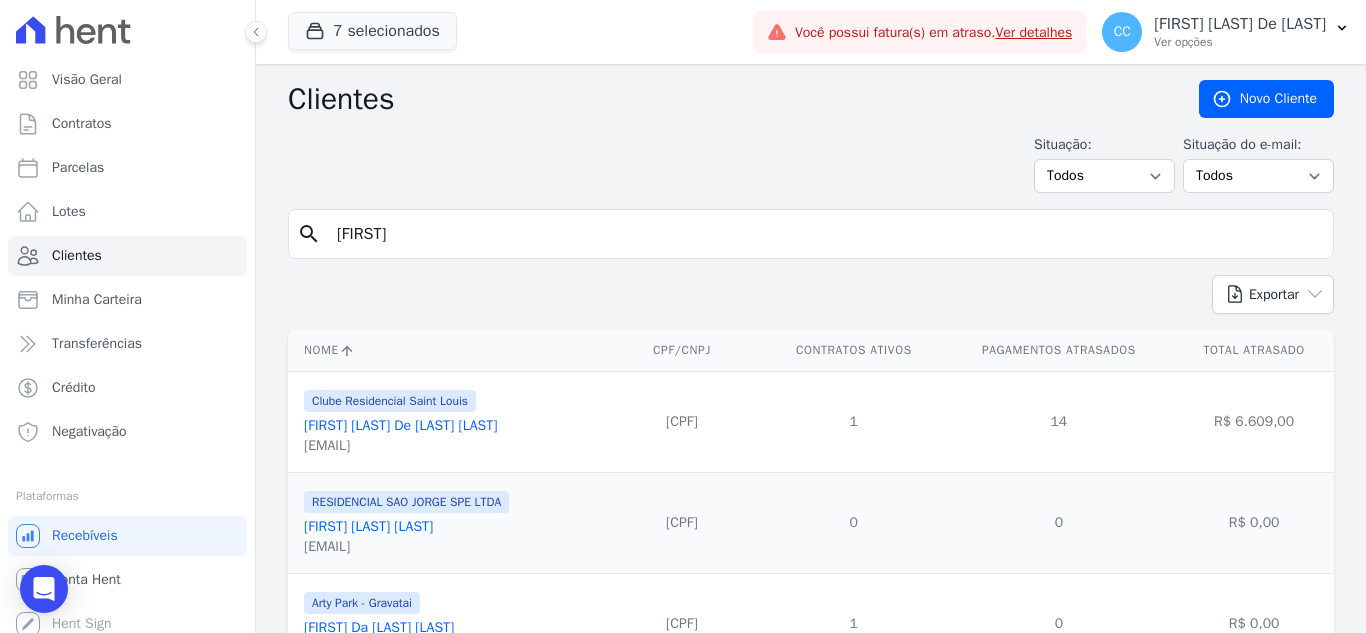 click on "[FIRST]" at bounding box center (825, 234) 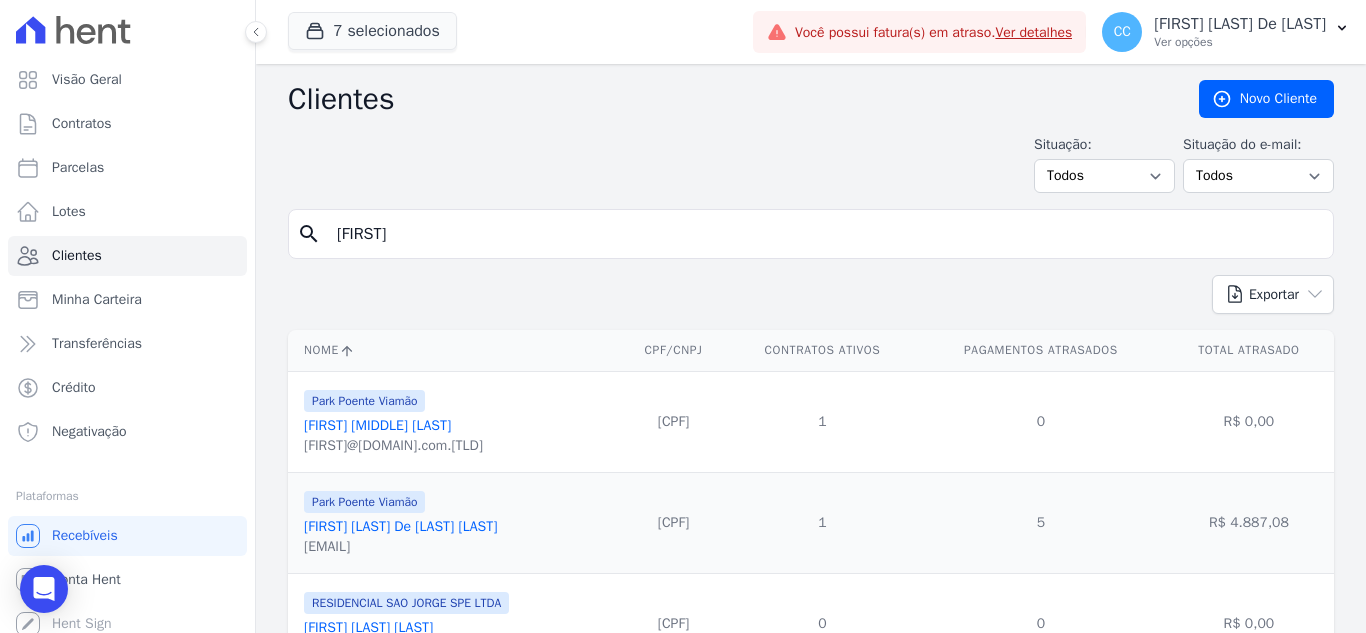 click on "[FIRST]" at bounding box center (825, 234) 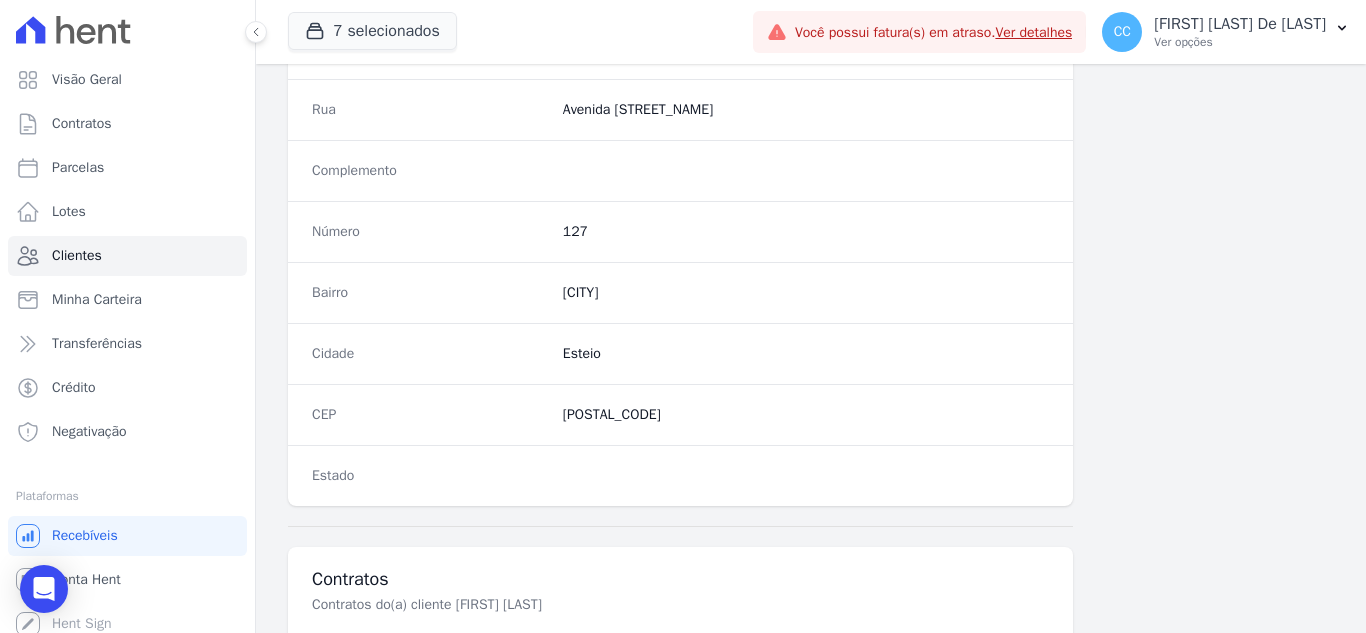 scroll, scrollTop: 1238, scrollLeft: 0, axis: vertical 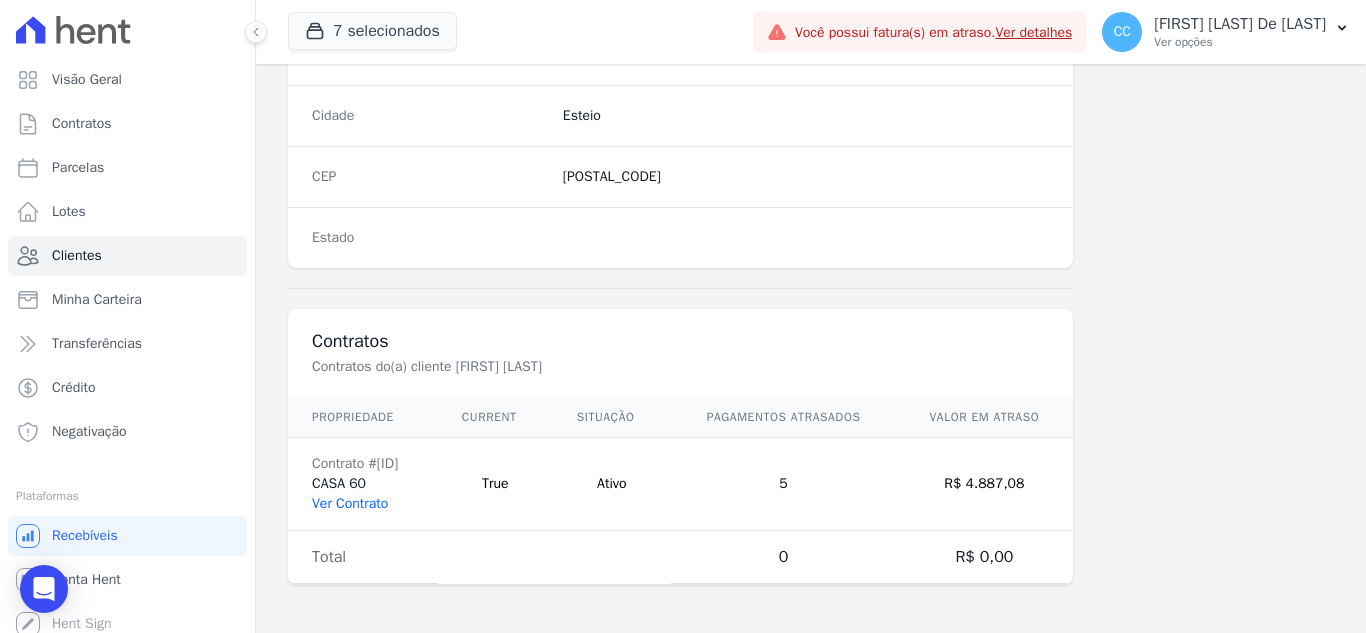 click on "Ver Contrato" at bounding box center (350, 503) 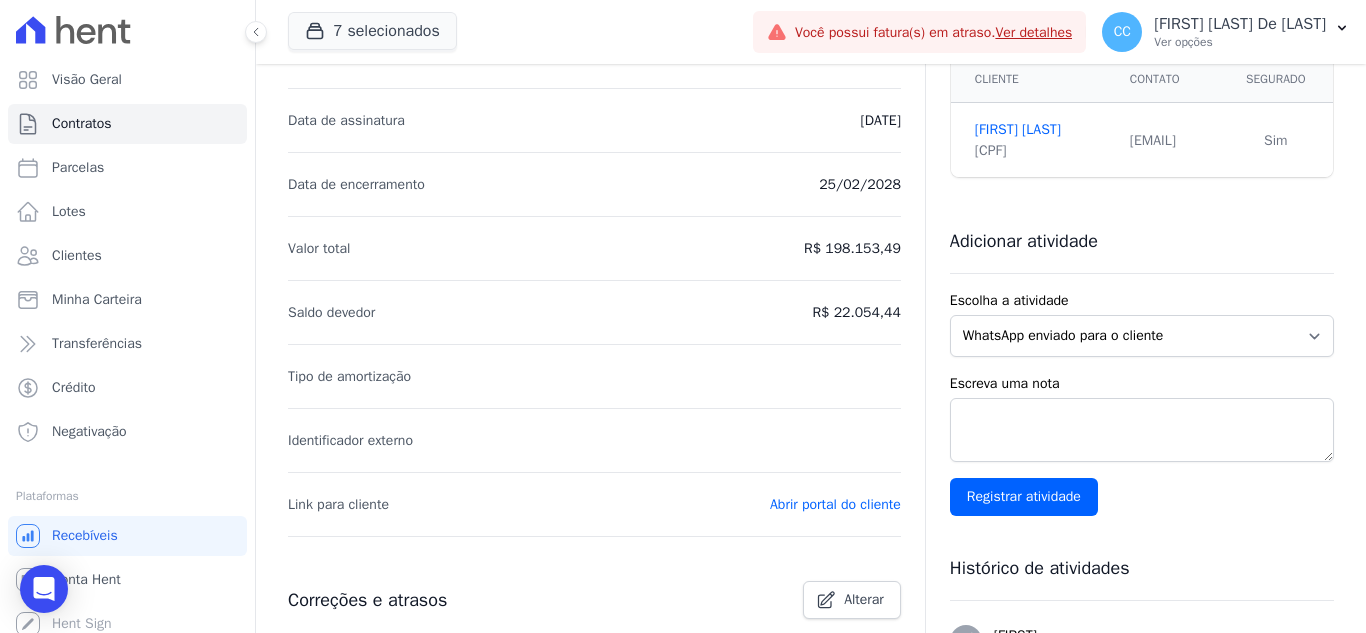 scroll, scrollTop: 0, scrollLeft: 0, axis: both 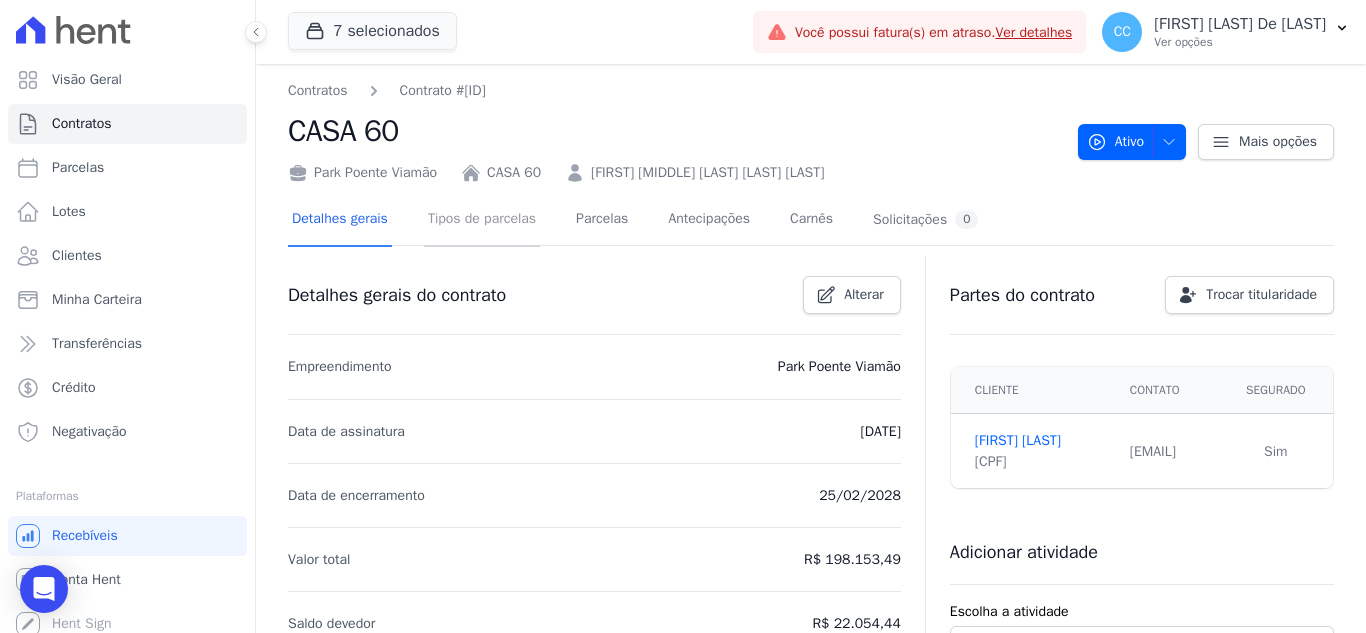 click on "Tipos de parcelas" at bounding box center (482, 220) 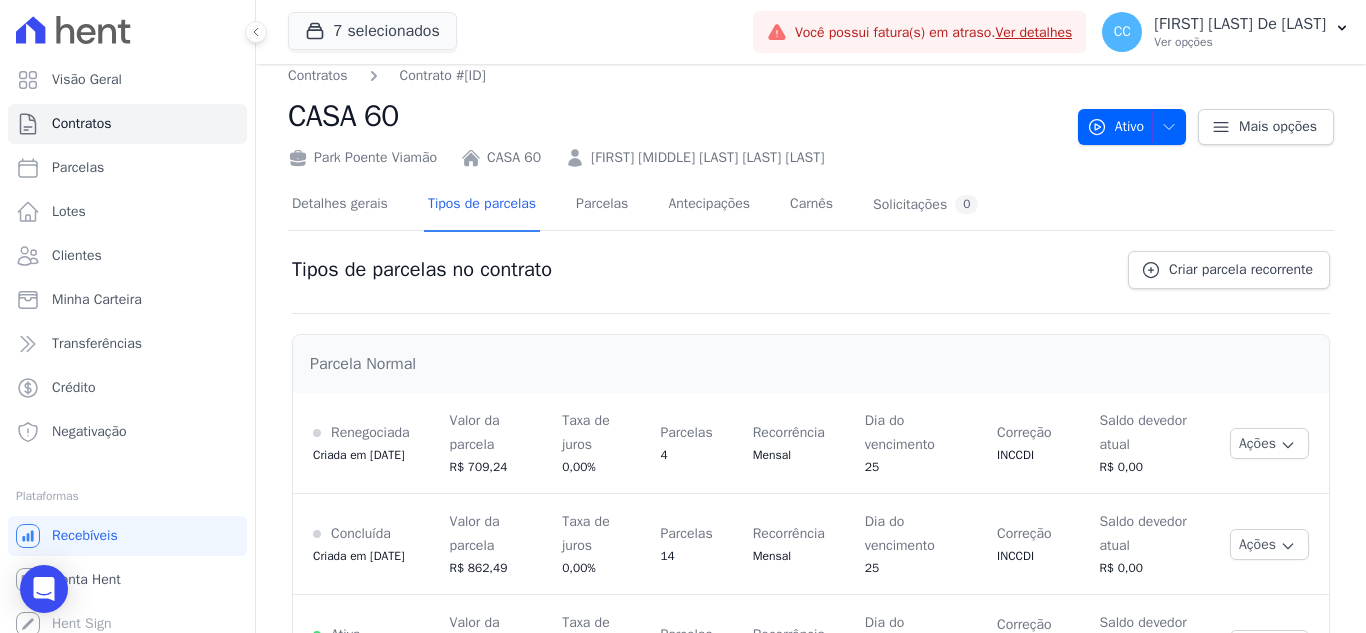scroll, scrollTop: 0, scrollLeft: 0, axis: both 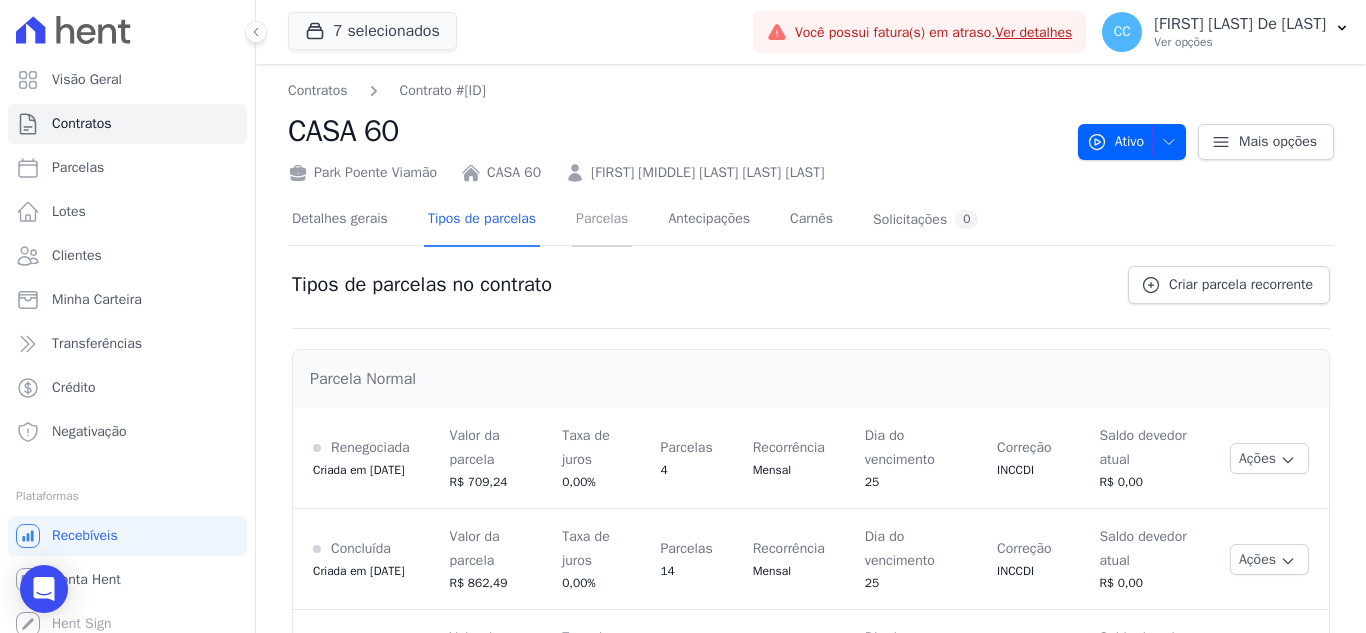 click on "Parcelas" at bounding box center (602, 220) 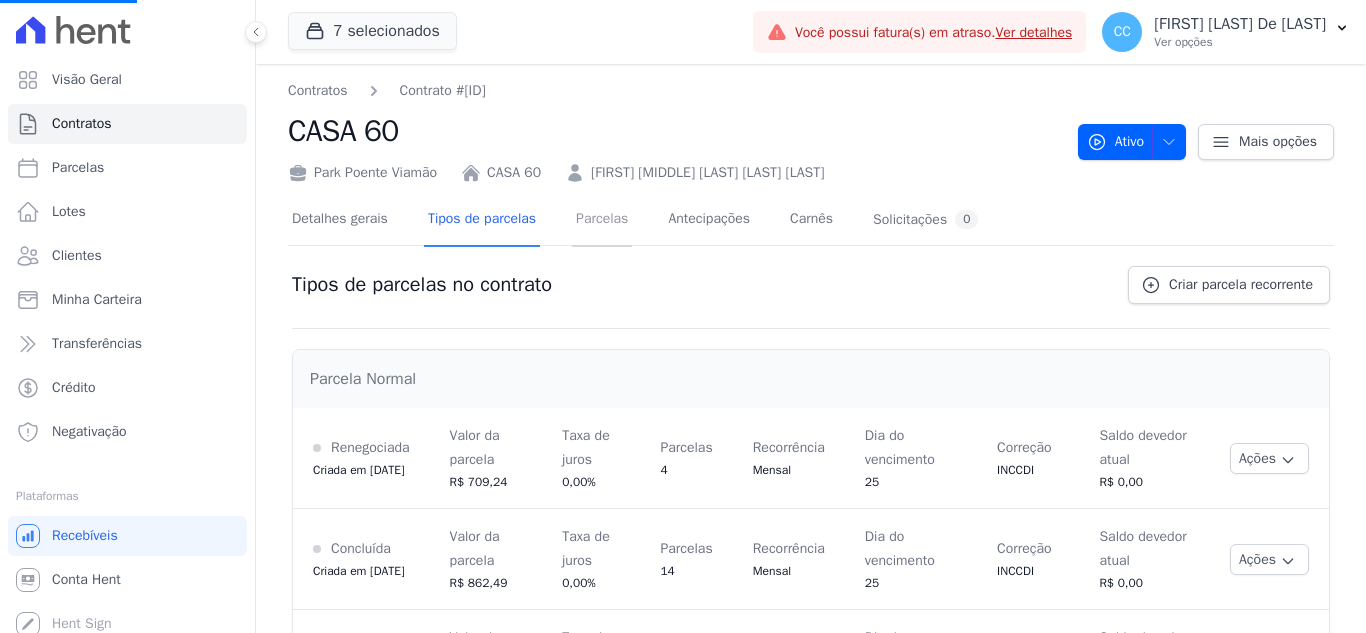 click on "Parcelas" at bounding box center [602, 220] 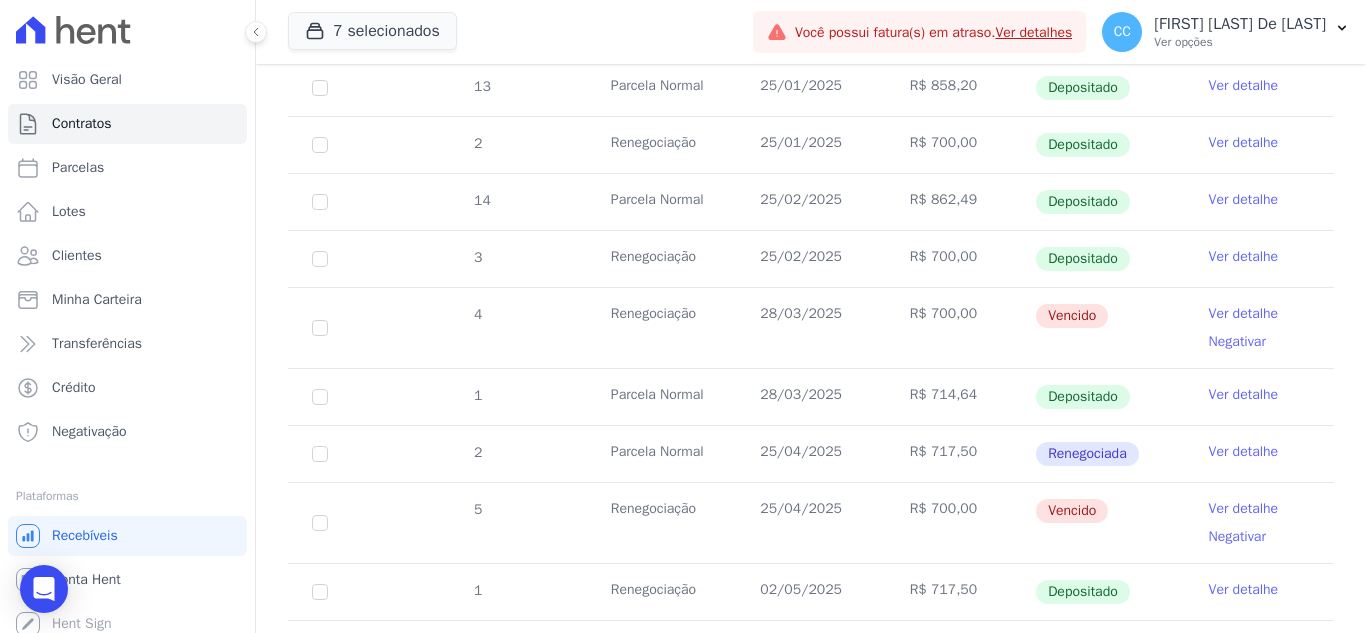 scroll, scrollTop: 600, scrollLeft: 0, axis: vertical 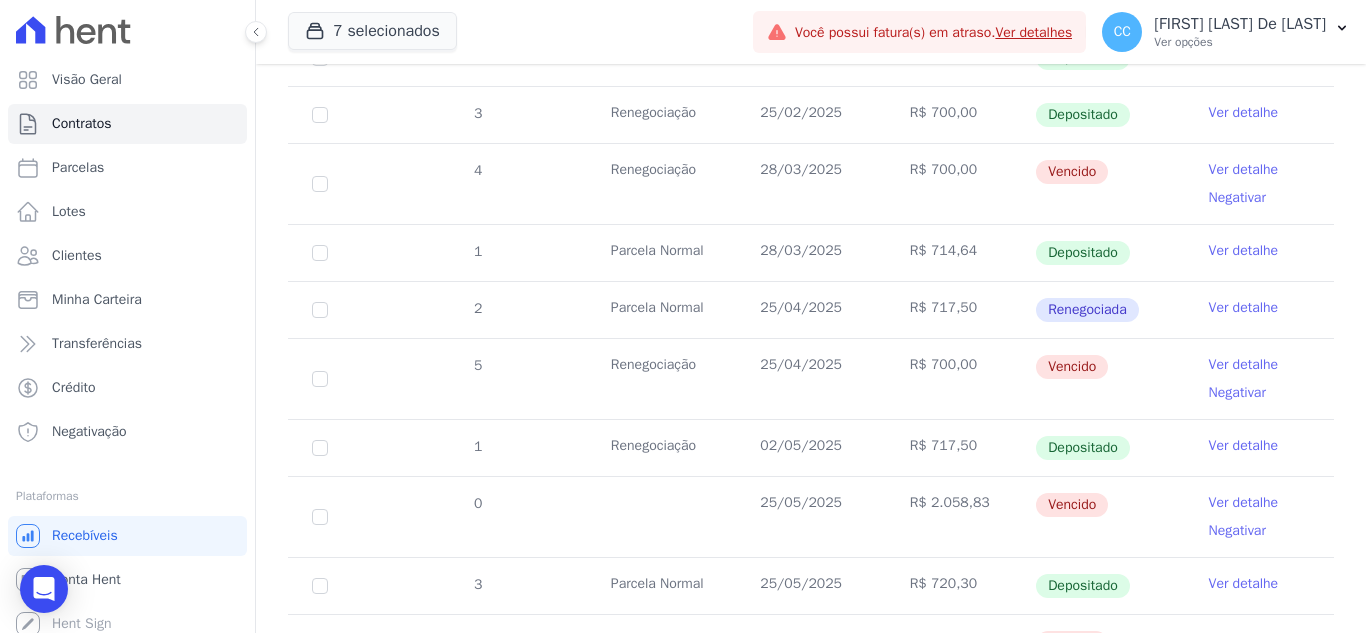 click on "5" at bounding box center (320, 379) 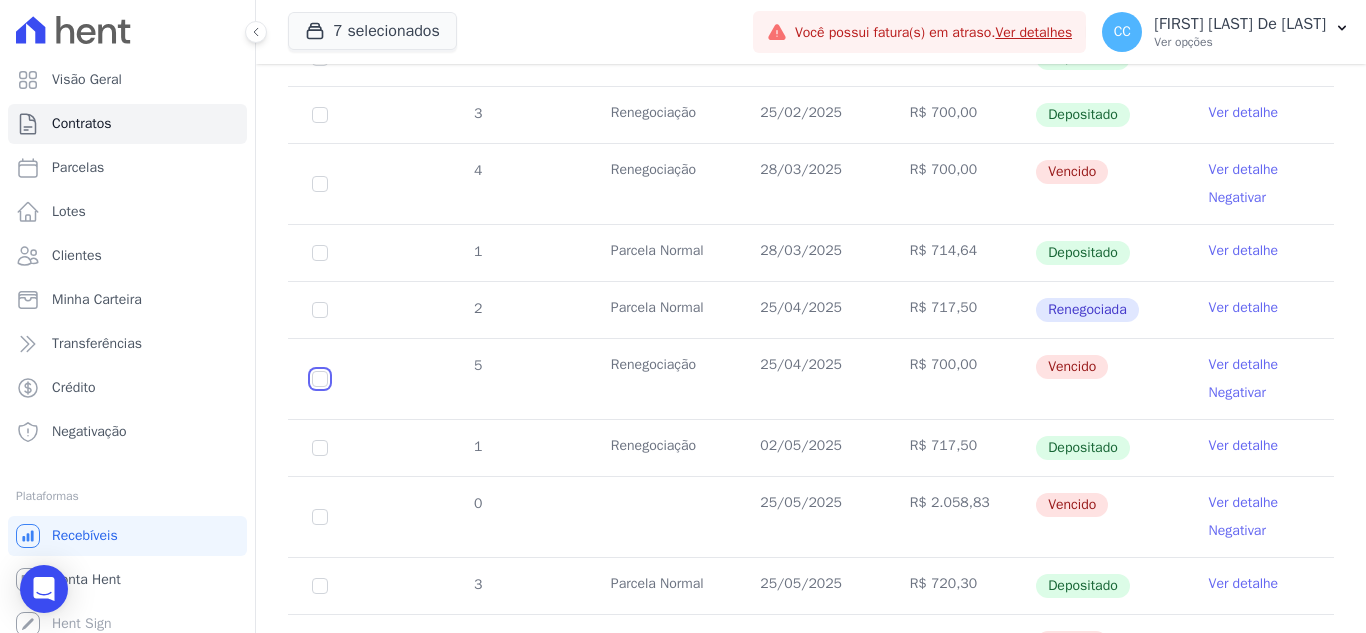 click at bounding box center [320, 184] 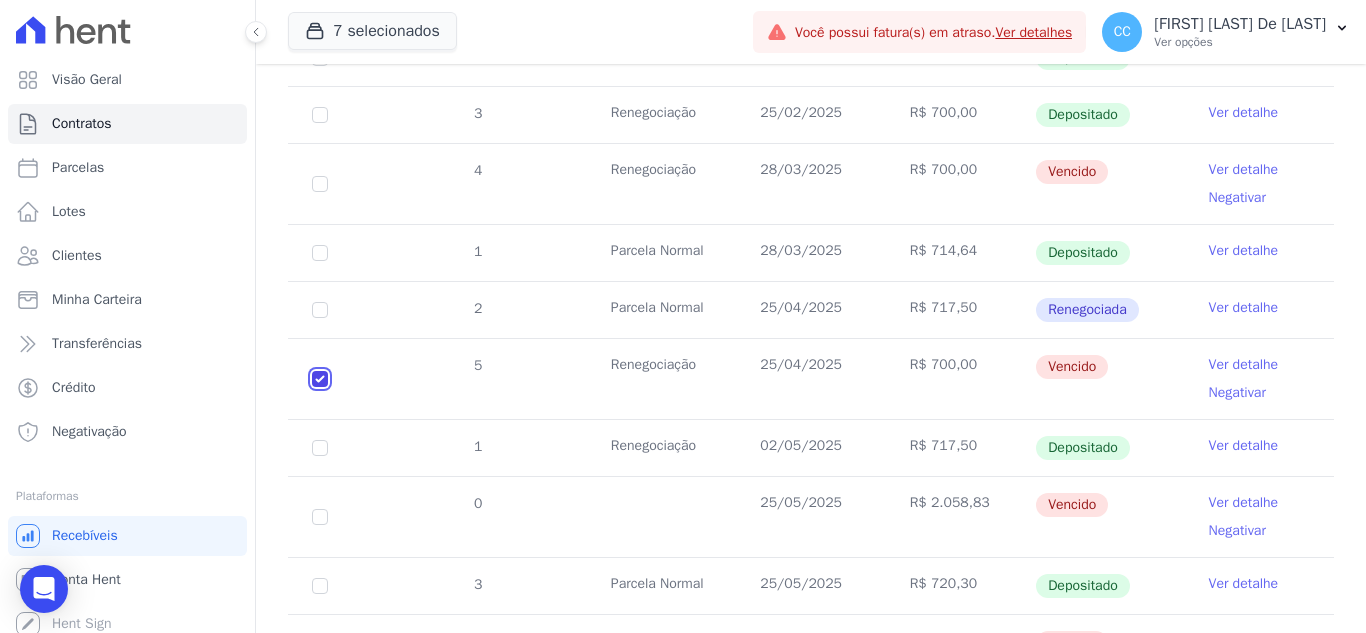 checkbox on "true" 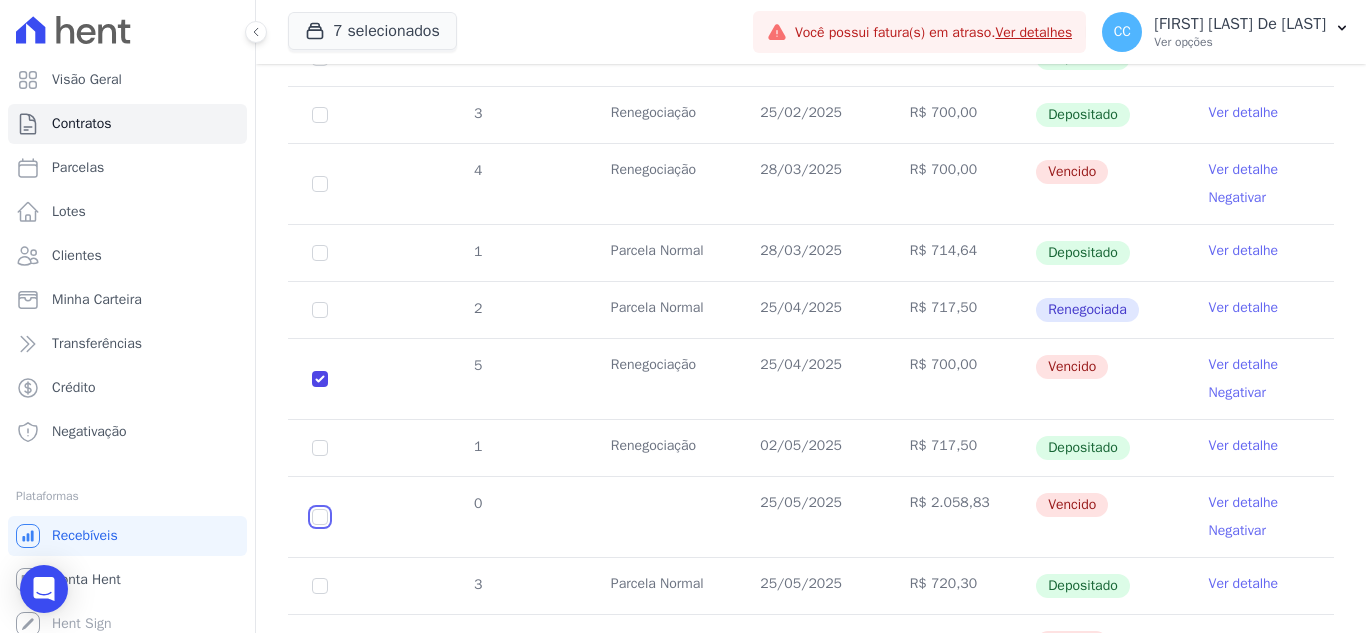 click at bounding box center (320, 184) 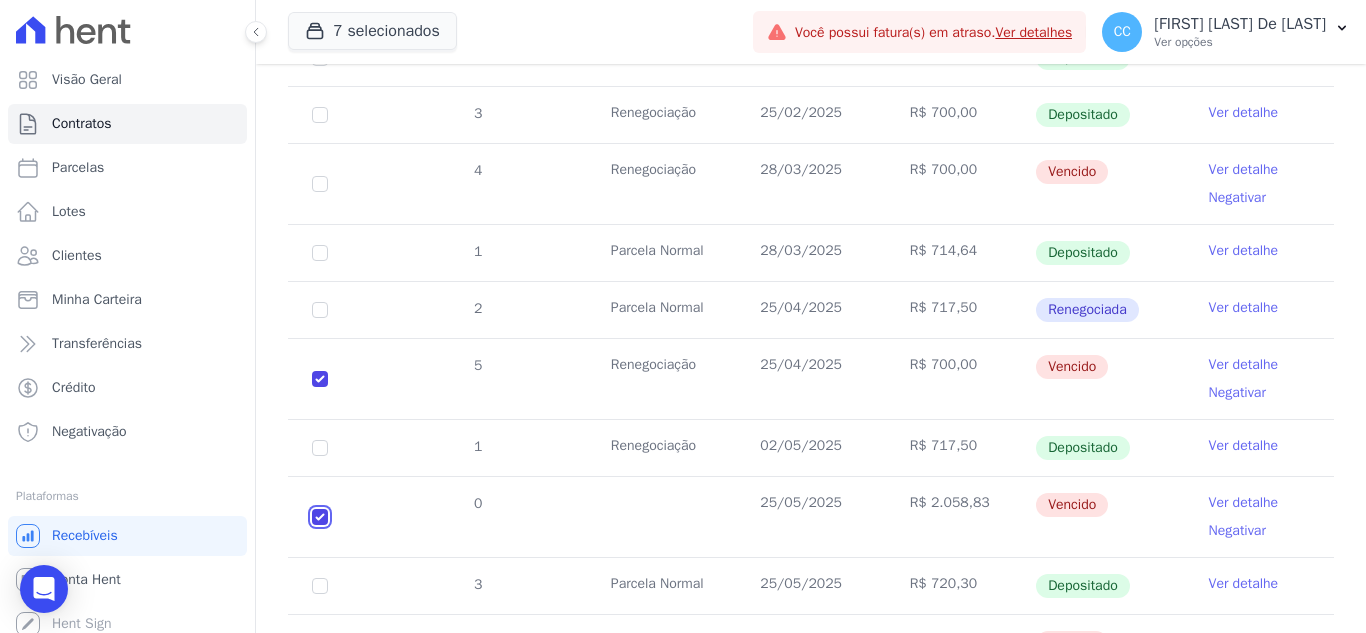 checkbox on "true" 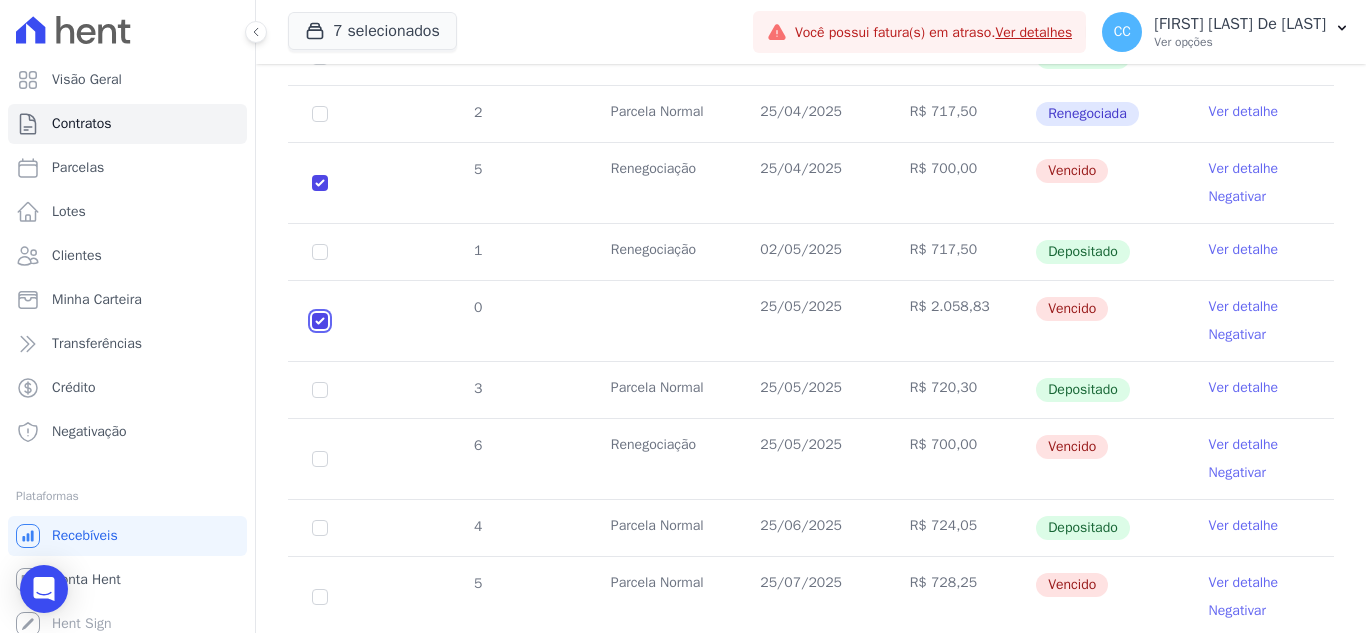 scroll, scrollTop: 836, scrollLeft: 0, axis: vertical 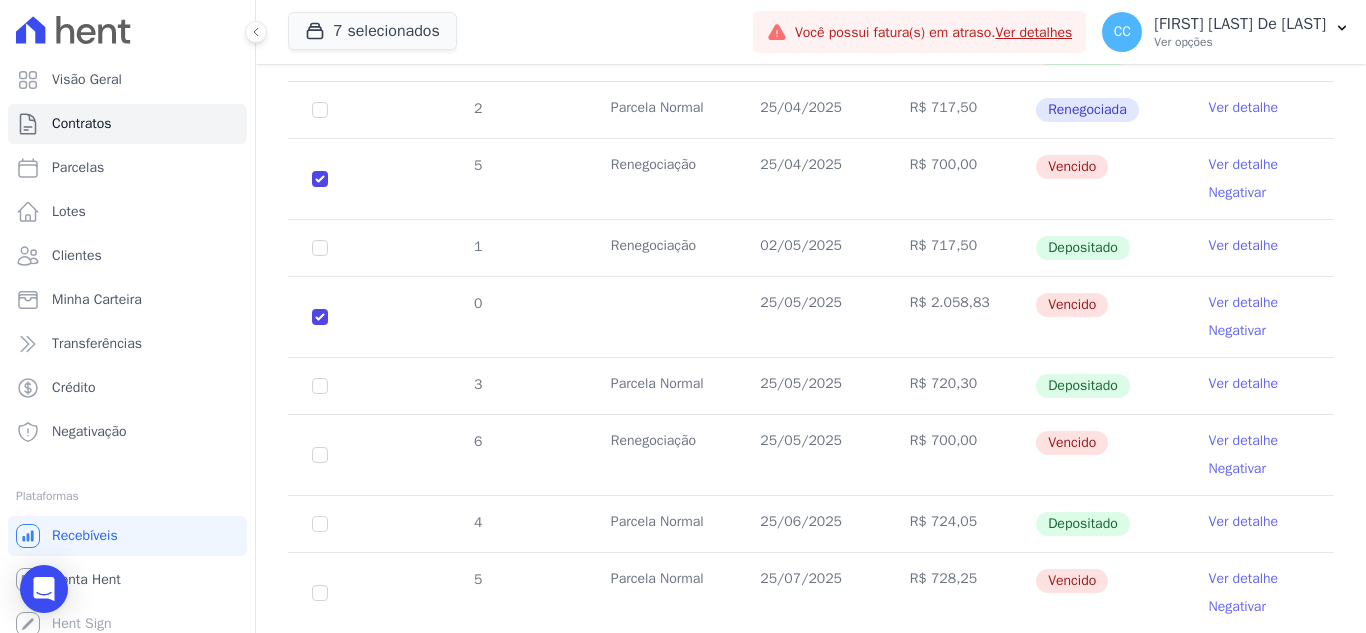 click on "6" at bounding box center (320, 455) 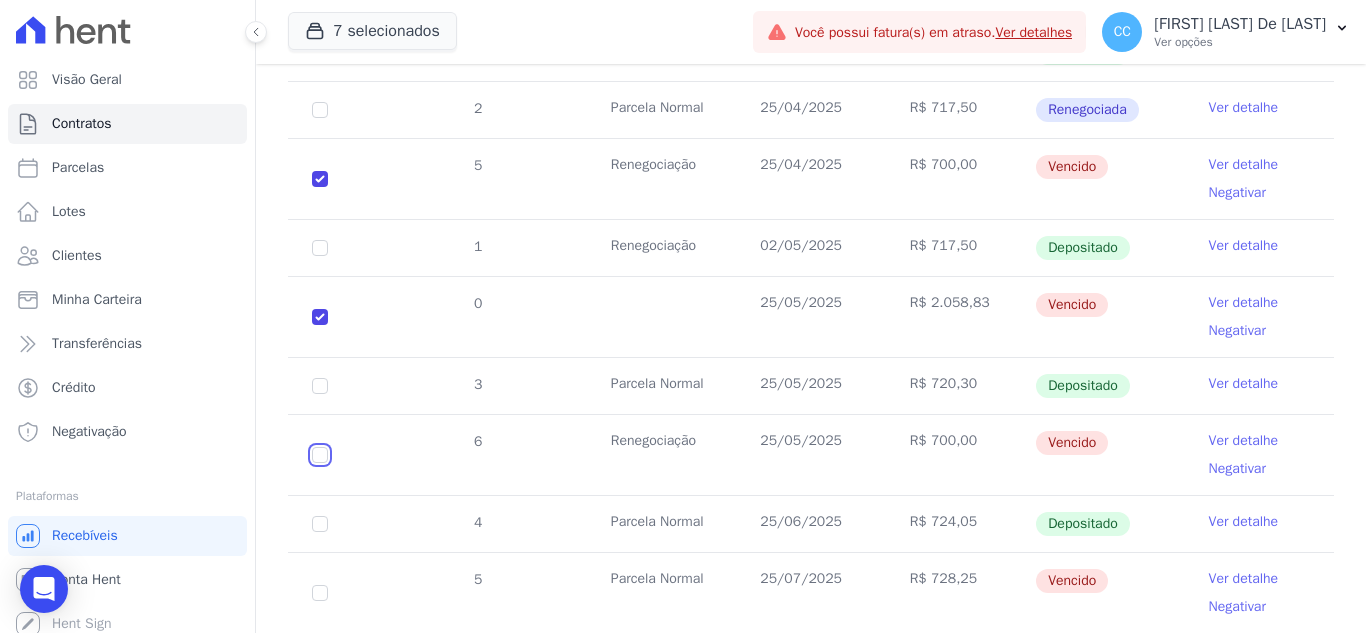 click at bounding box center (320, -16) 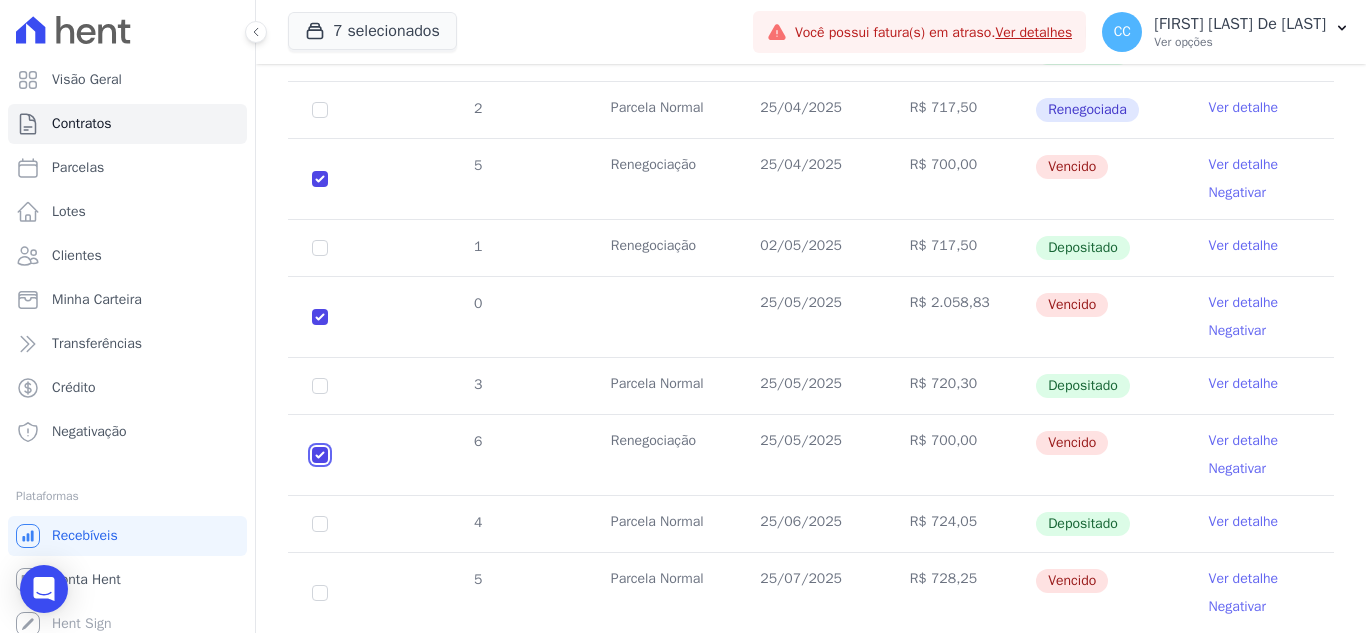 checkbox on "true" 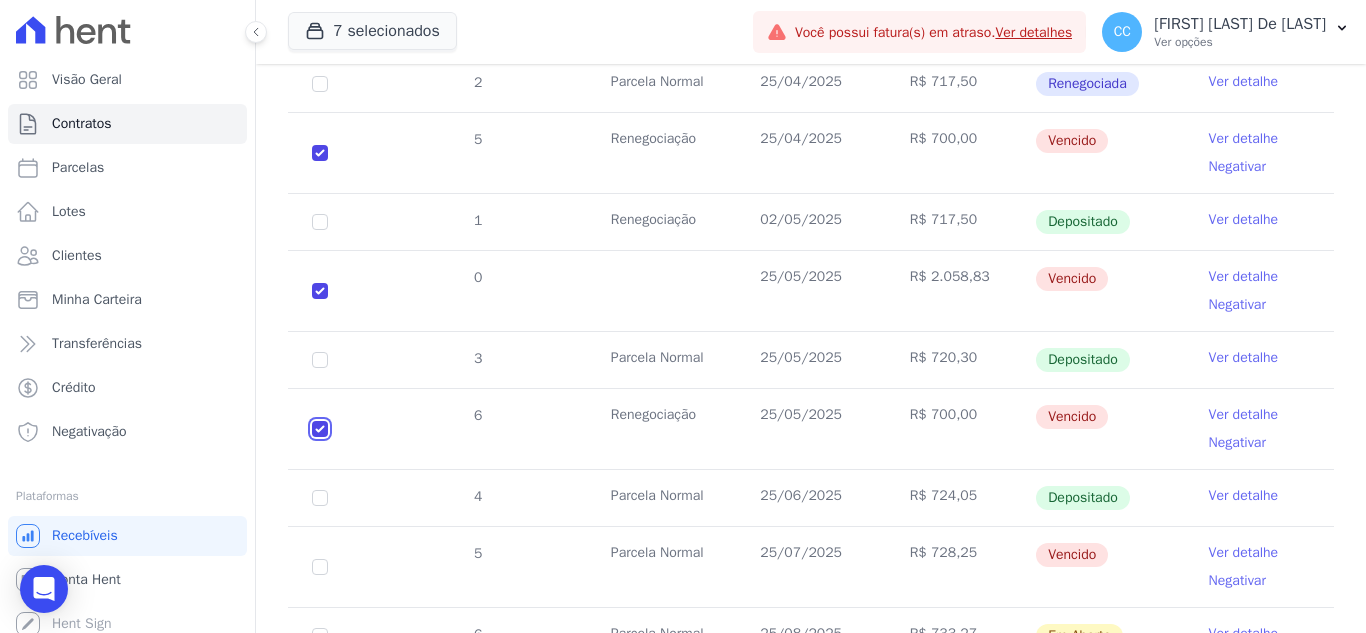 scroll, scrollTop: 936, scrollLeft: 0, axis: vertical 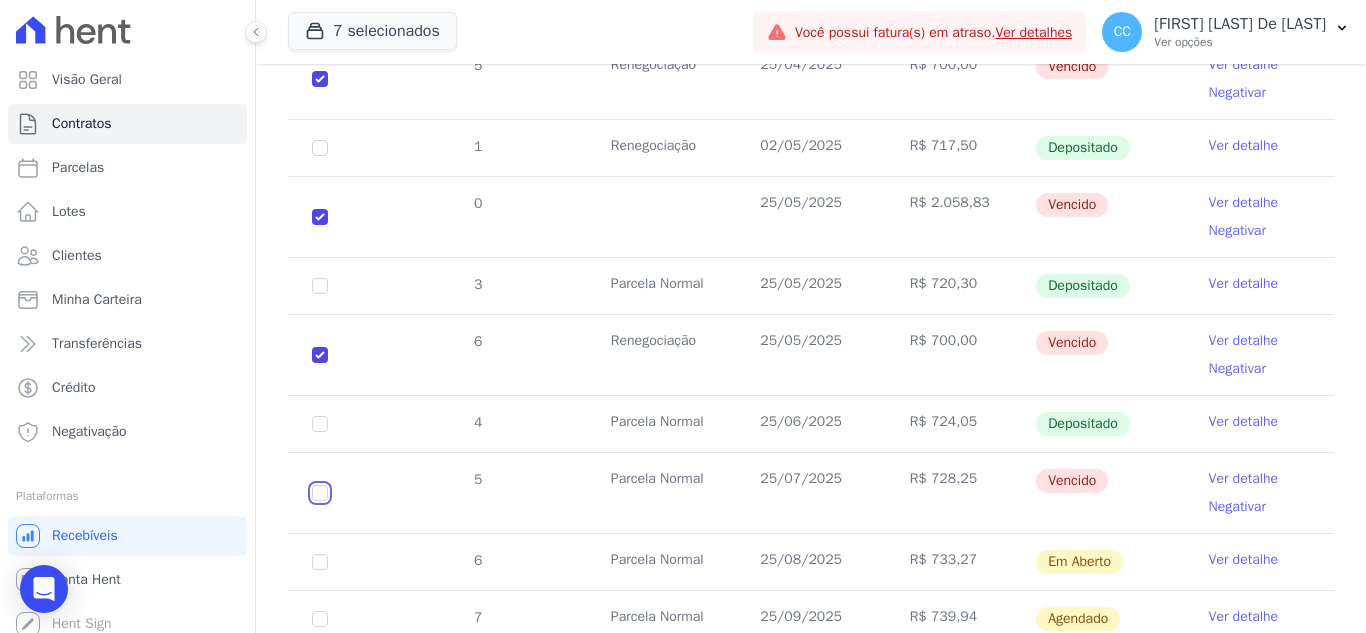 click at bounding box center [320, -116] 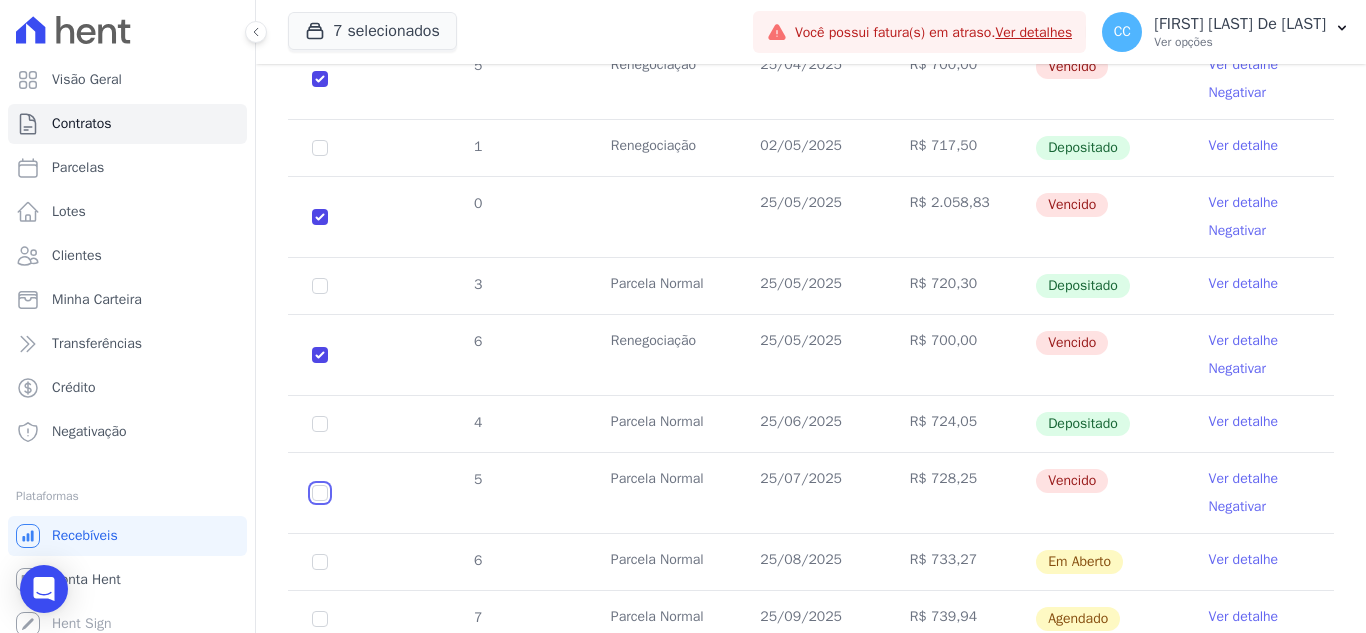checkbox on "true" 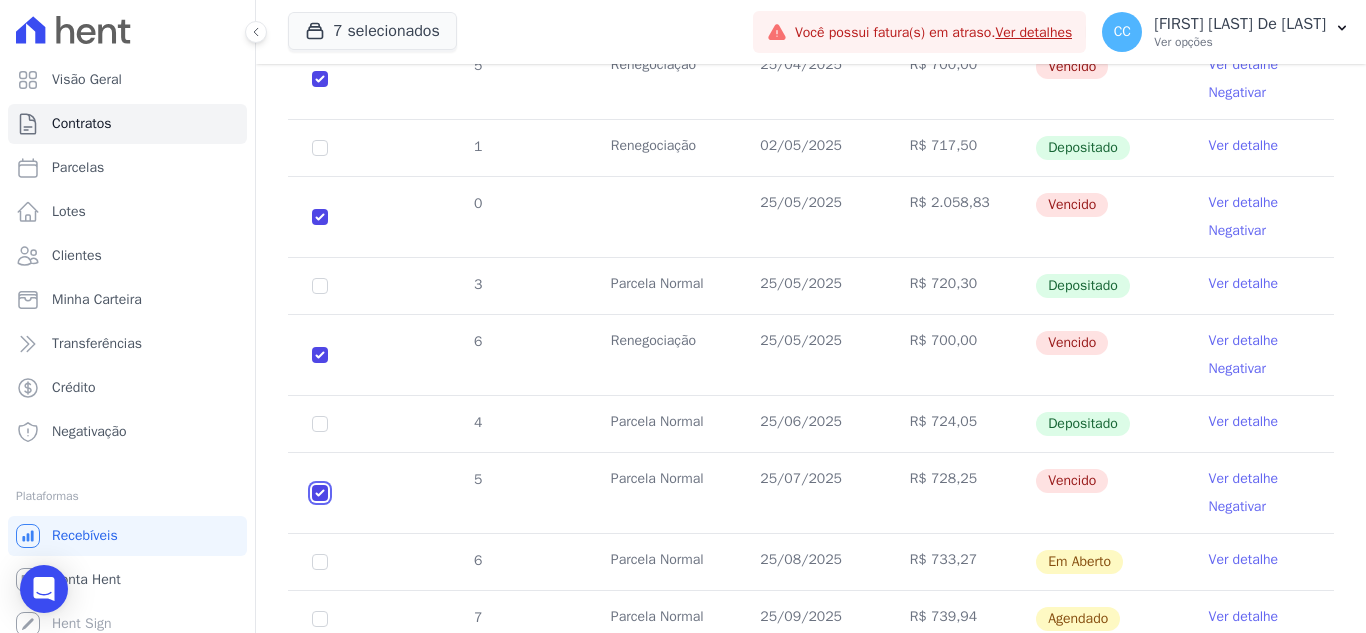 checkbox on "true" 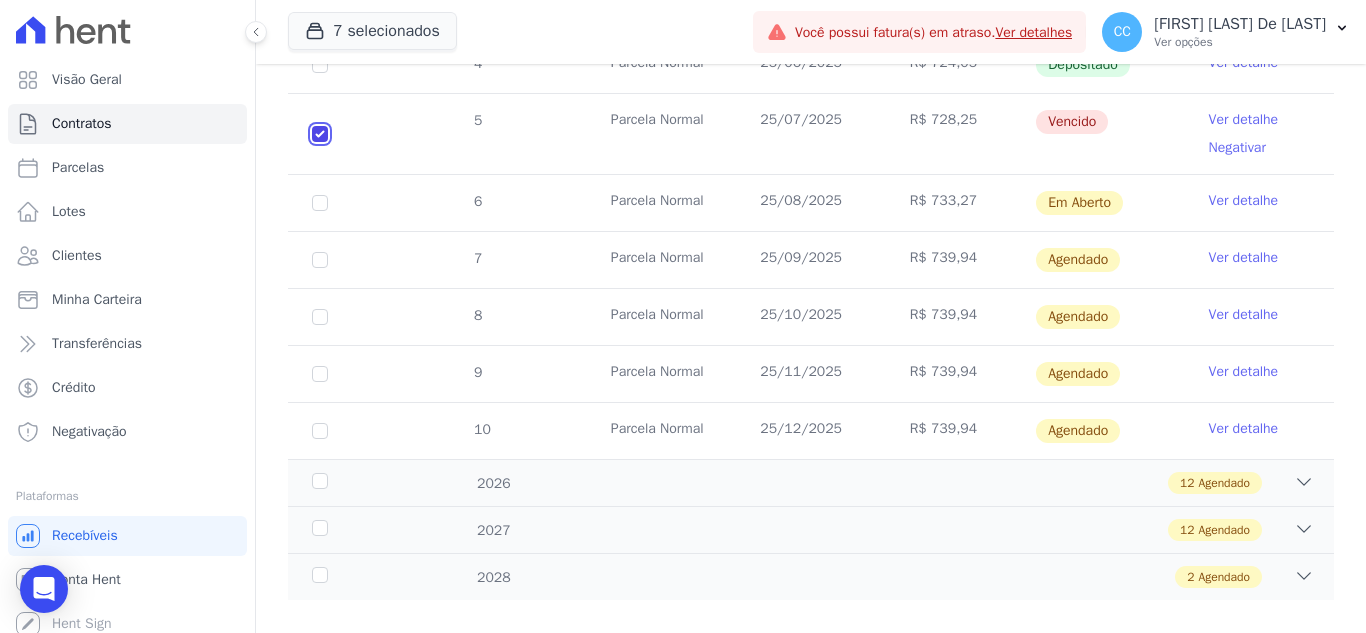 scroll, scrollTop: 1322, scrollLeft: 0, axis: vertical 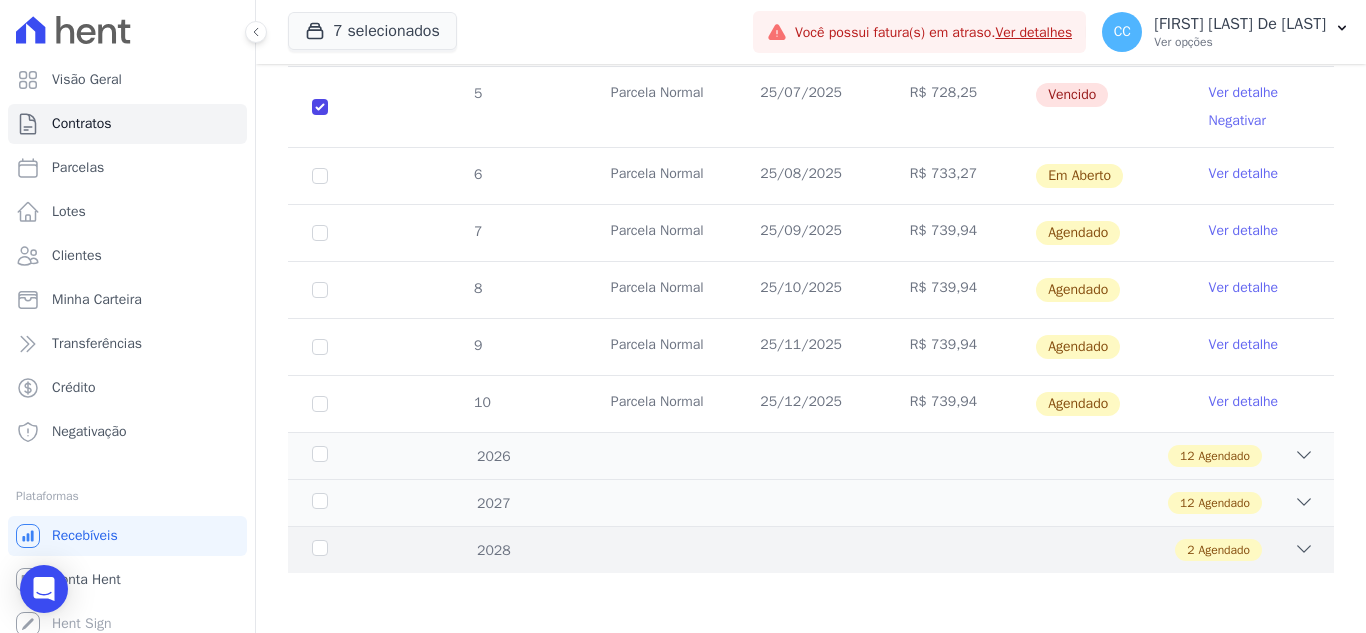 click on "2
Agendado" at bounding box center (862, 550) 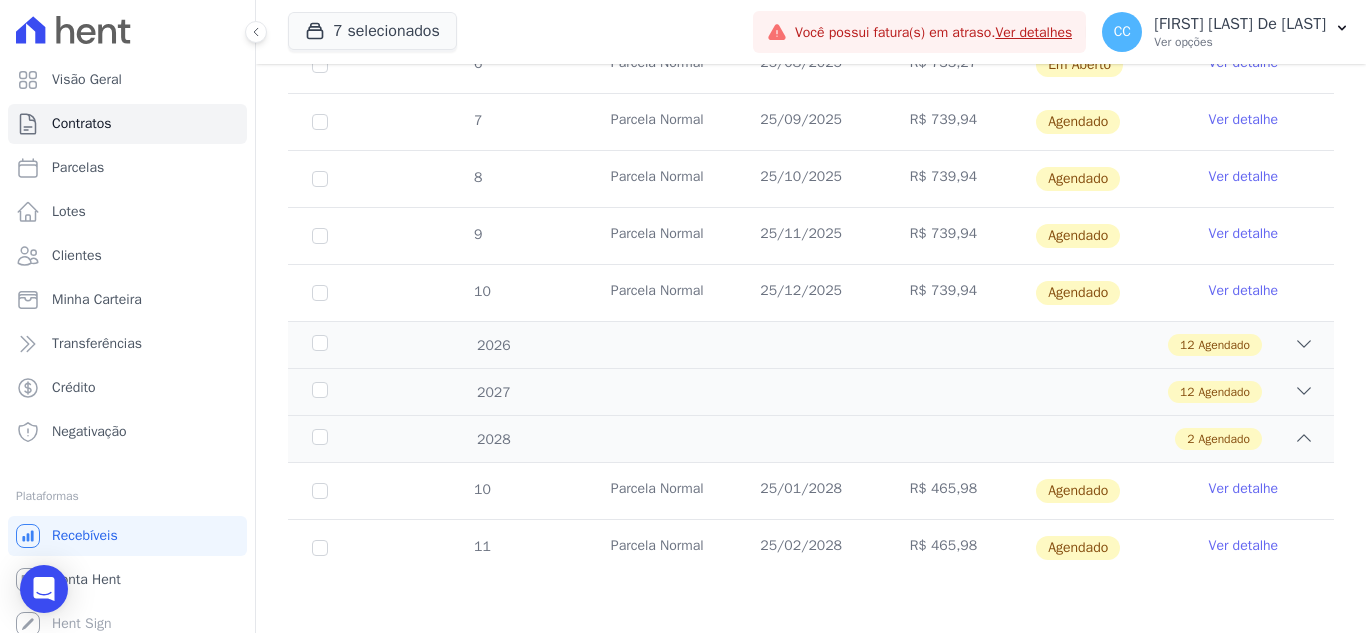 scroll, scrollTop: 1436, scrollLeft: 0, axis: vertical 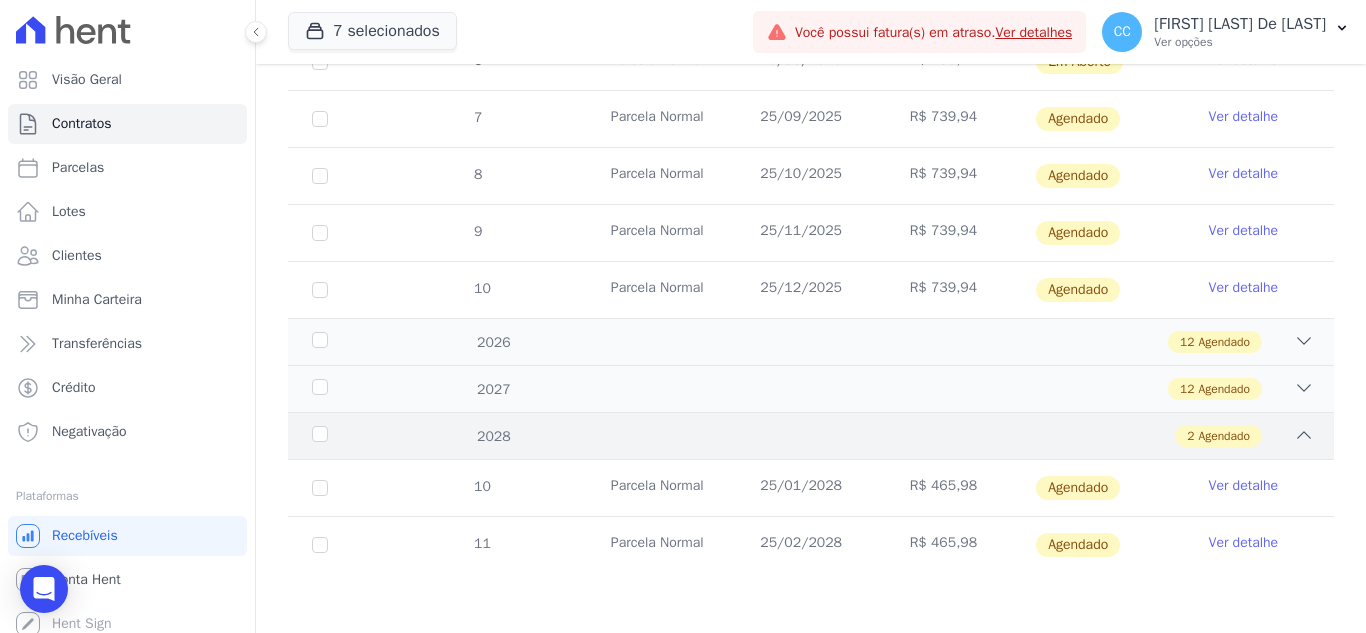 click on "2
Agendado" at bounding box center (862, 436) 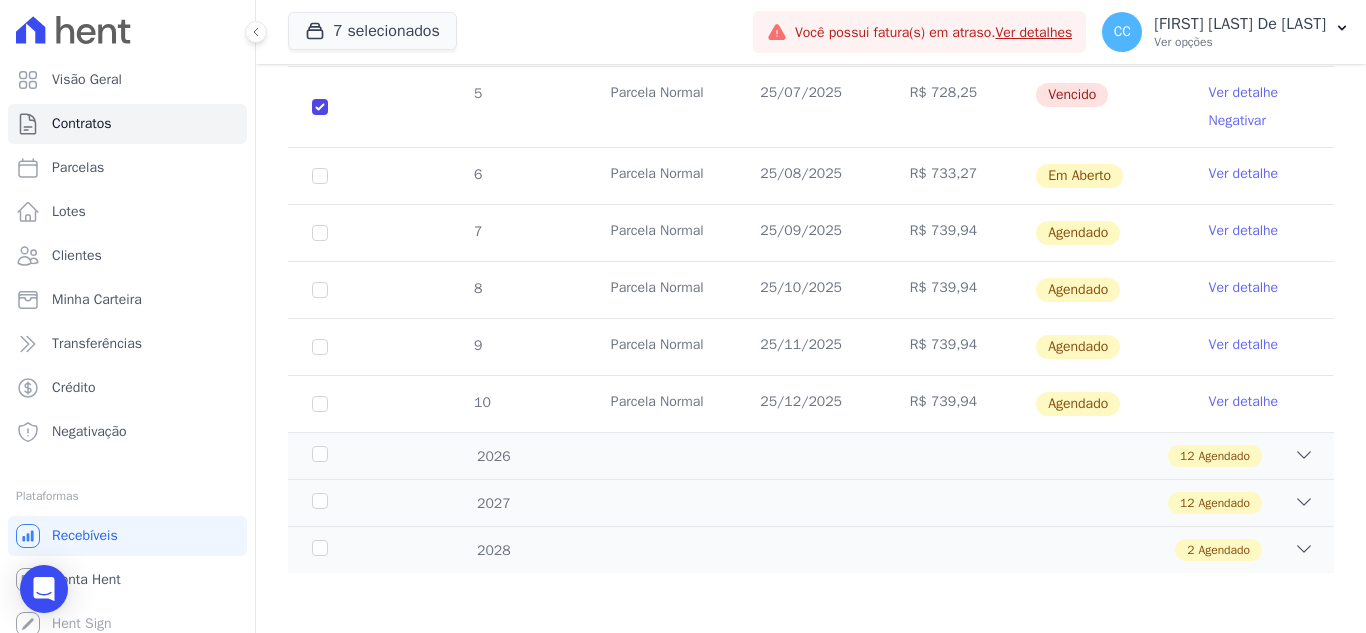 click on "[YEAR]
12
Agendado" at bounding box center [811, 455] 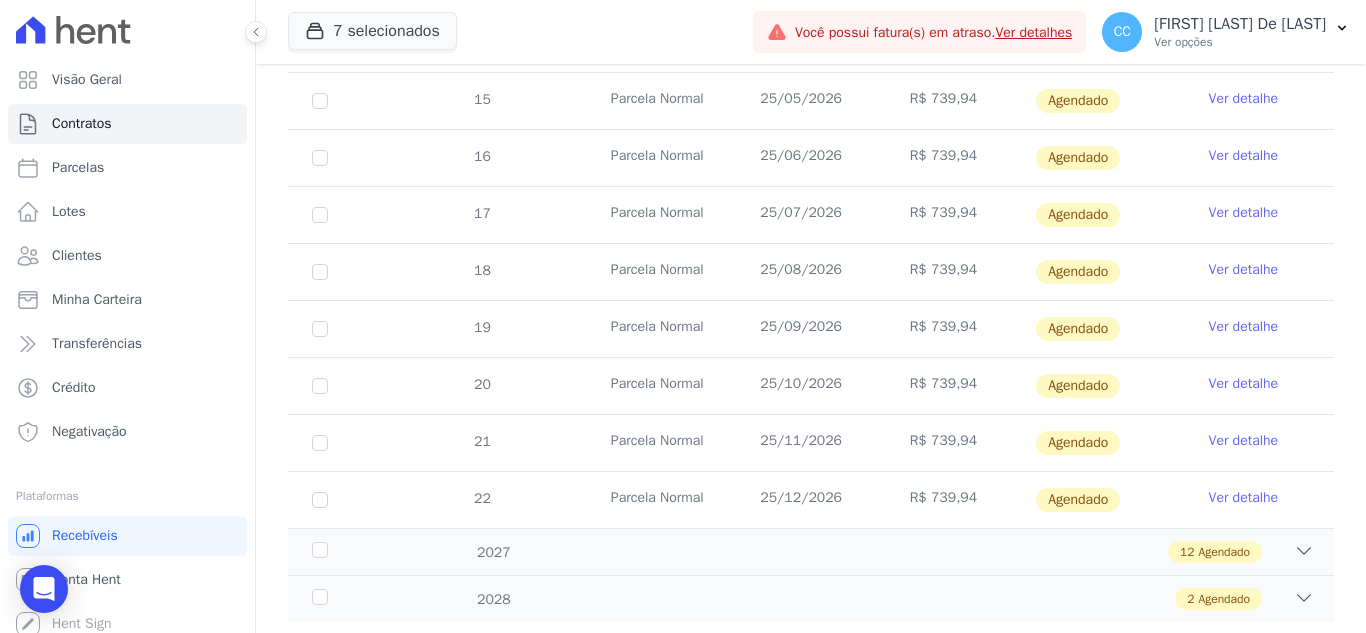 scroll, scrollTop: 2006, scrollLeft: 0, axis: vertical 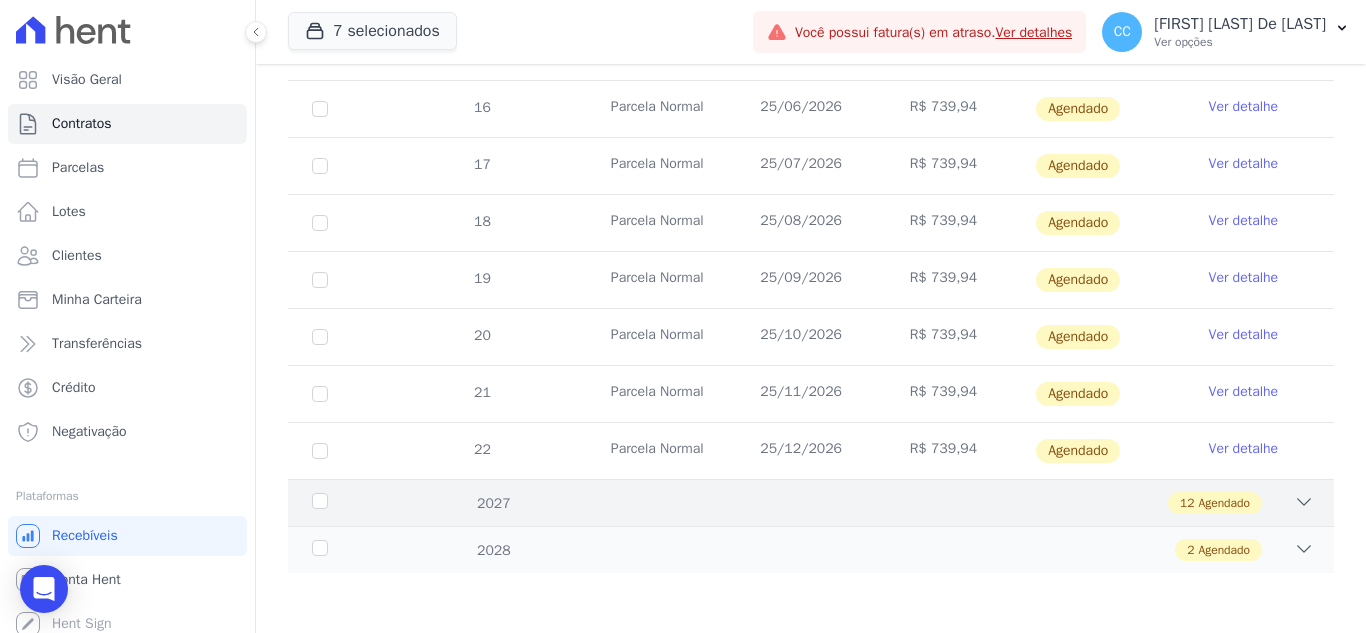 click on "12
Agendado" at bounding box center [862, 503] 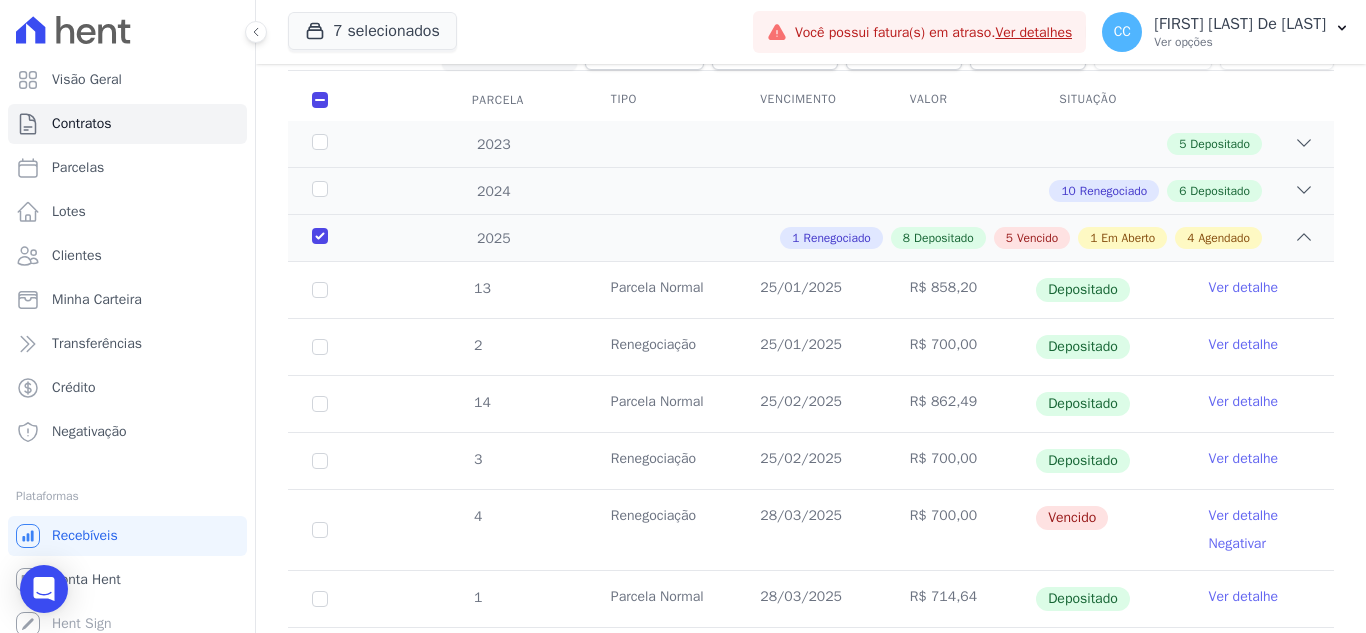 scroll, scrollTop: 0, scrollLeft: 0, axis: both 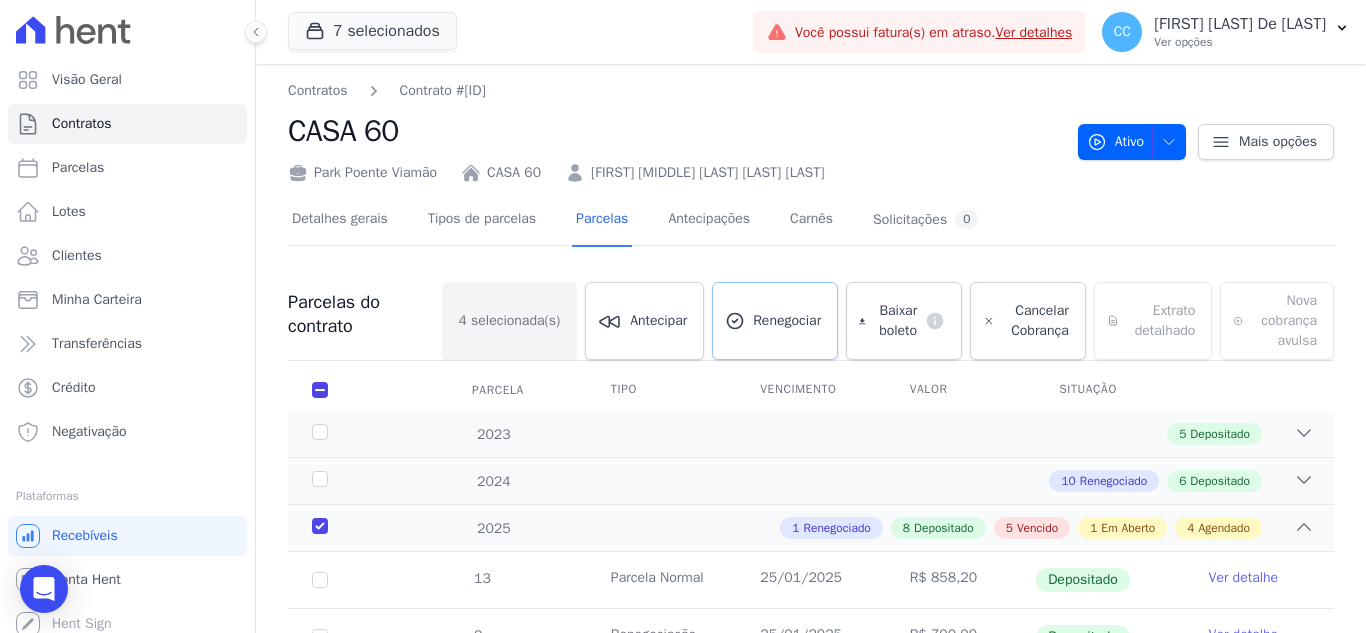 click on "Renegociar" at bounding box center (787, 321) 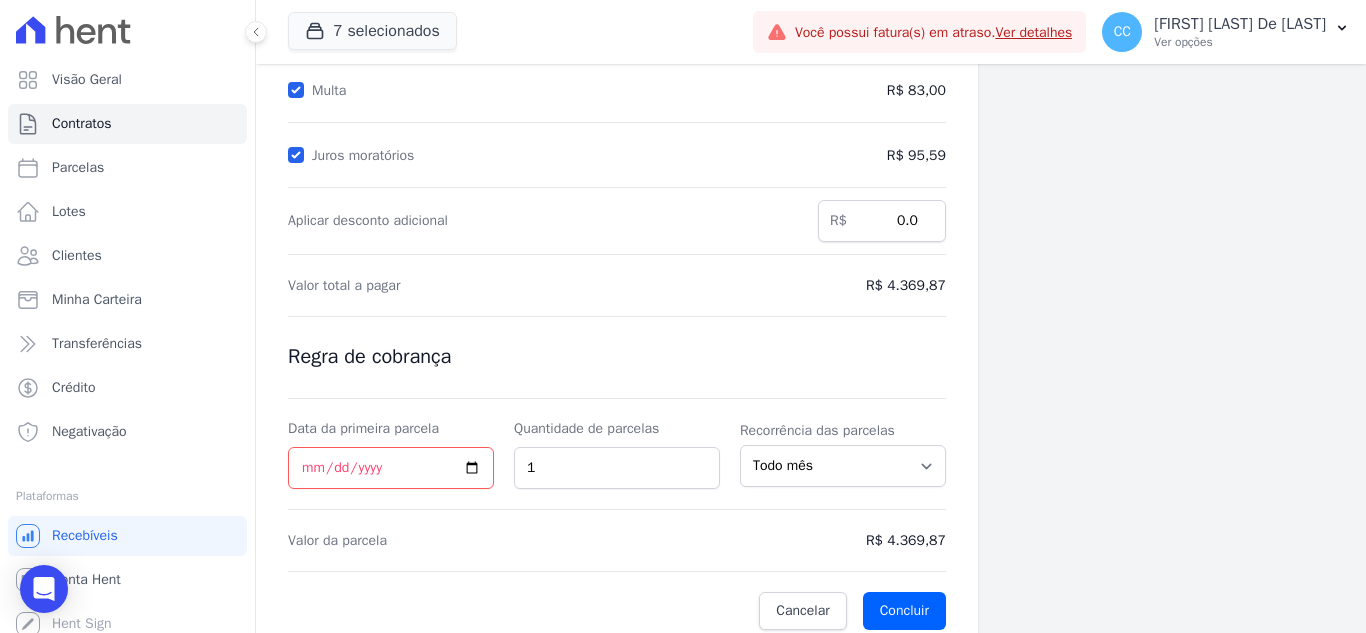 scroll, scrollTop: 369, scrollLeft: 0, axis: vertical 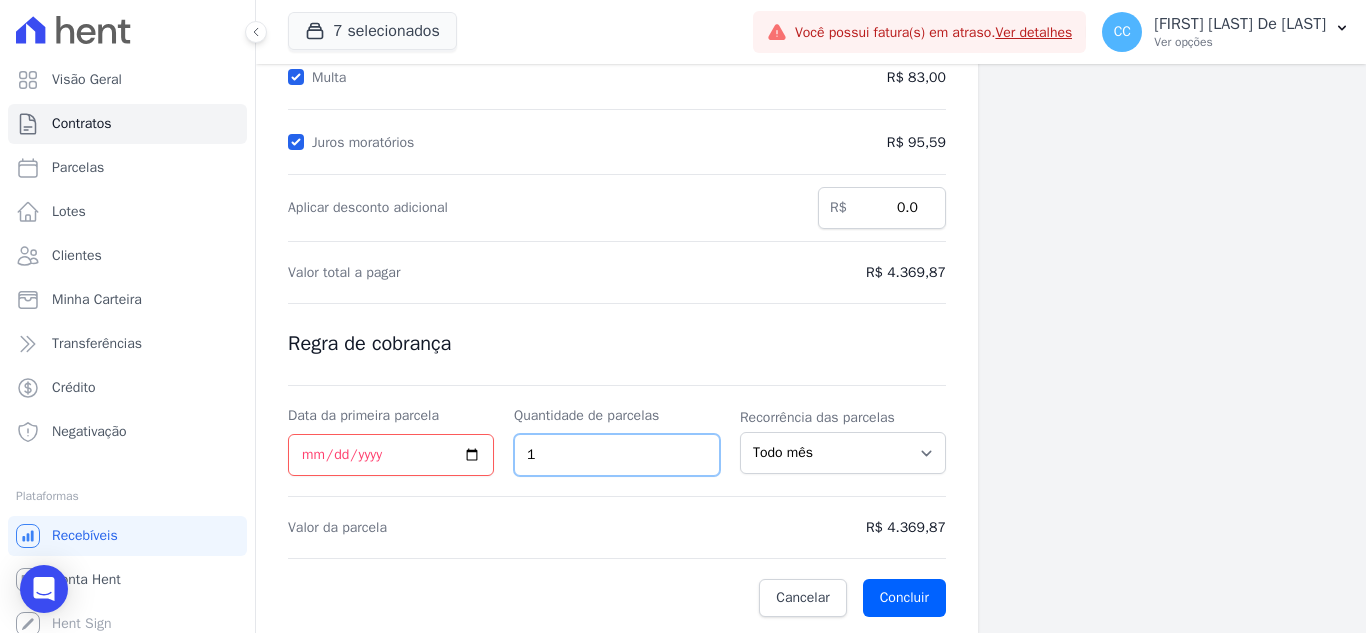 click on "1" at bounding box center [617, 455] 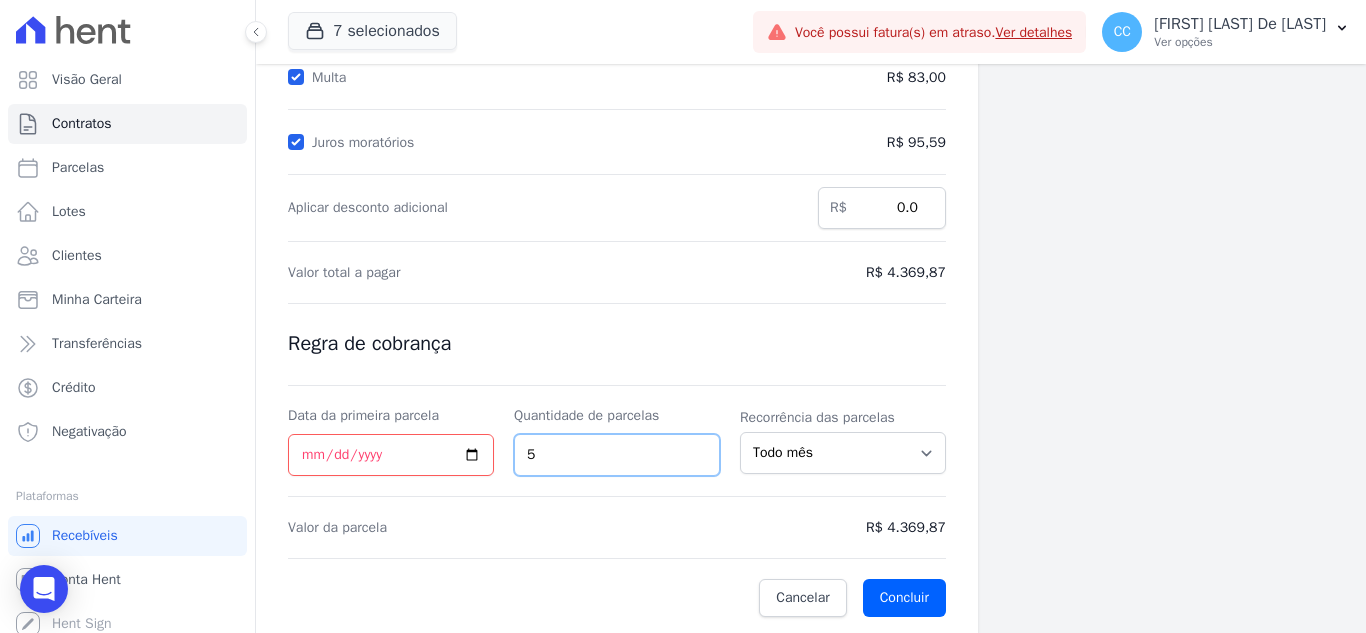type on "5" 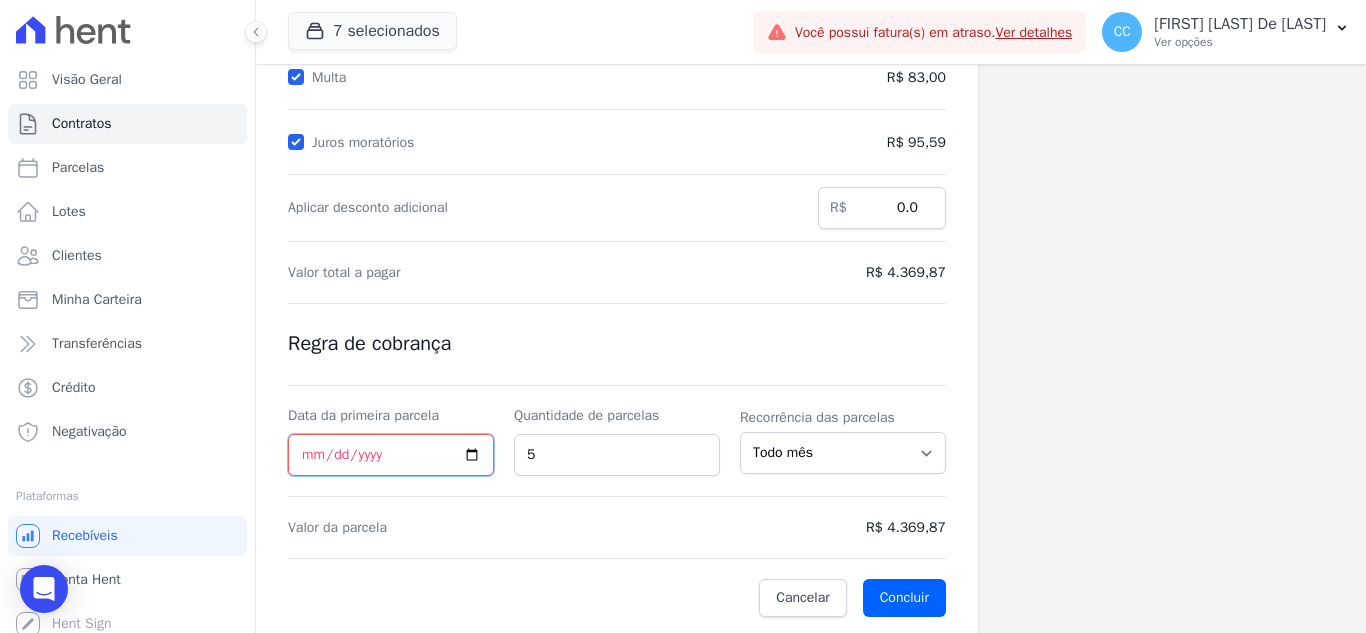 click on "Data da primeira parcela" at bounding box center (391, 455) 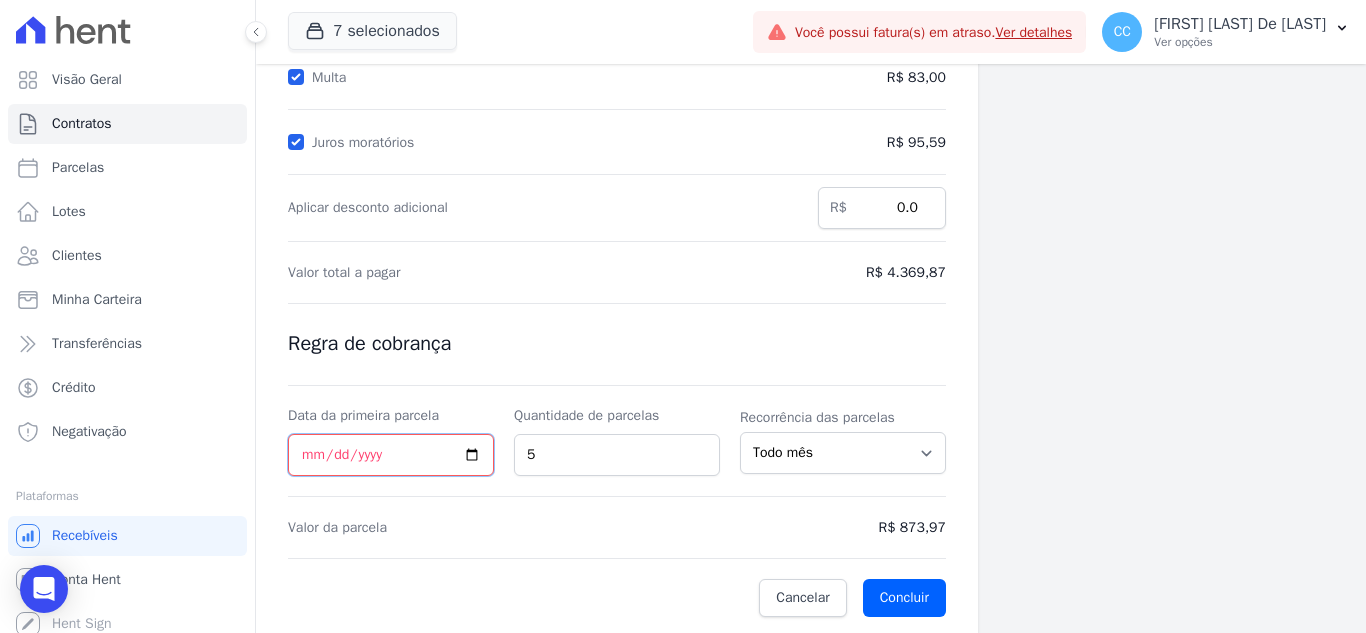 type on "[DATE]" 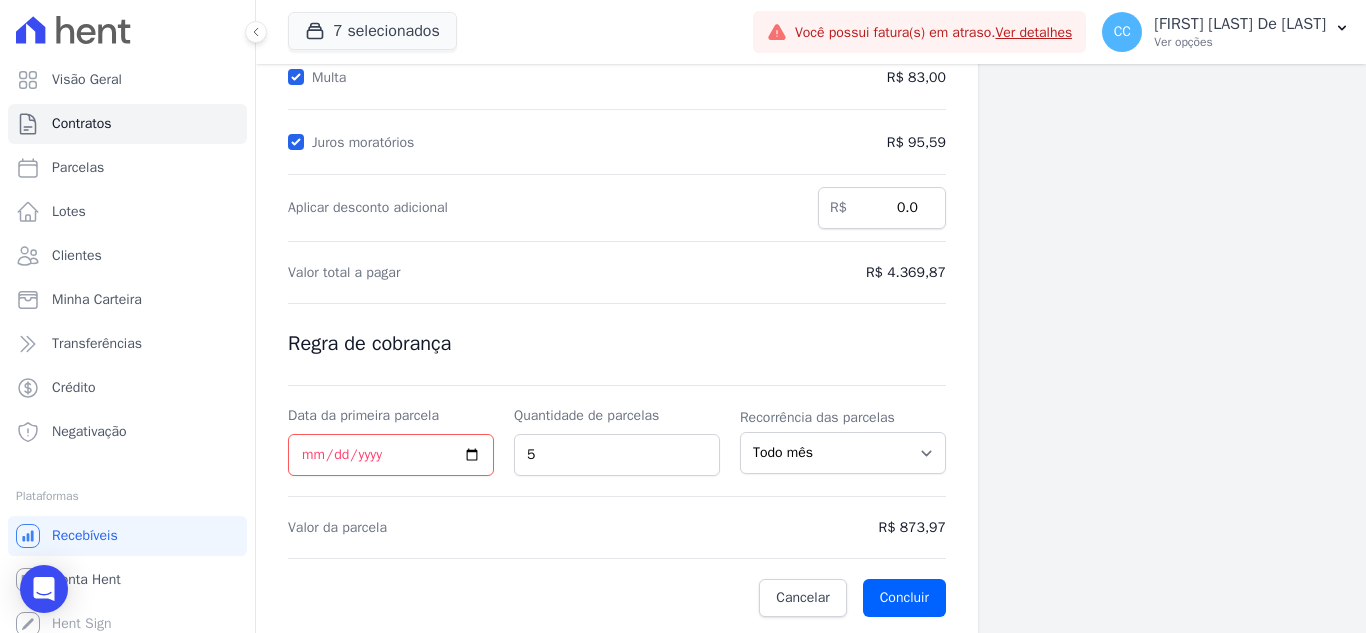 click on "Parcelas em renegociação
Número
Vencimento
Valor
5
[DATE]
R$ 700,00
0
[DATE]
R$ 2.058,83
6" at bounding box center [1186, 165] 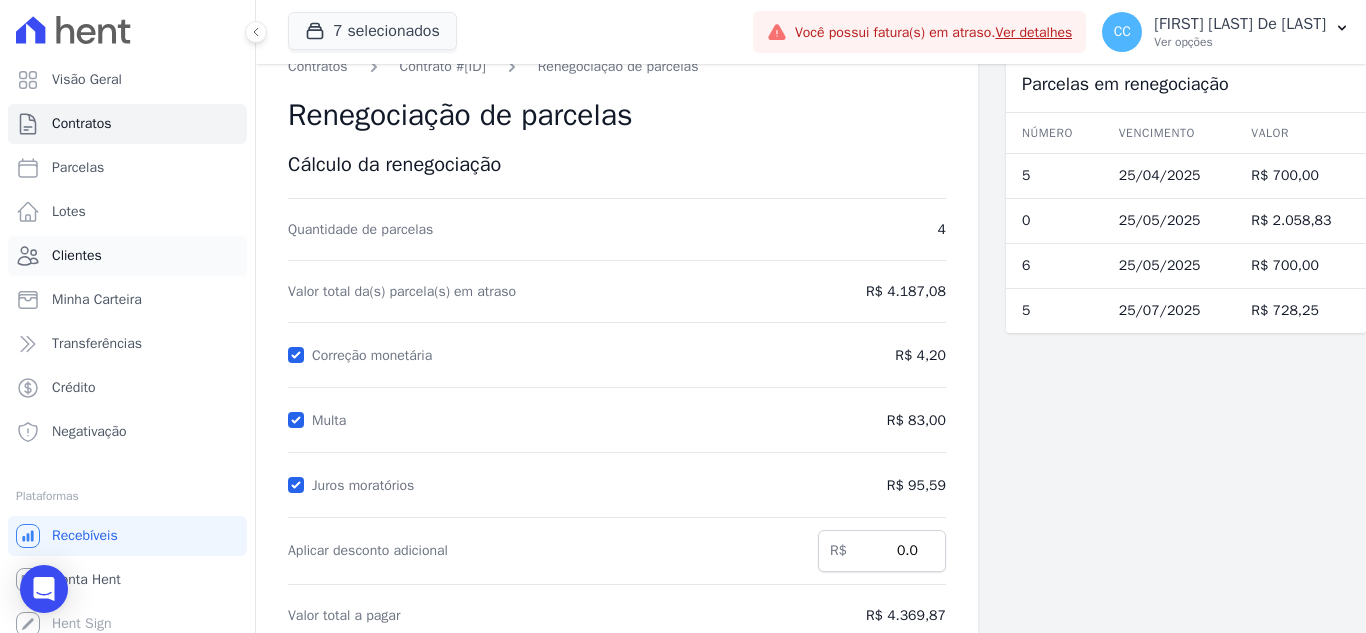 scroll, scrollTop: 0, scrollLeft: 0, axis: both 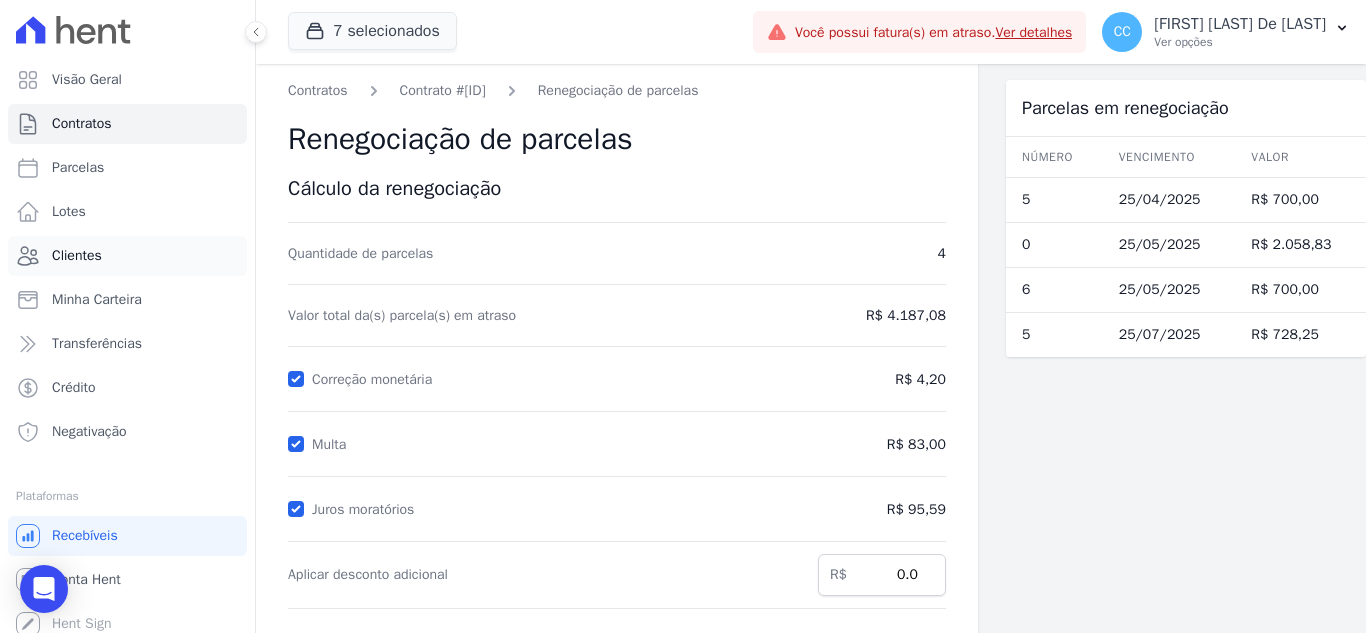 click on "Clientes" at bounding box center (127, 256) 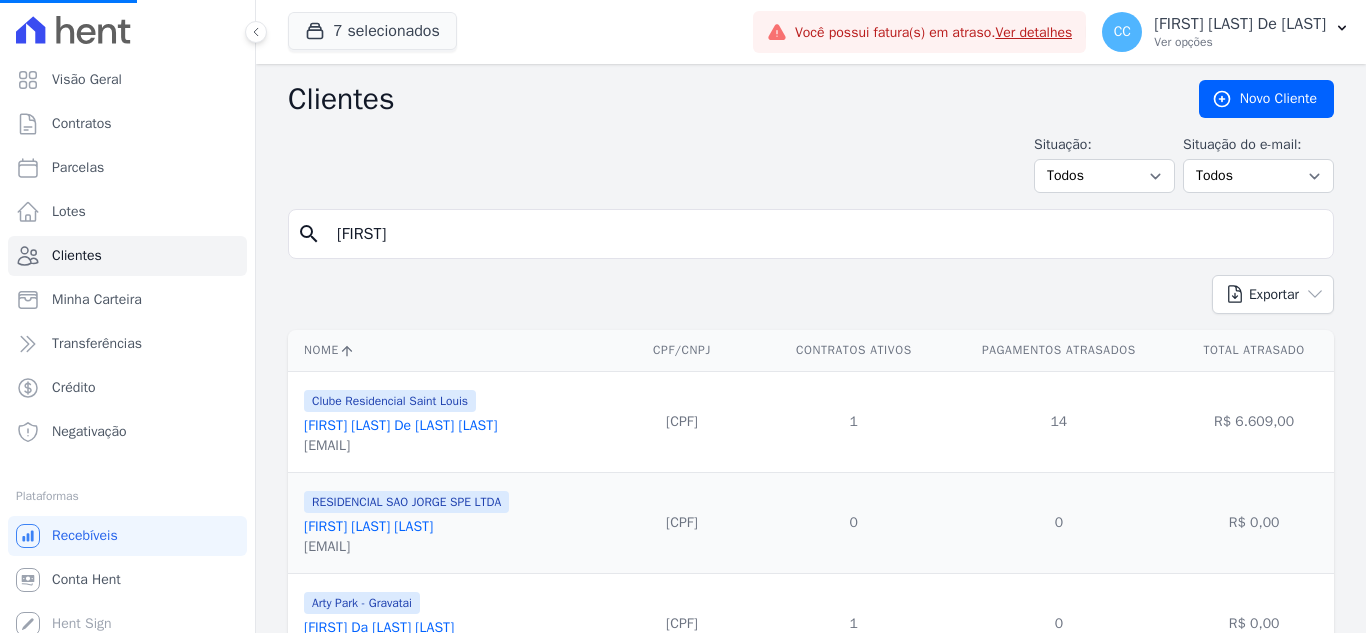 click on "search
[FIRST]]" at bounding box center (811, 242) 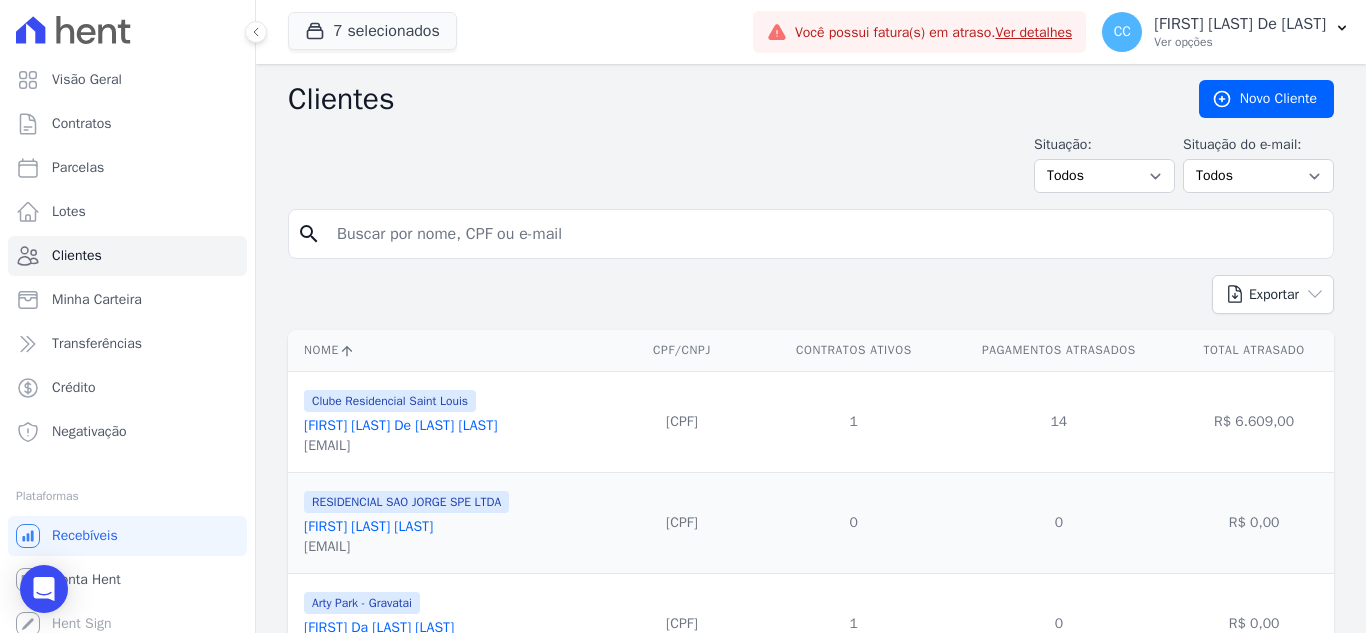 drag, startPoint x: 541, startPoint y: 249, endPoint x: 411, endPoint y: 243, distance: 130.13838 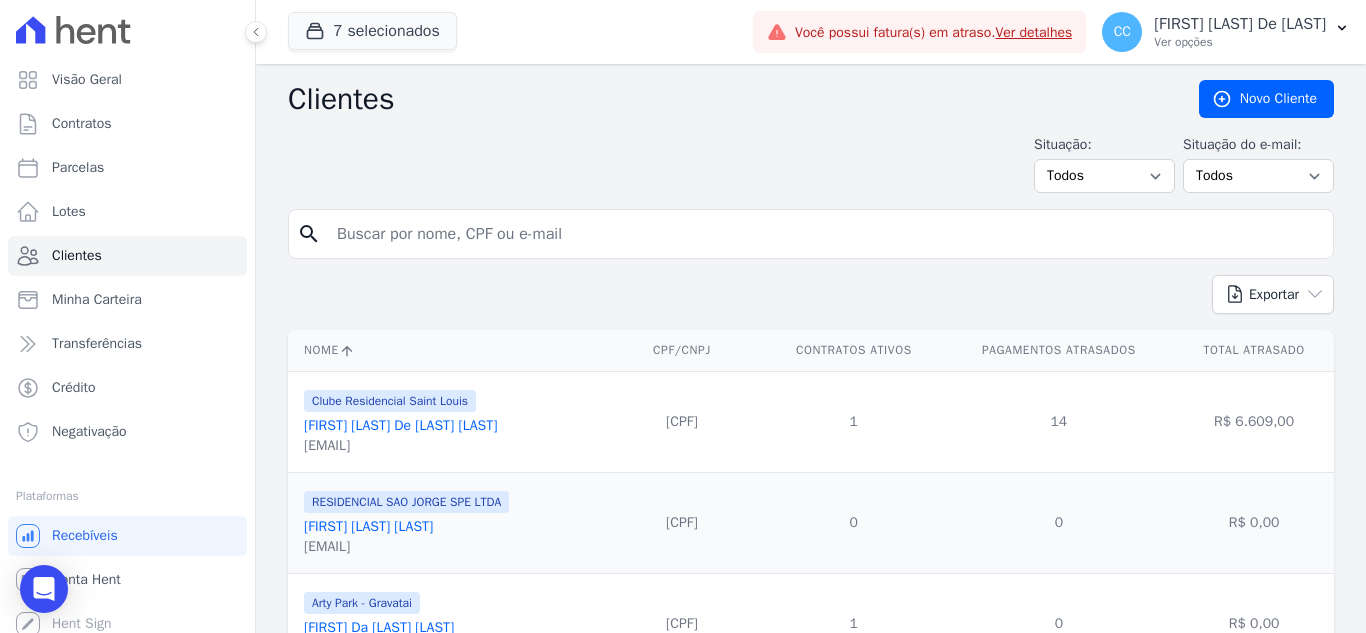 click at bounding box center (825, 234) 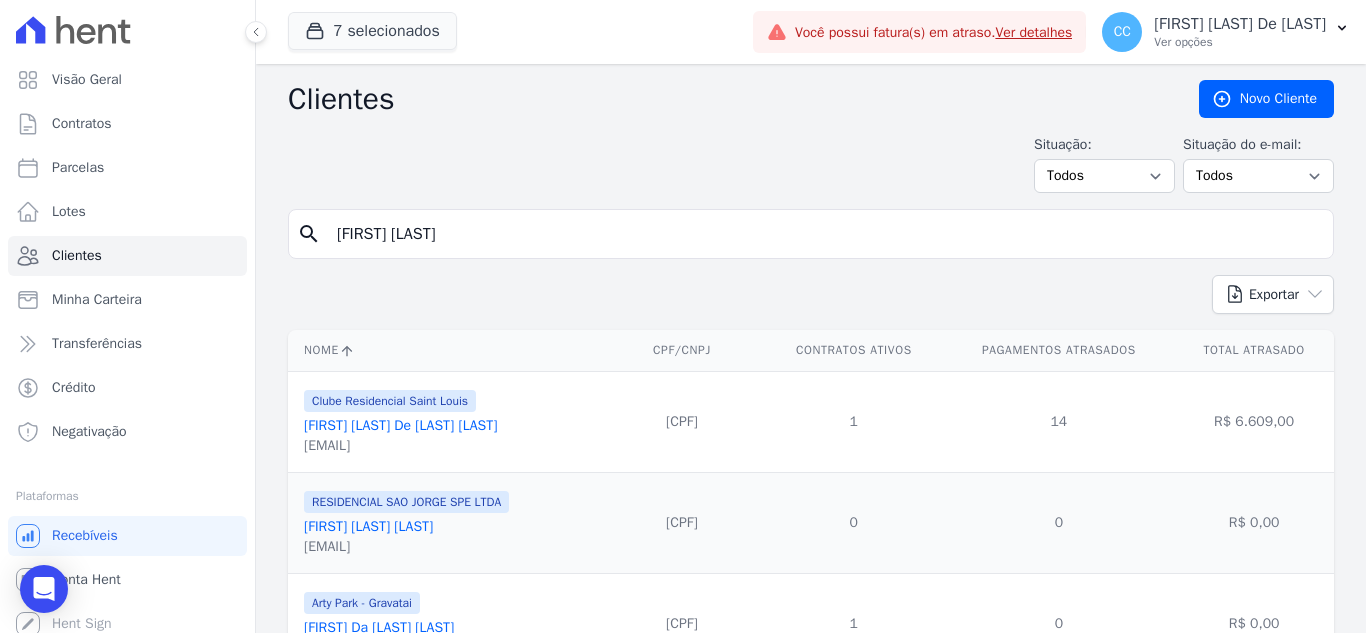 type on "[FIRST] [LAST]" 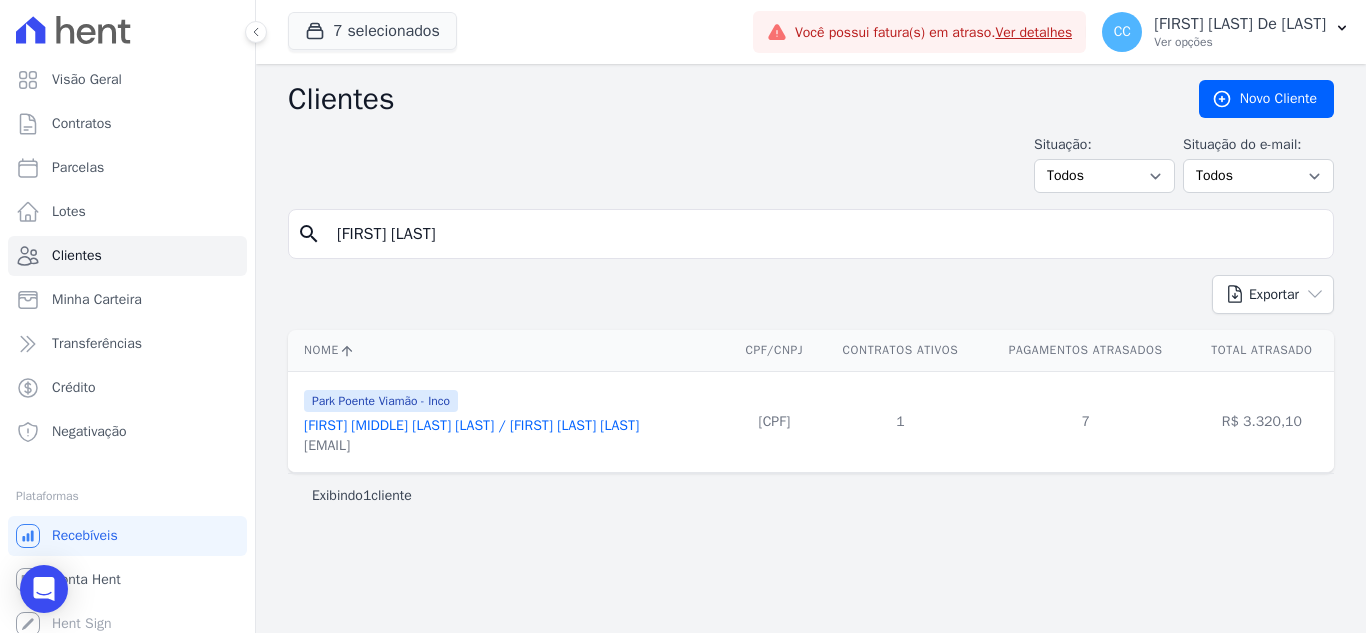 click on "[FIRST] [MIDDLE] [LAST] [LAST] / [FIRST] [LAST] [LAST]" at bounding box center [471, 425] 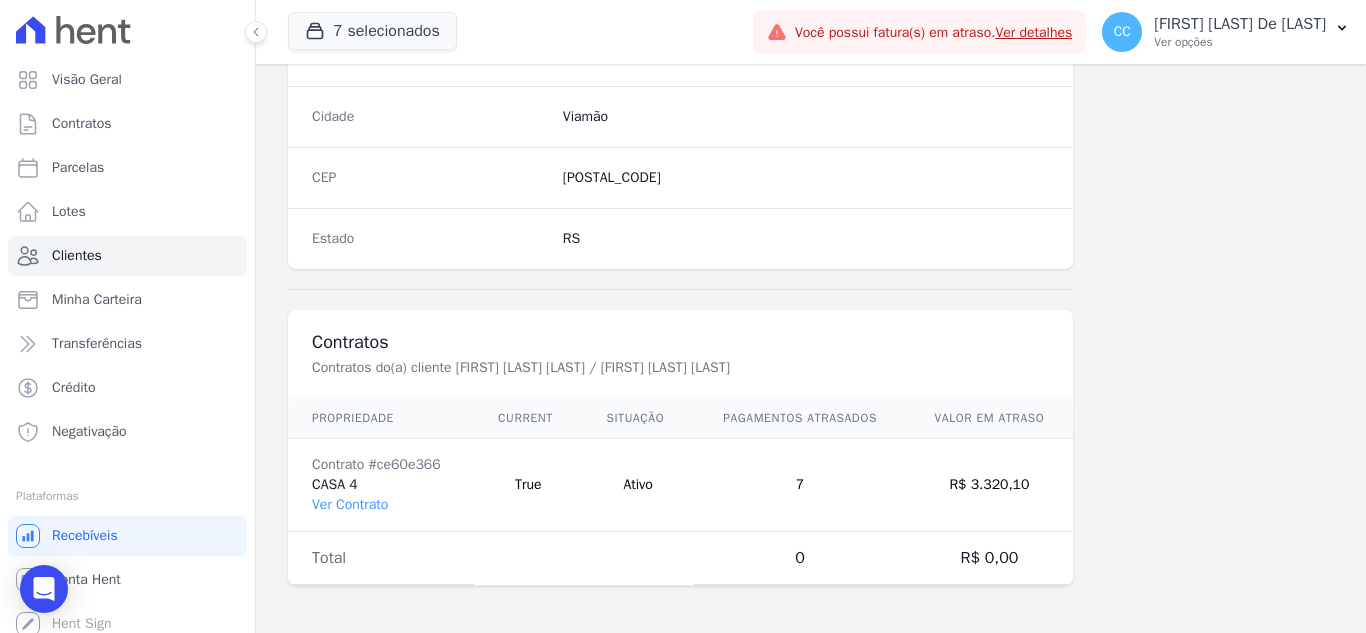 scroll, scrollTop: 1238, scrollLeft: 0, axis: vertical 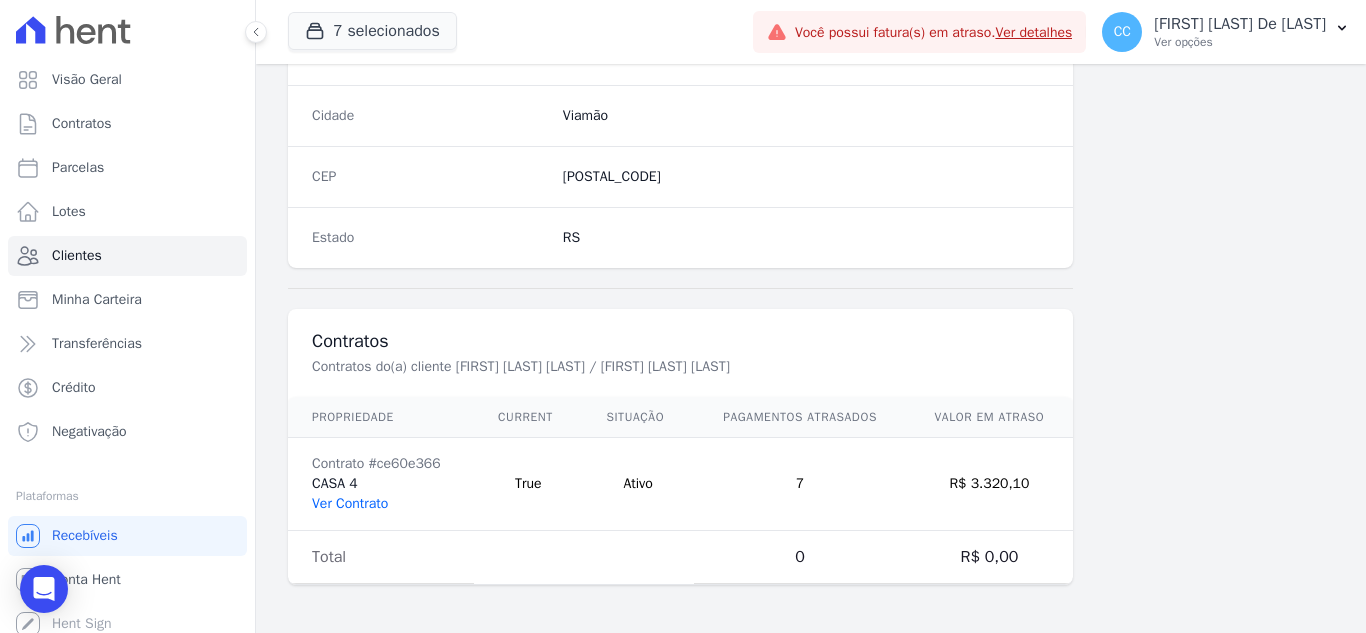 click on "Ver Contrato" at bounding box center (350, 503) 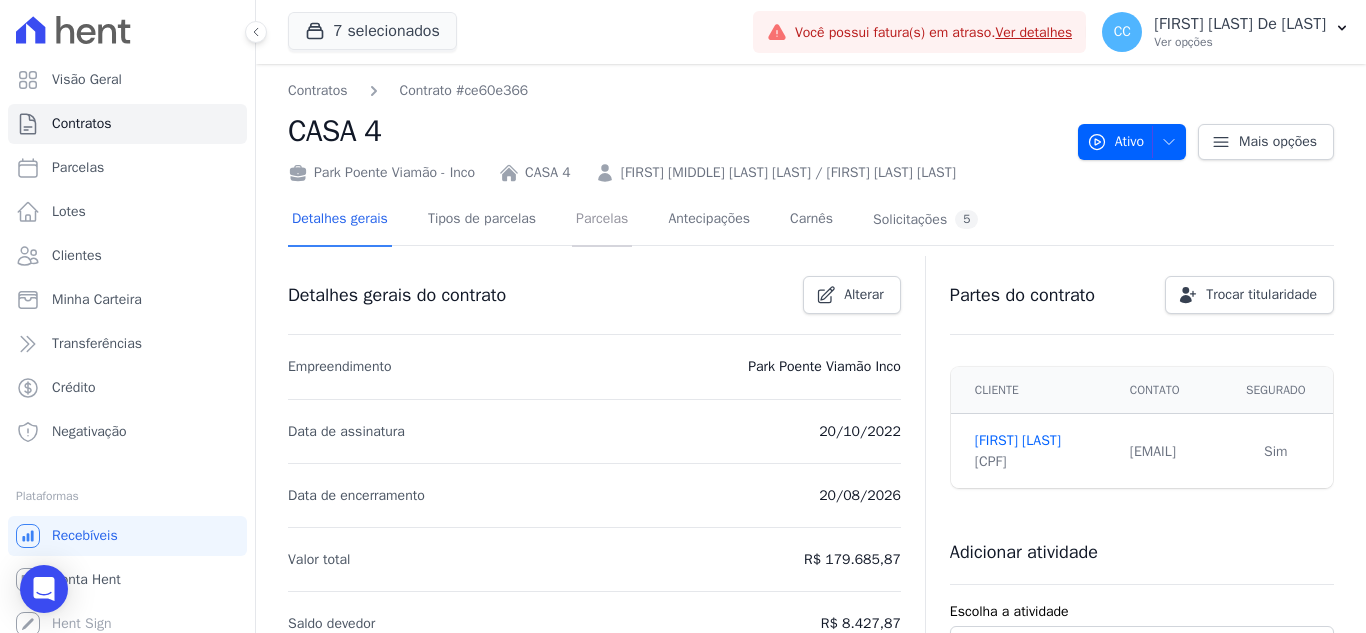 click on "Parcelas" at bounding box center (602, 220) 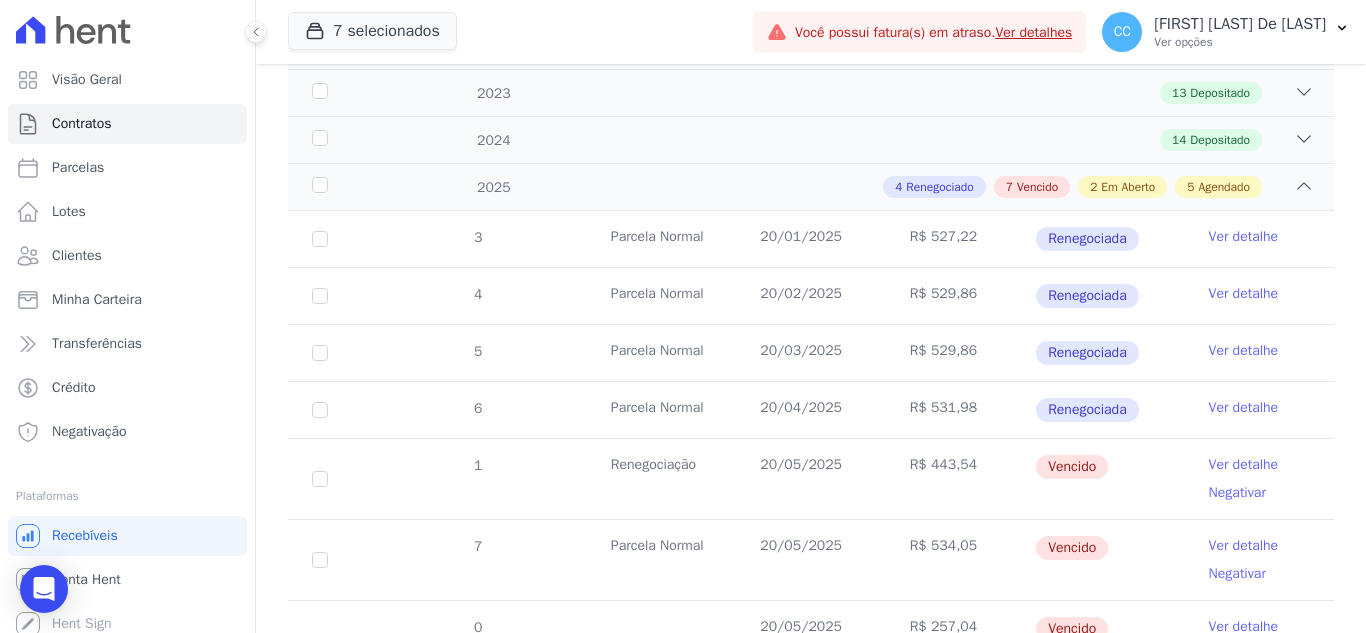 scroll, scrollTop: 400, scrollLeft: 0, axis: vertical 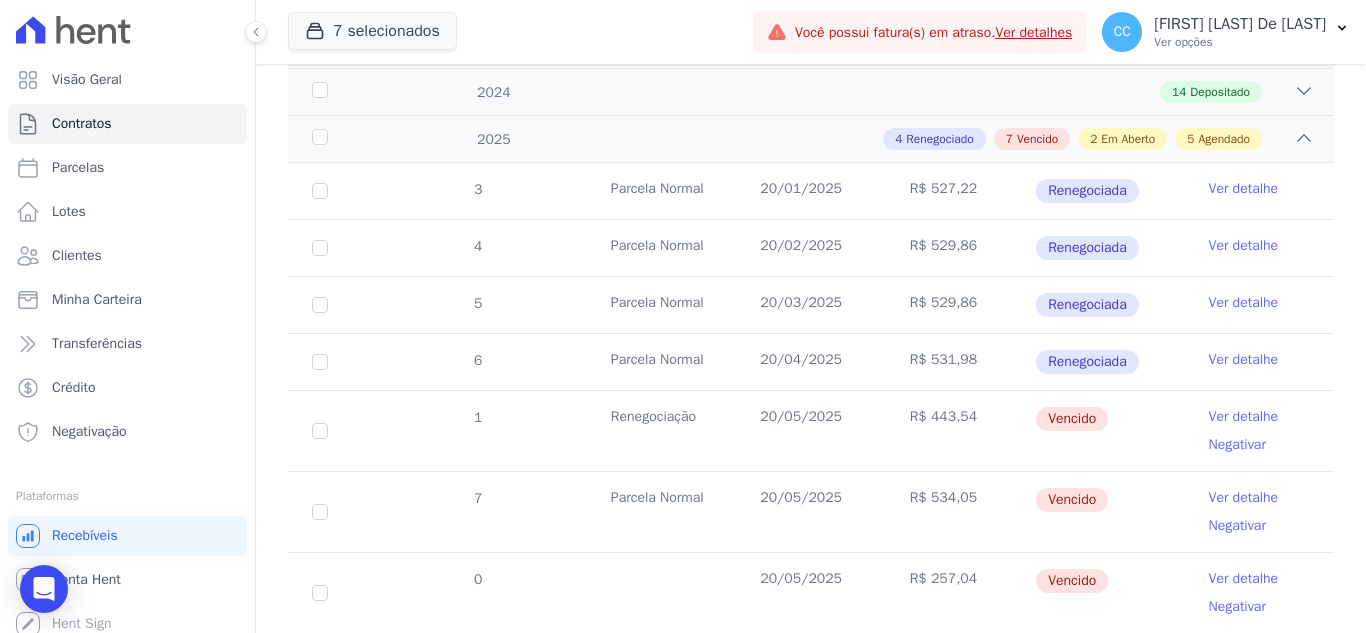click on "1" at bounding box center [320, 431] 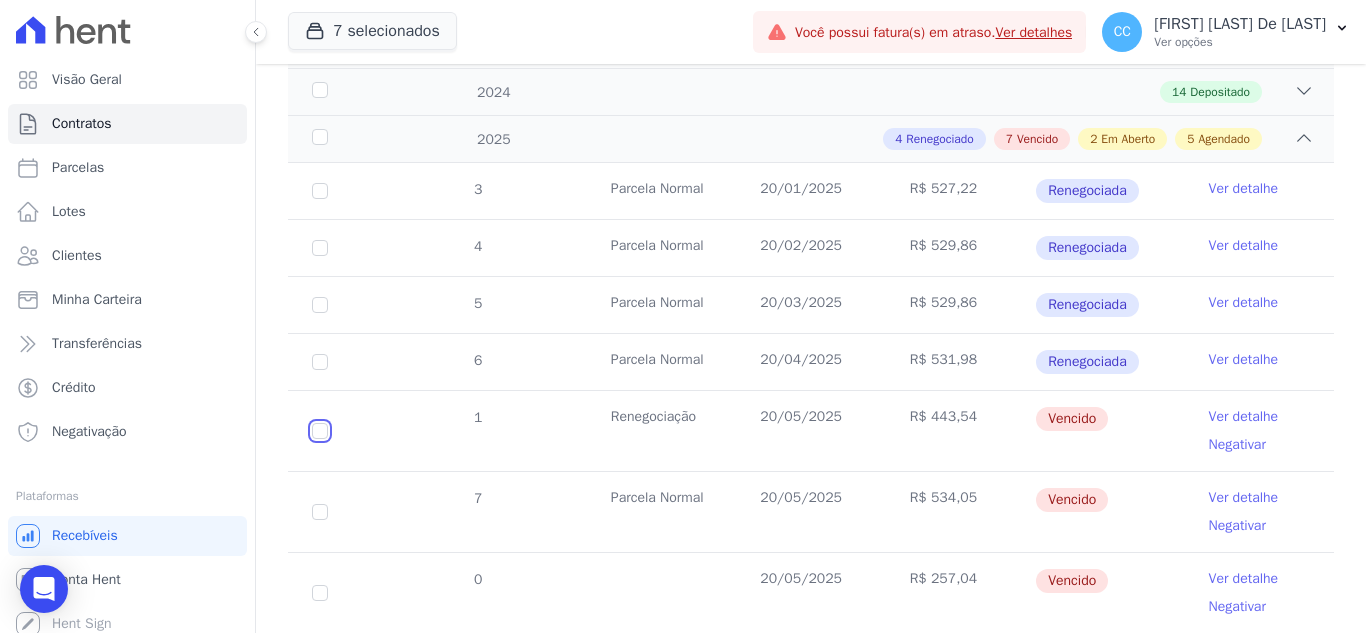 click at bounding box center [320, 431] 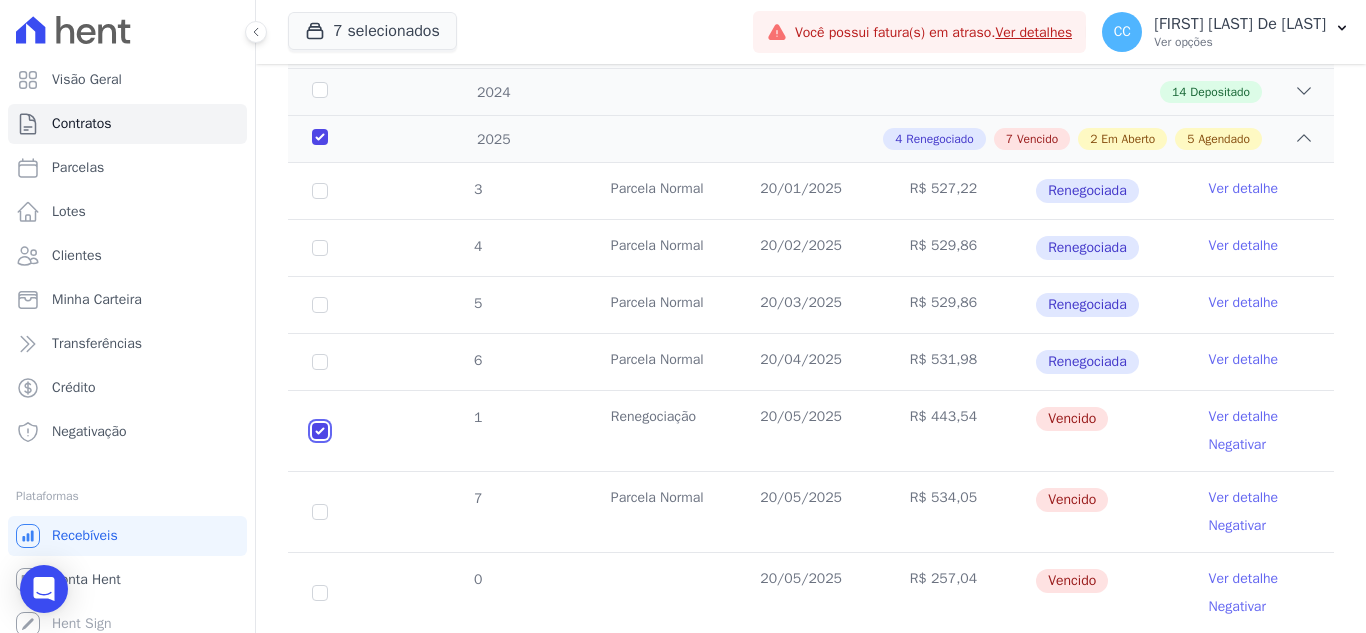 checkbox on "true" 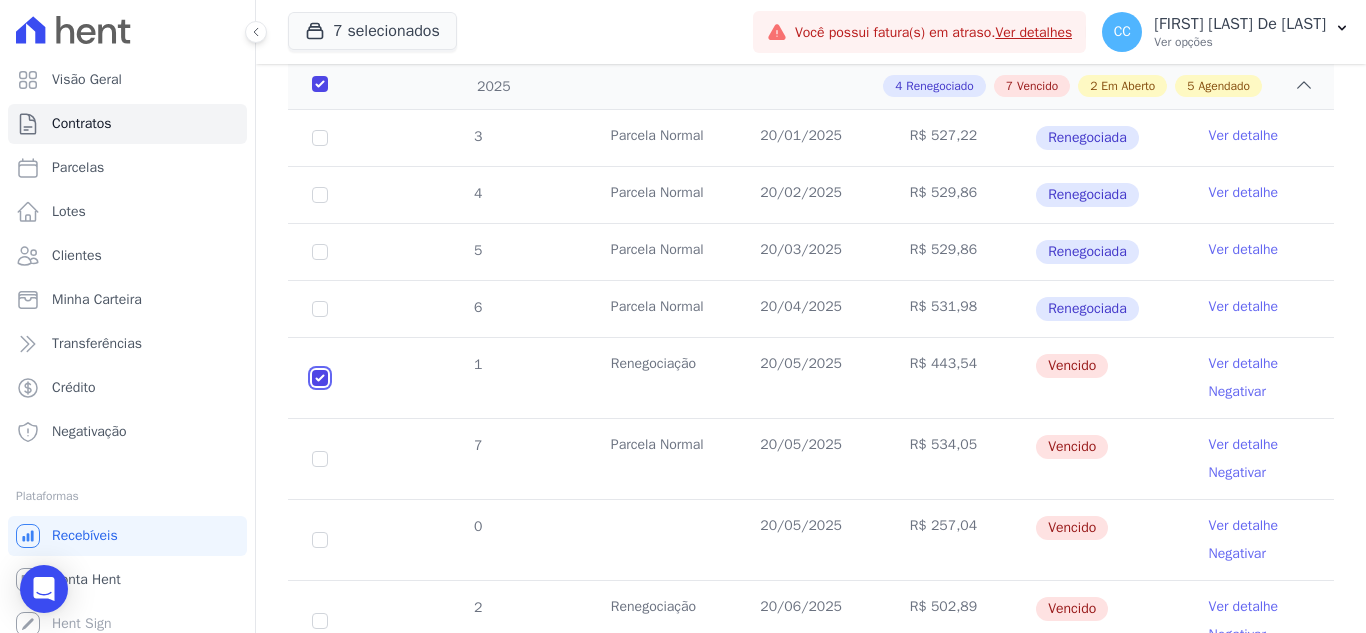scroll, scrollTop: 536, scrollLeft: 0, axis: vertical 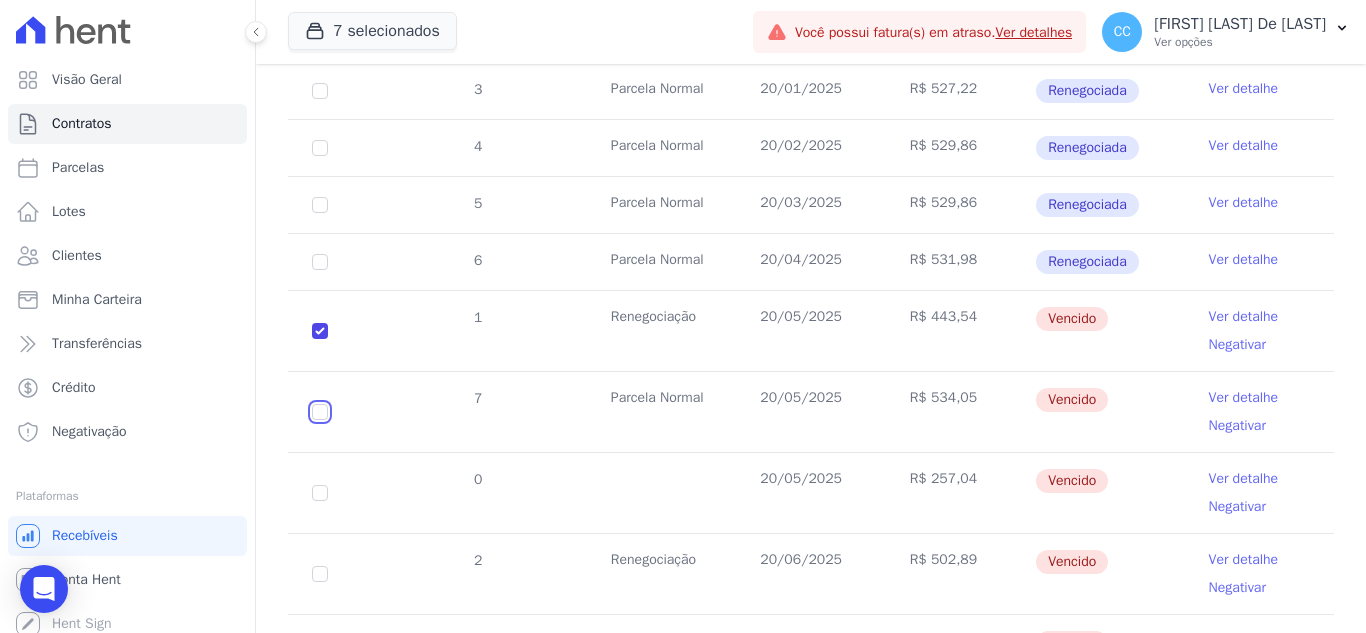 click at bounding box center (320, 331) 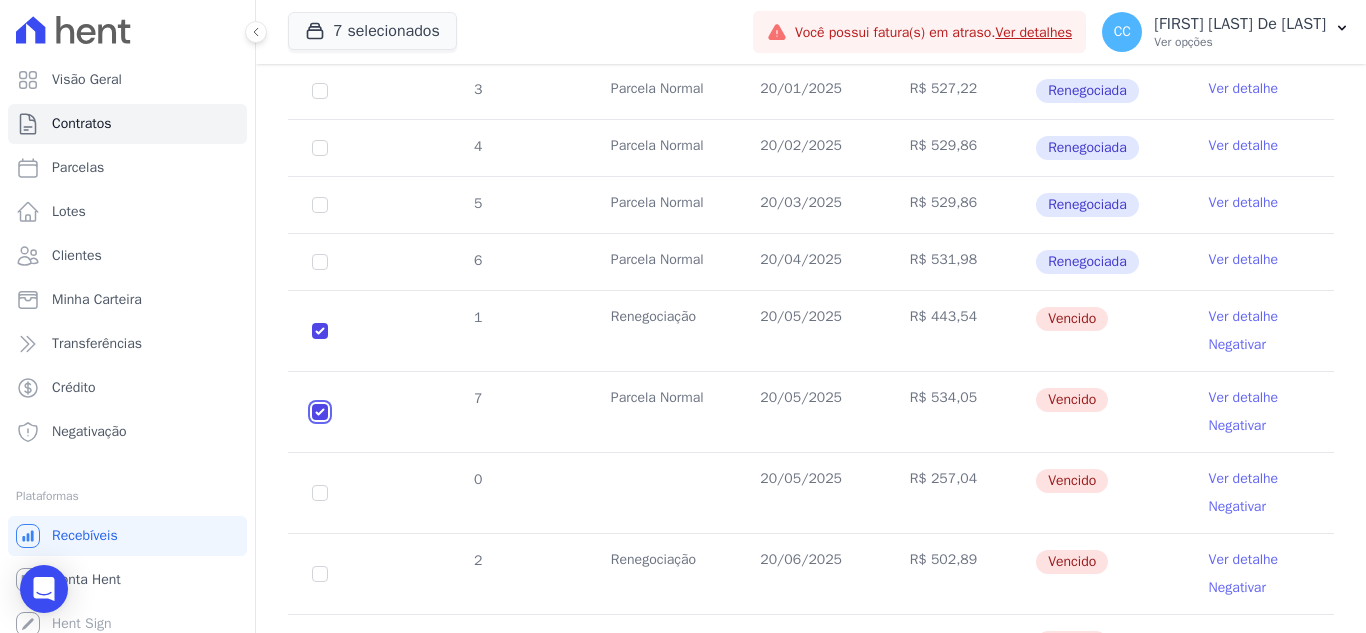 checkbox on "true" 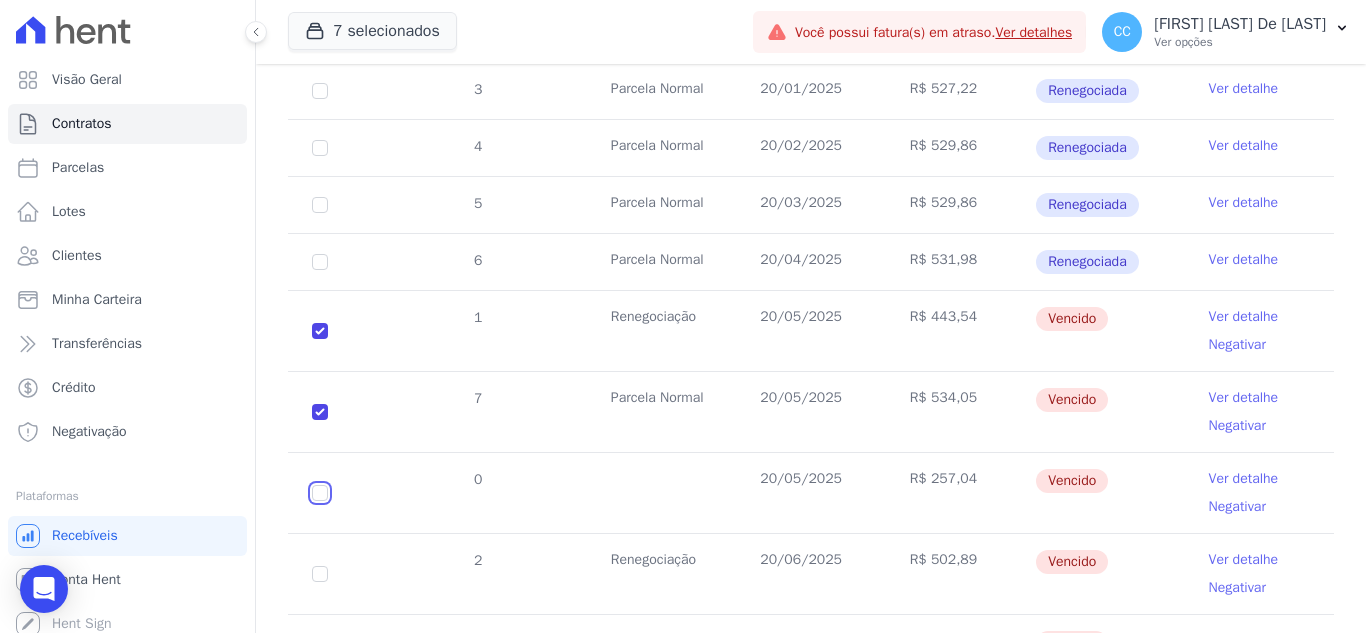 click at bounding box center [320, 331] 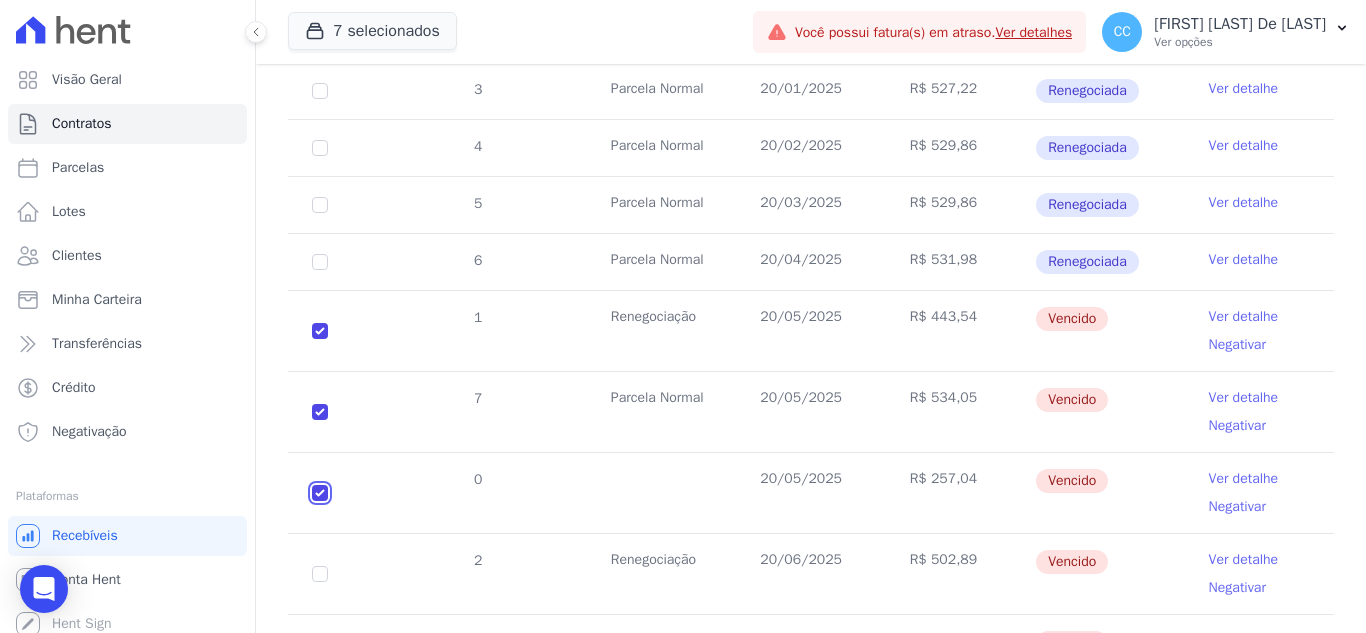checkbox on "true" 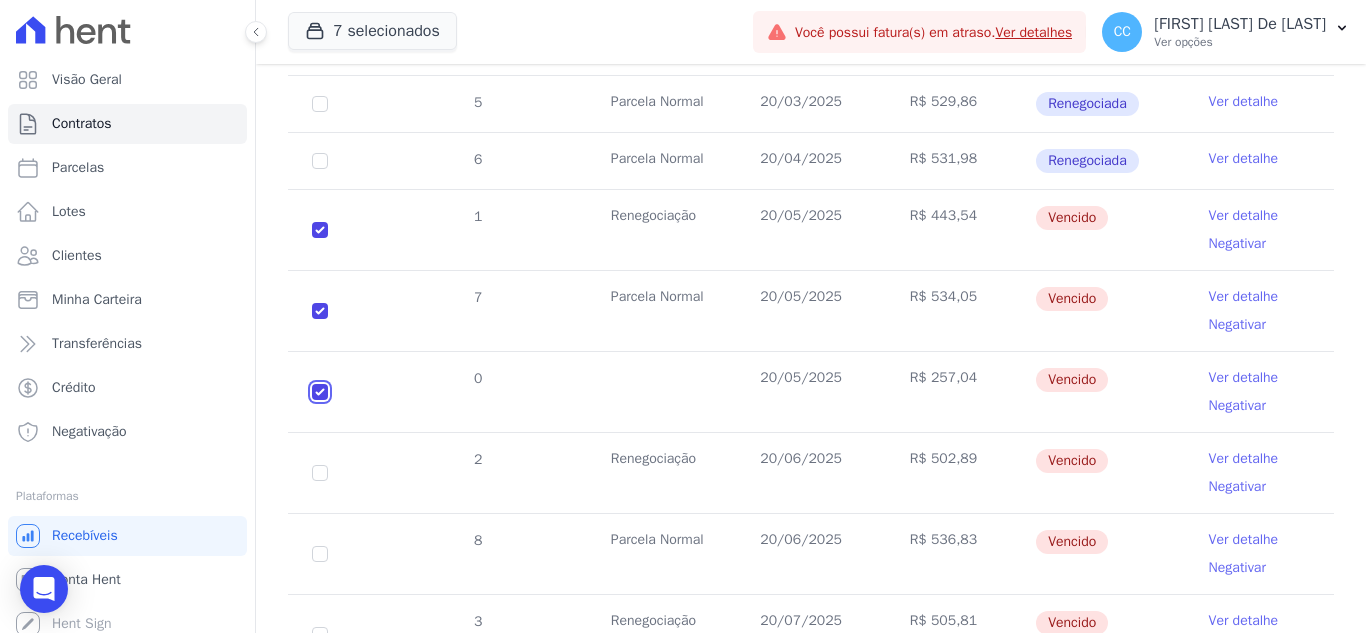 scroll, scrollTop: 736, scrollLeft: 0, axis: vertical 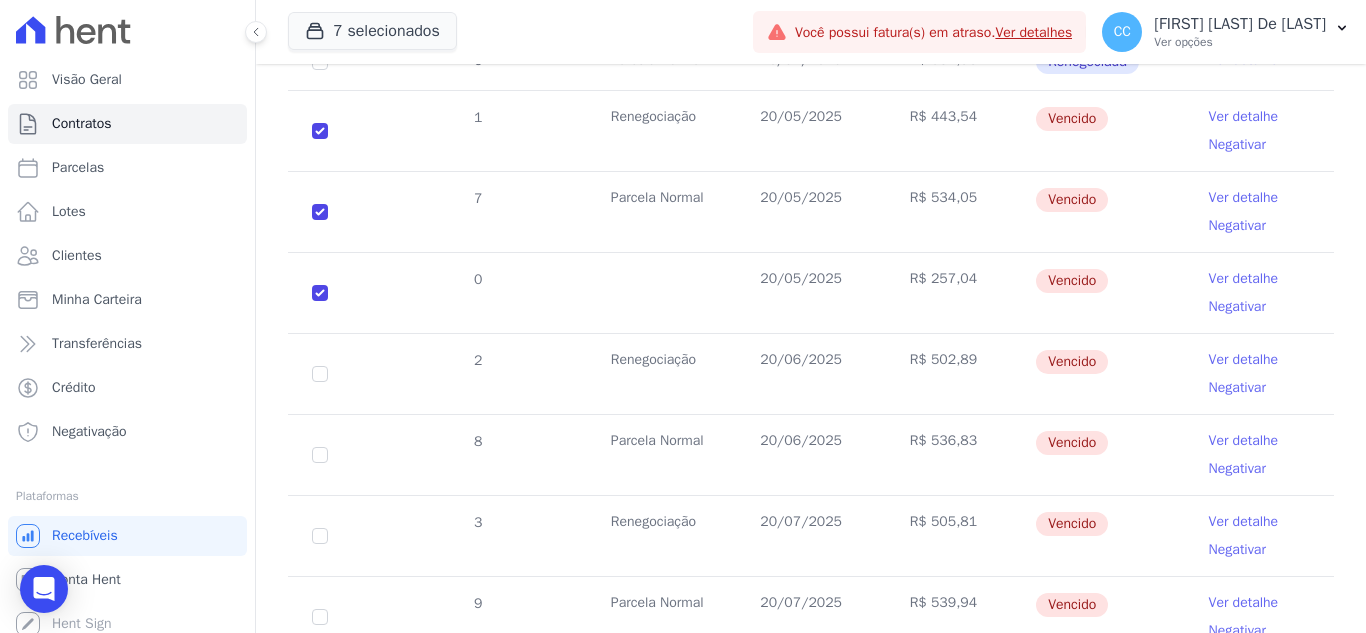 click on "2" at bounding box center [320, 374] 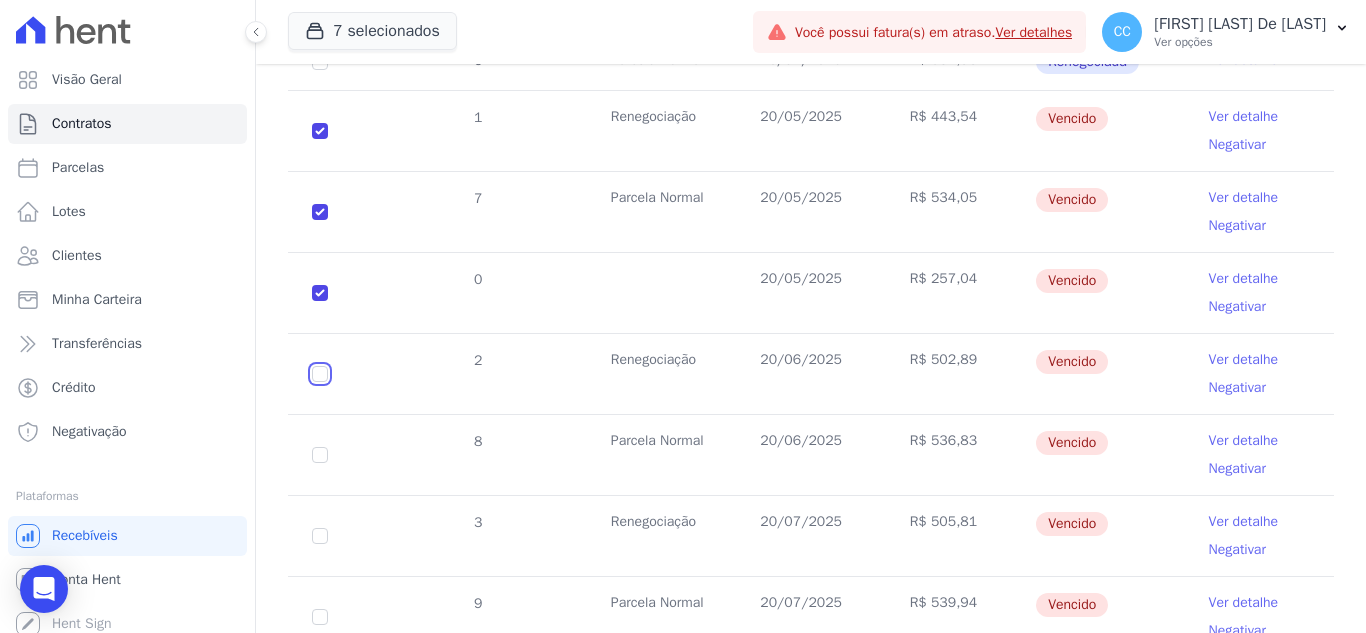 click at bounding box center (320, 131) 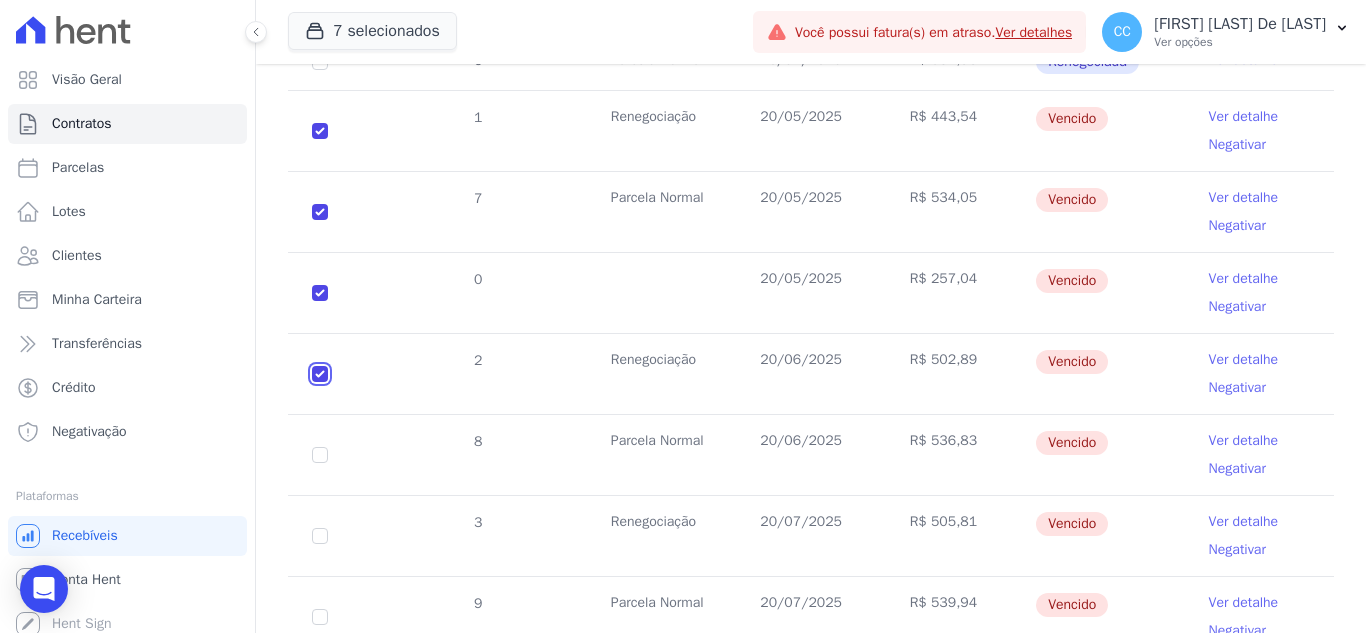 checkbox on "true" 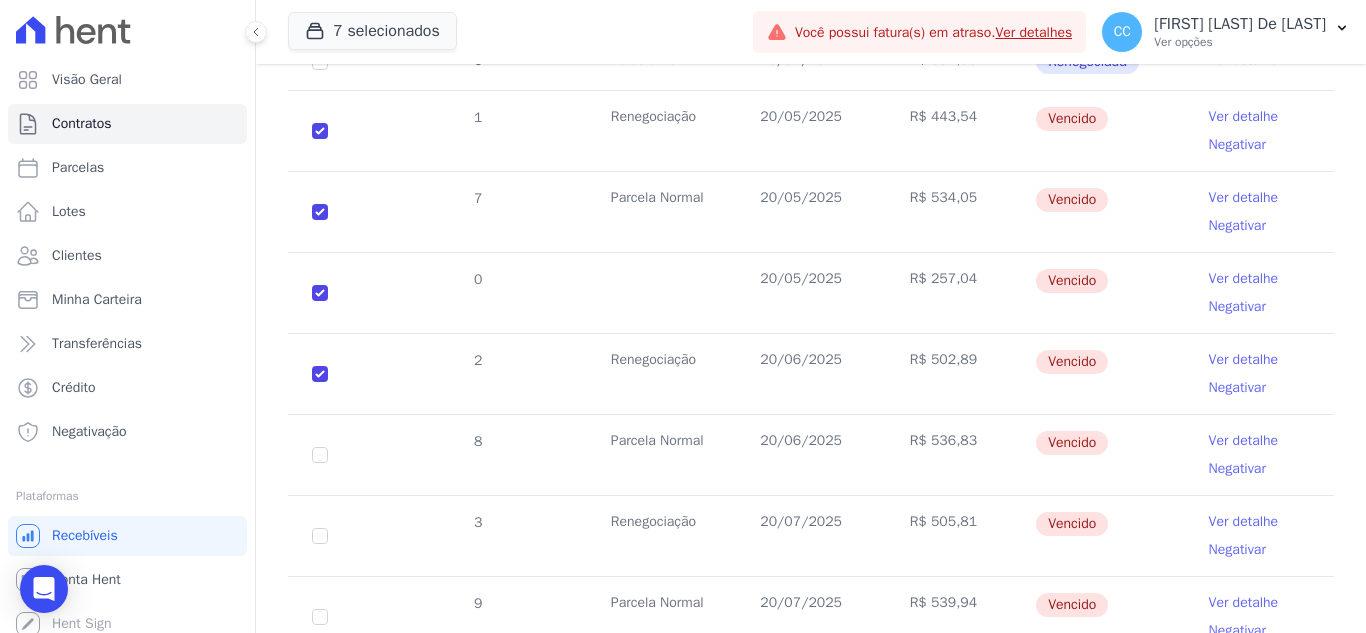 click on "8" at bounding box center (320, 455) 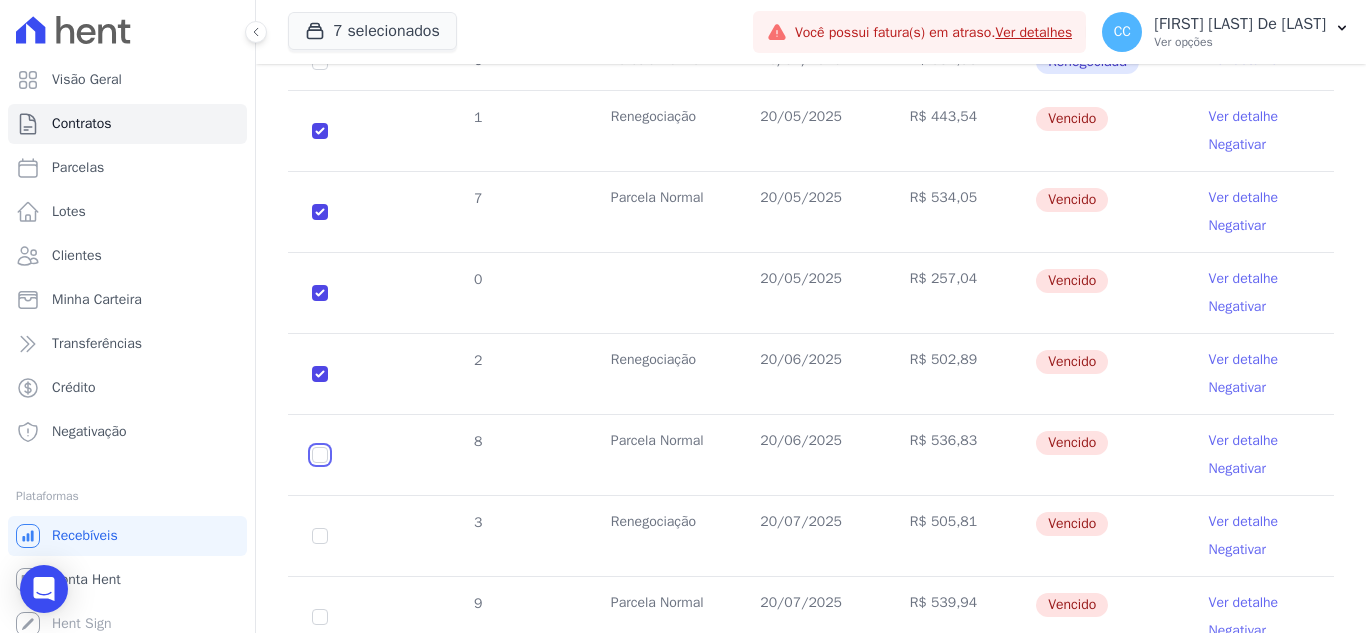 click at bounding box center (320, 131) 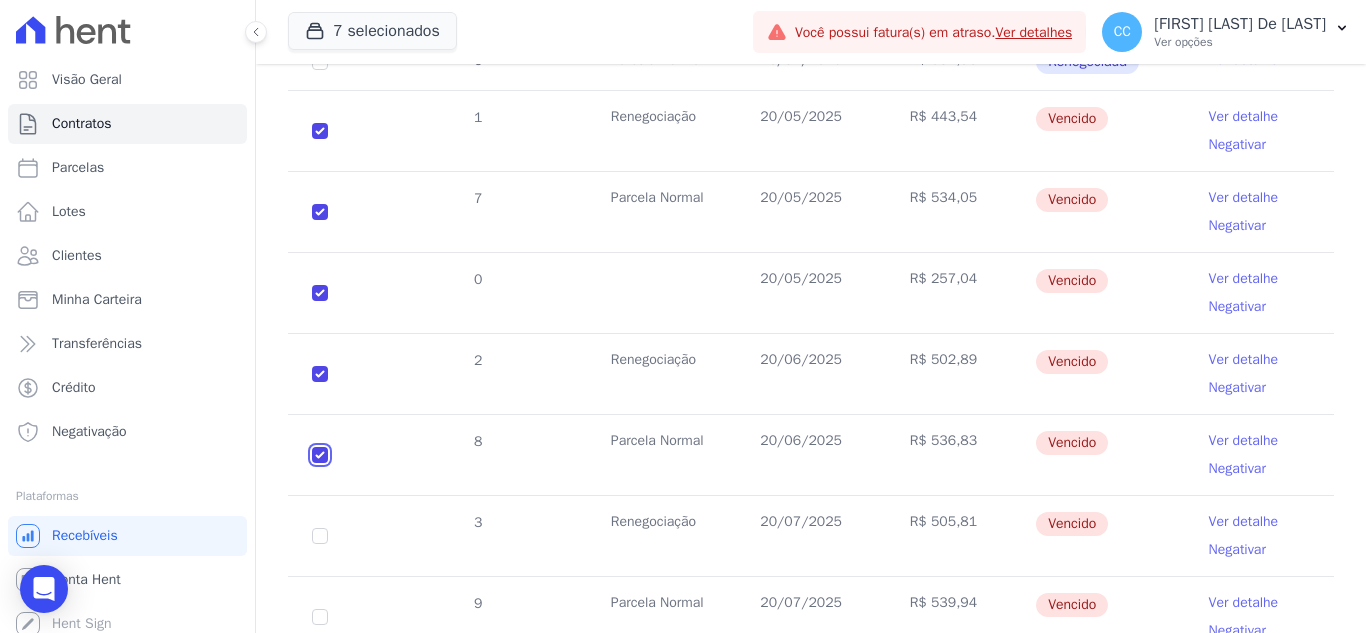 checkbox on "true" 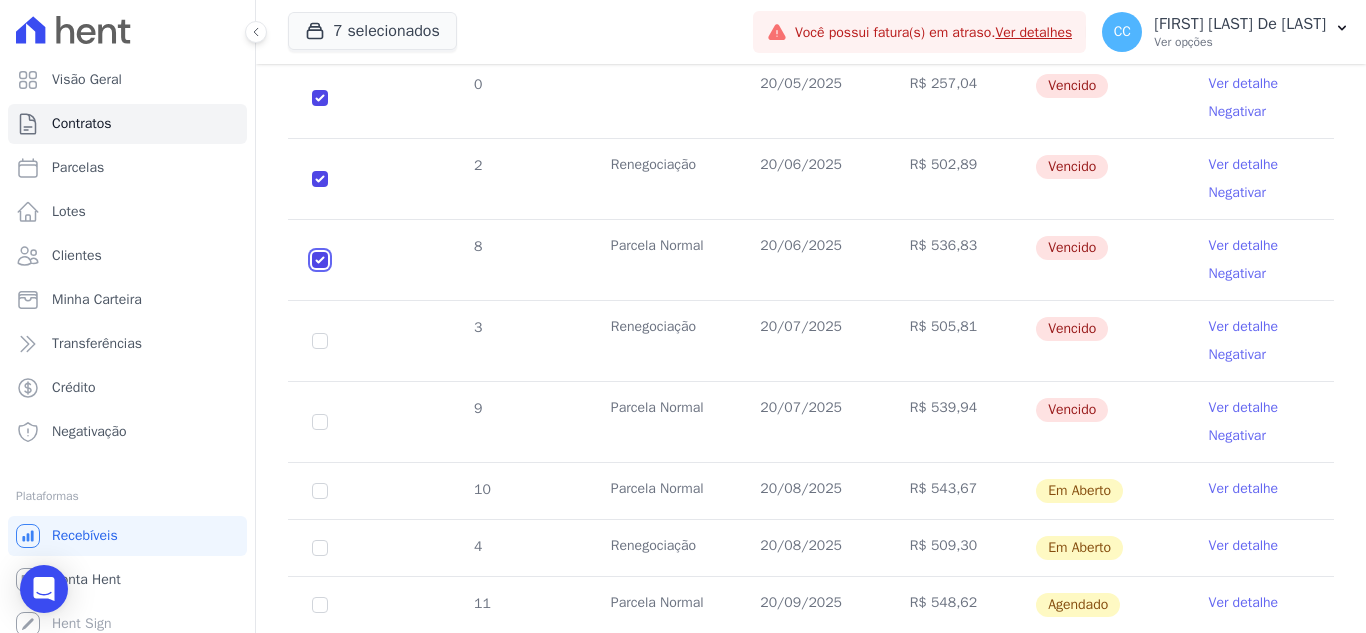 scroll, scrollTop: 936, scrollLeft: 0, axis: vertical 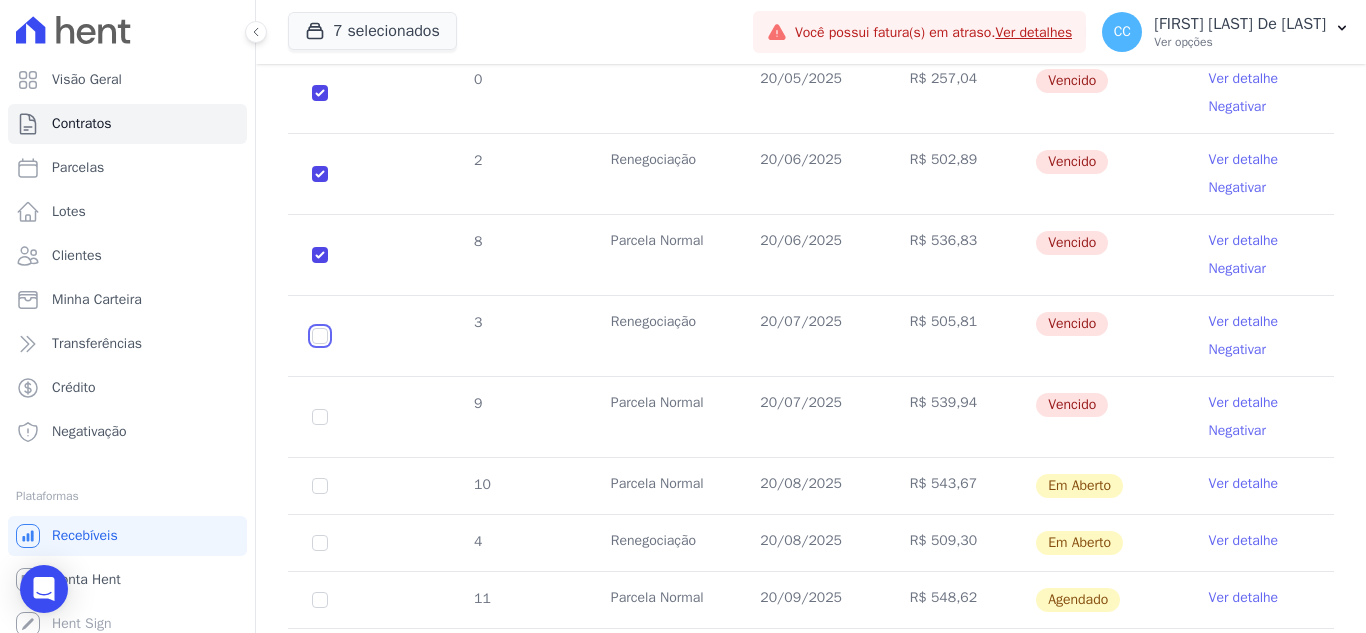click at bounding box center [320, -69] 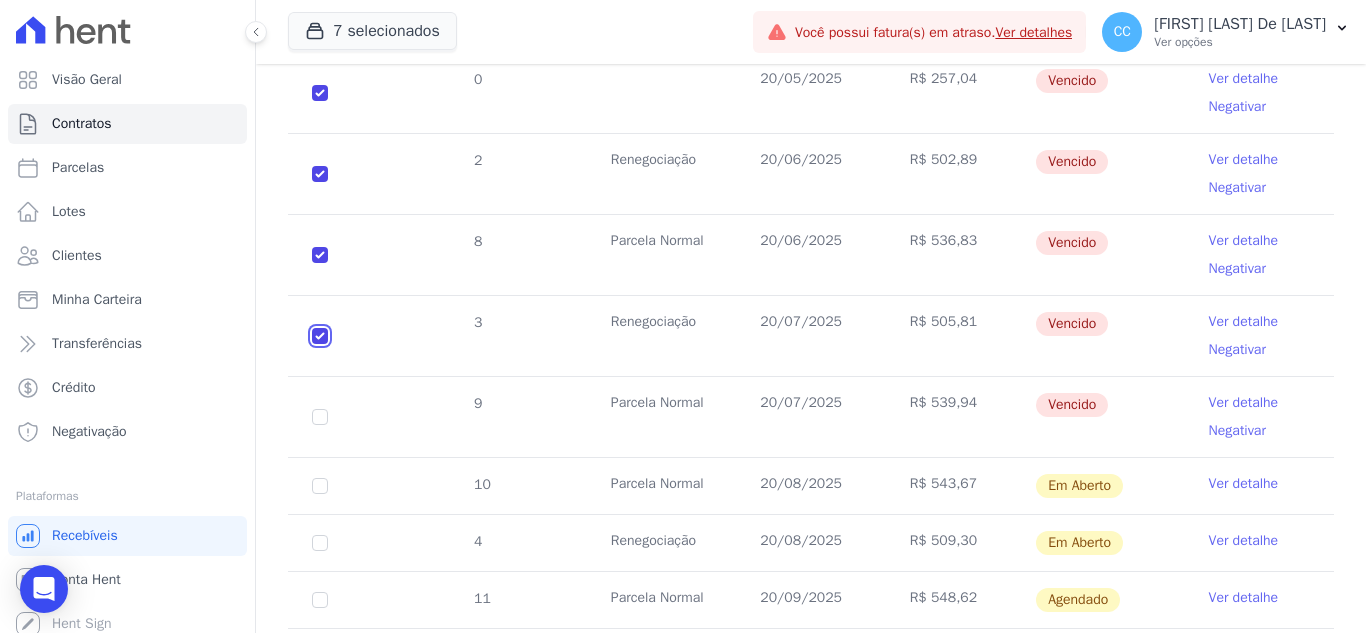checkbox on "true" 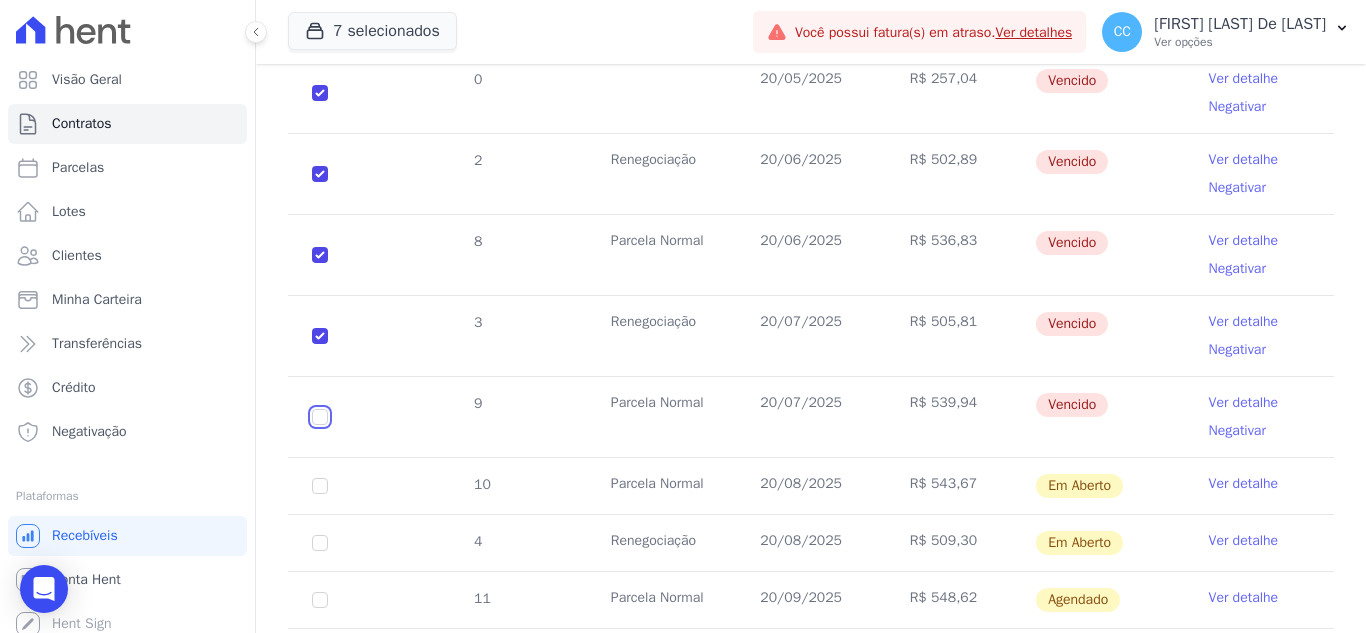 click at bounding box center [320, -69] 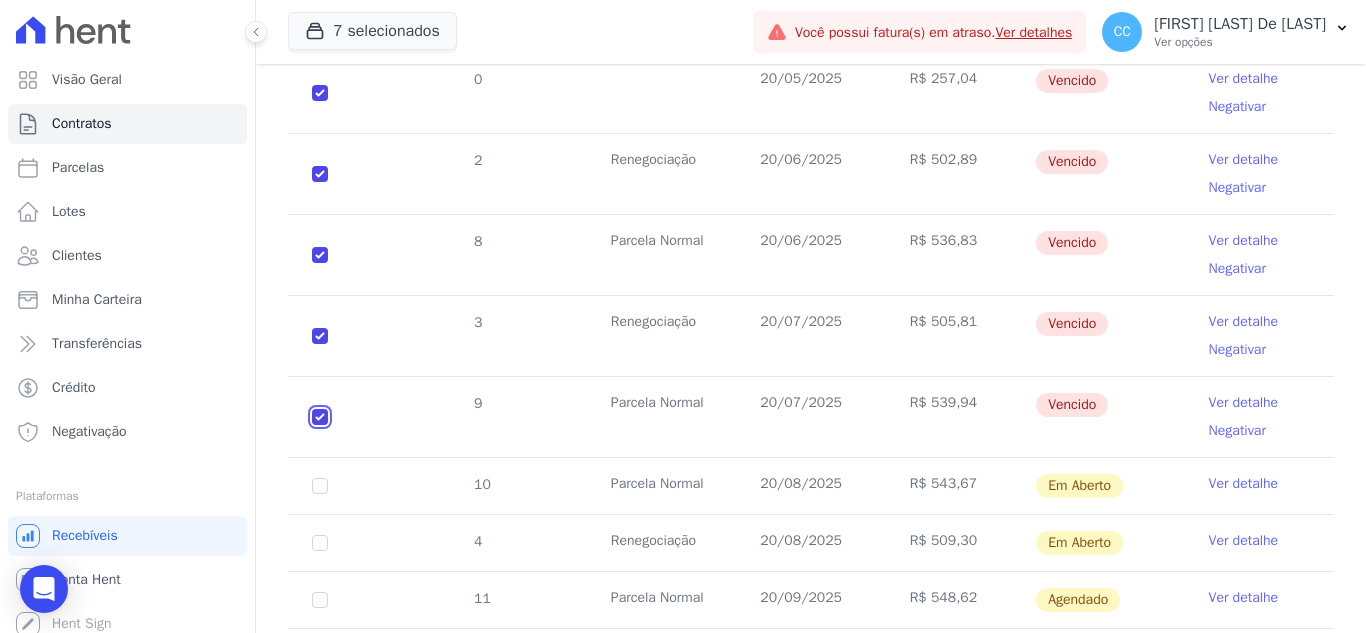 checkbox on "true" 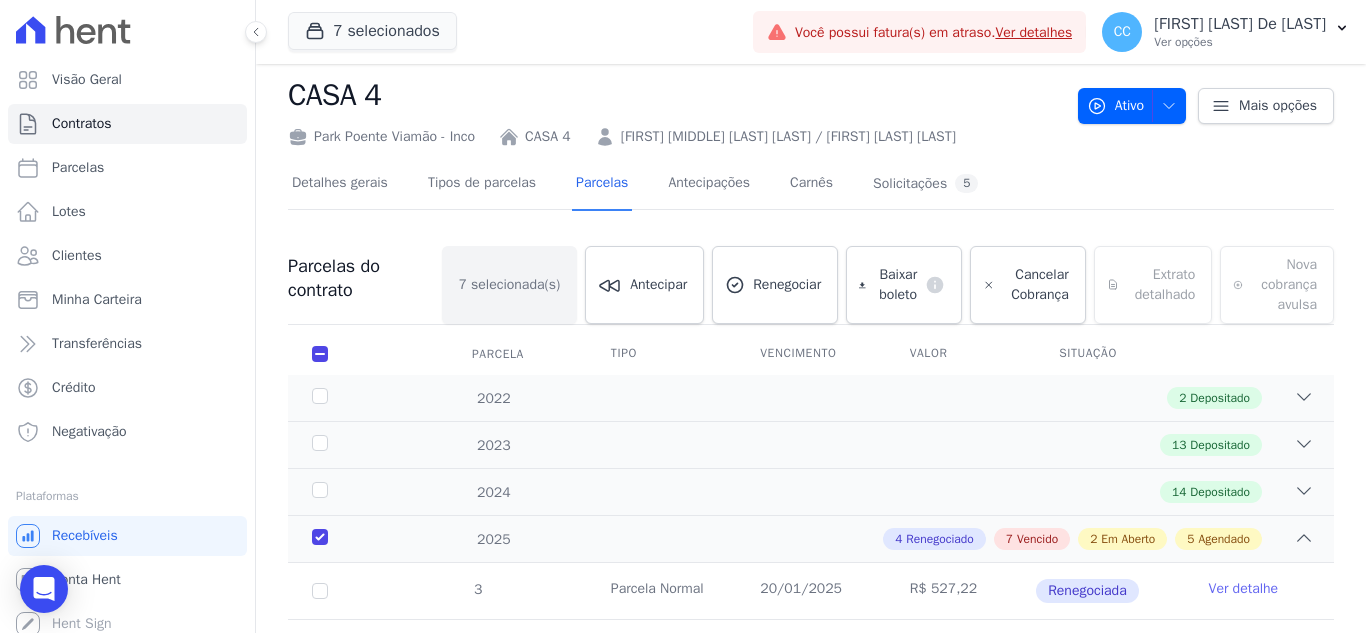 scroll, scrollTop: 0, scrollLeft: 0, axis: both 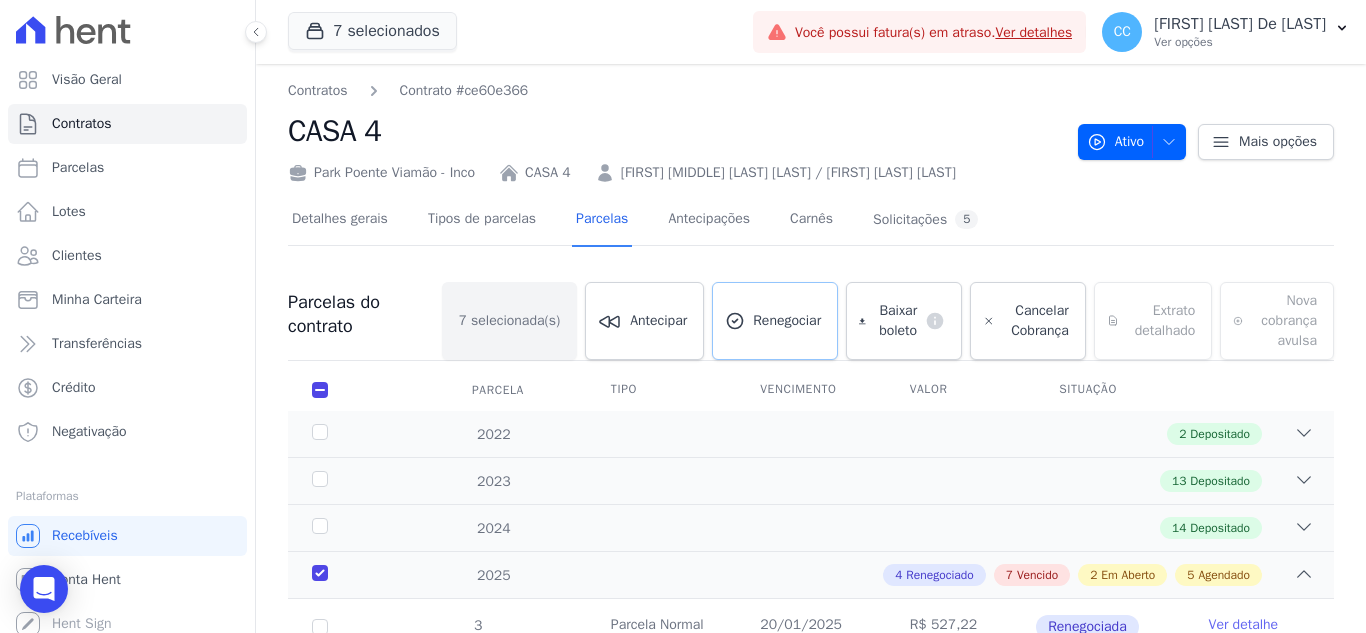 click on "Renegociar" at bounding box center (775, 321) 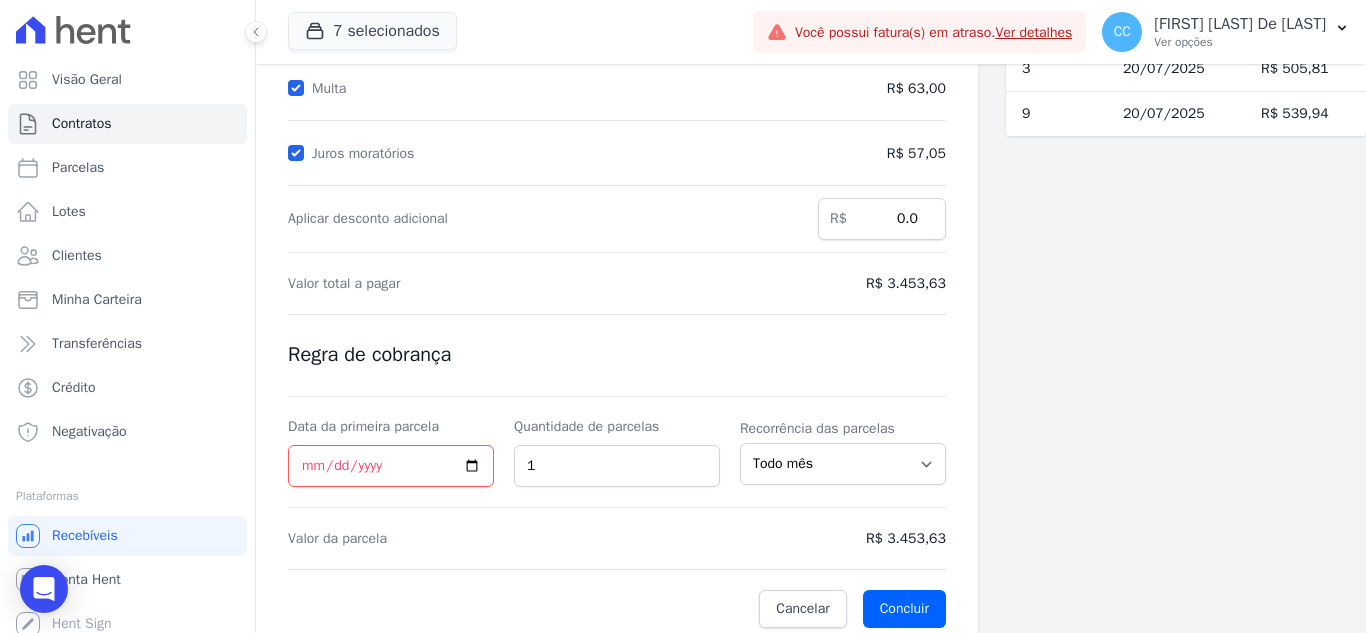 scroll, scrollTop: 369, scrollLeft: 0, axis: vertical 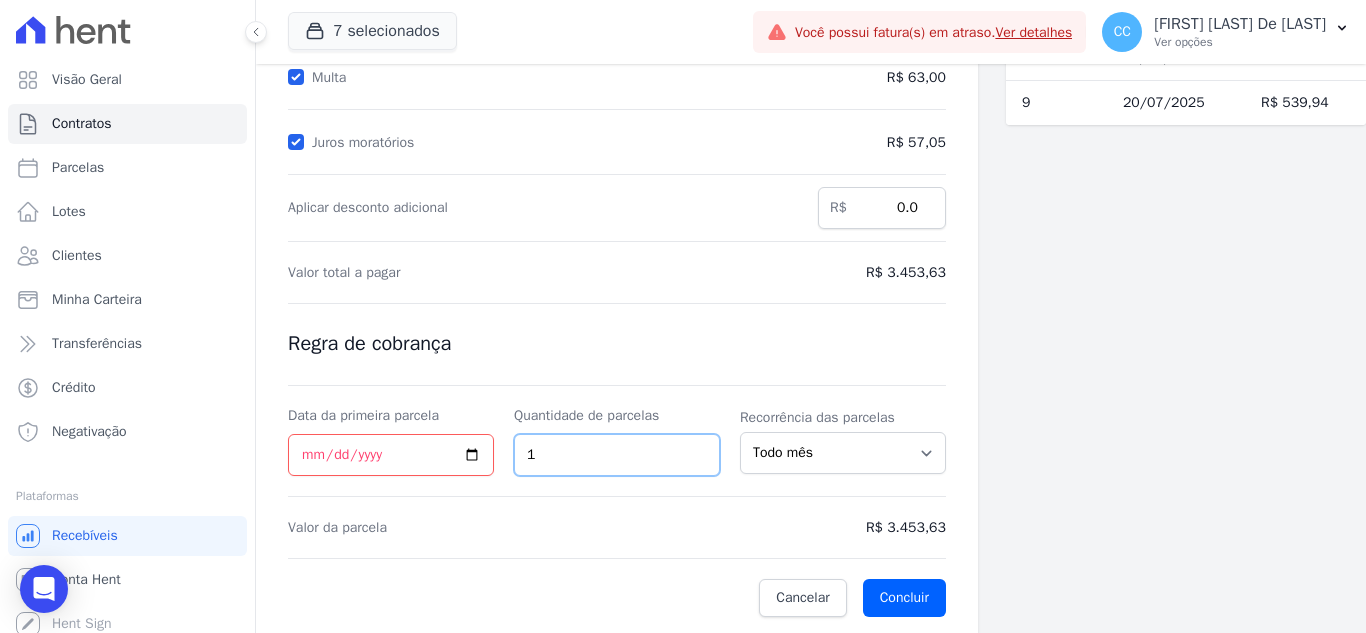 click on "1" at bounding box center [617, 455] 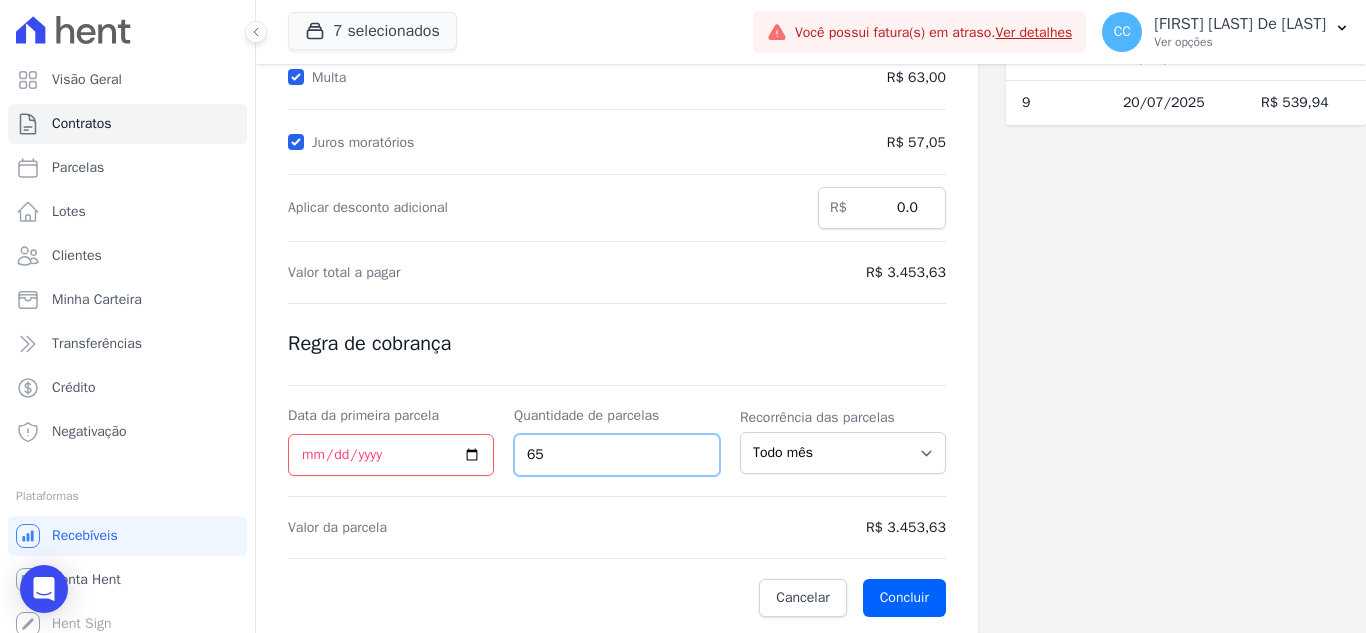 type on "6" 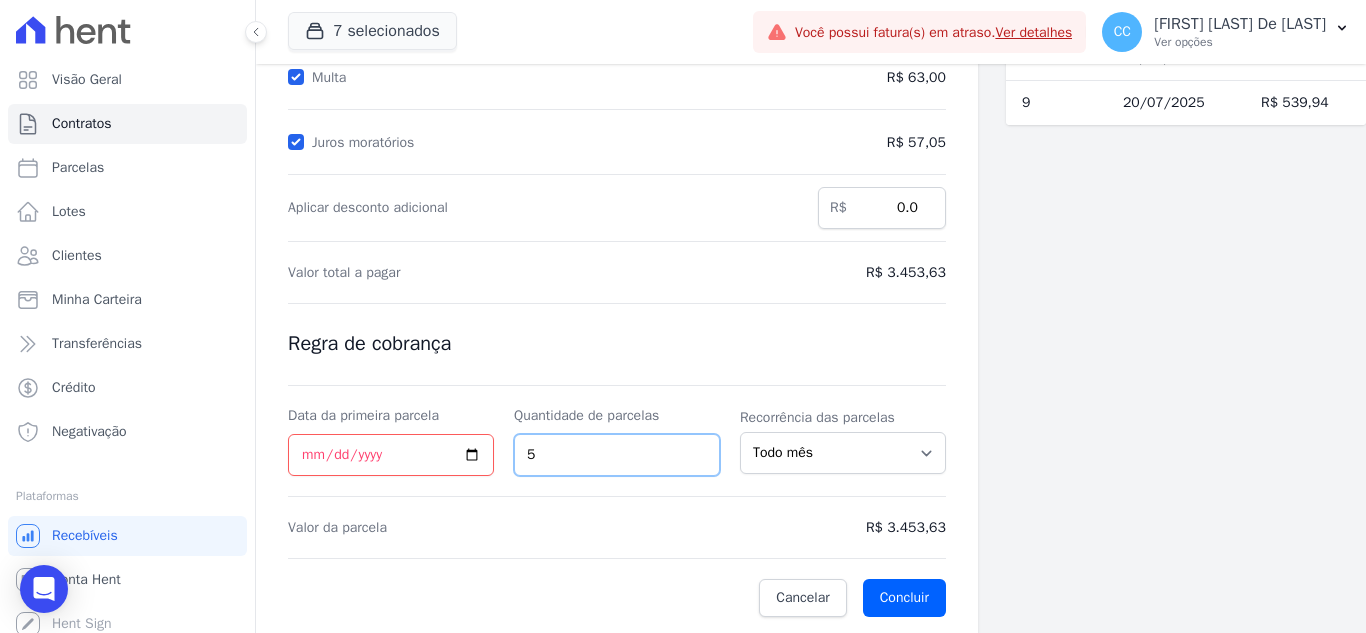 type on "5" 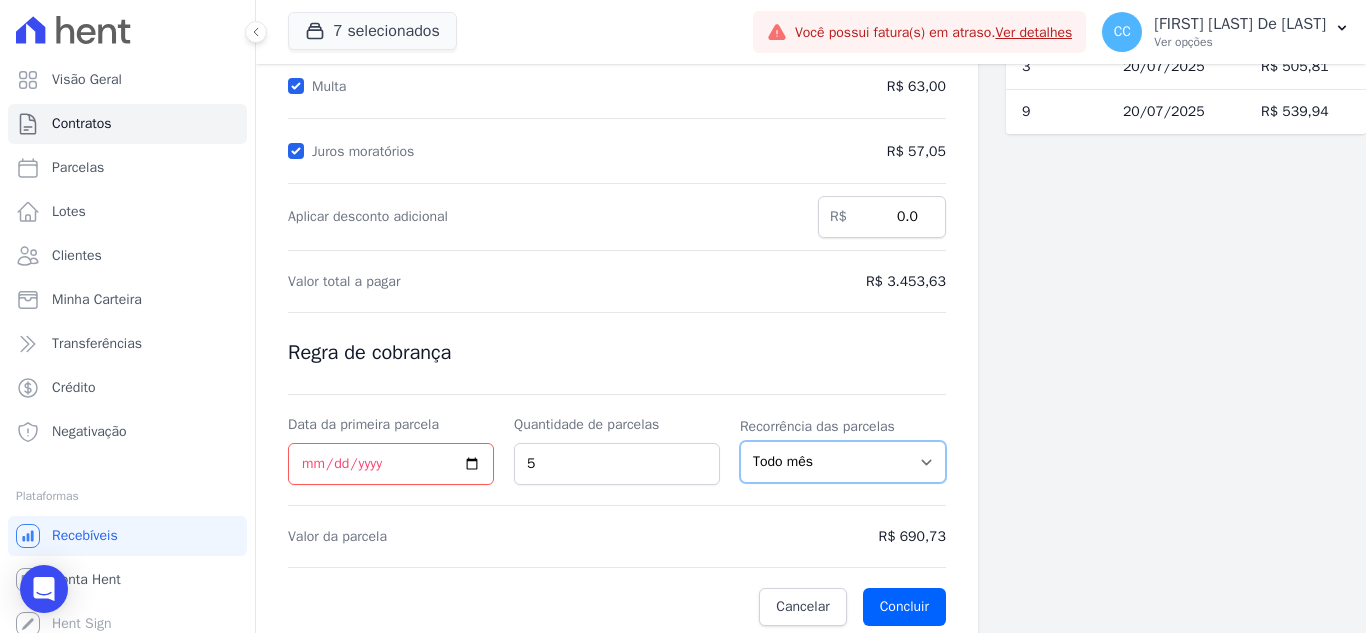 scroll, scrollTop: 369, scrollLeft: 0, axis: vertical 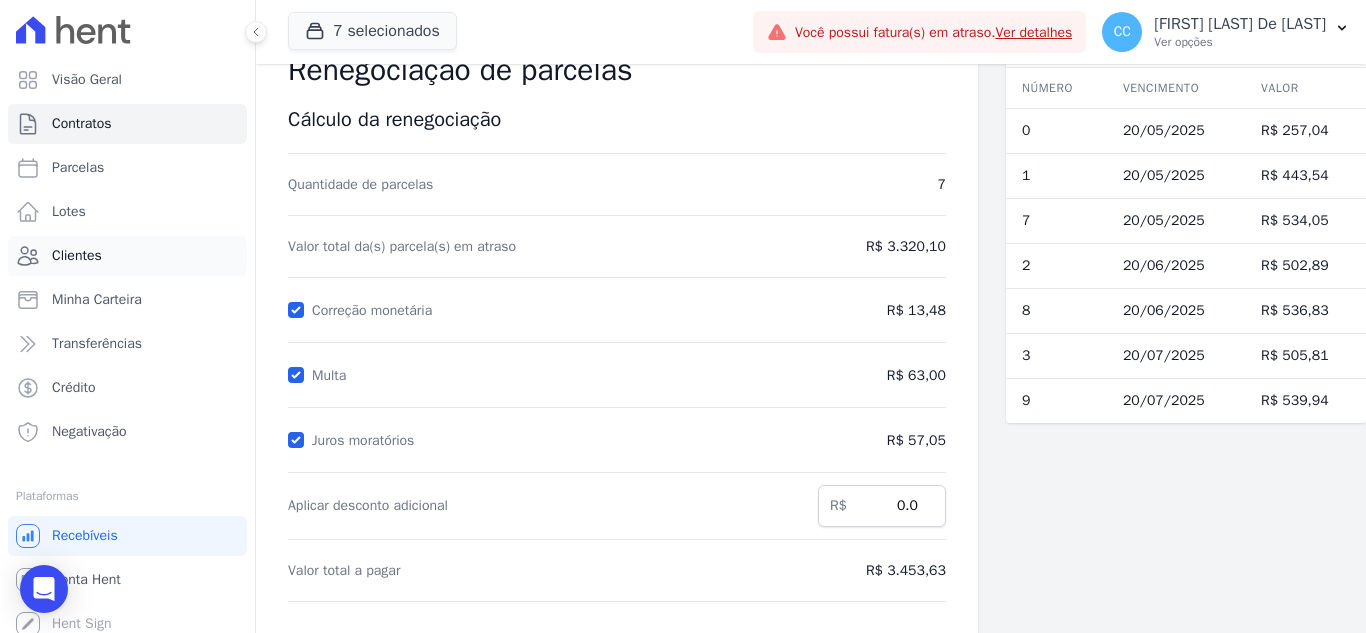 click on "Clientes" at bounding box center (77, 256) 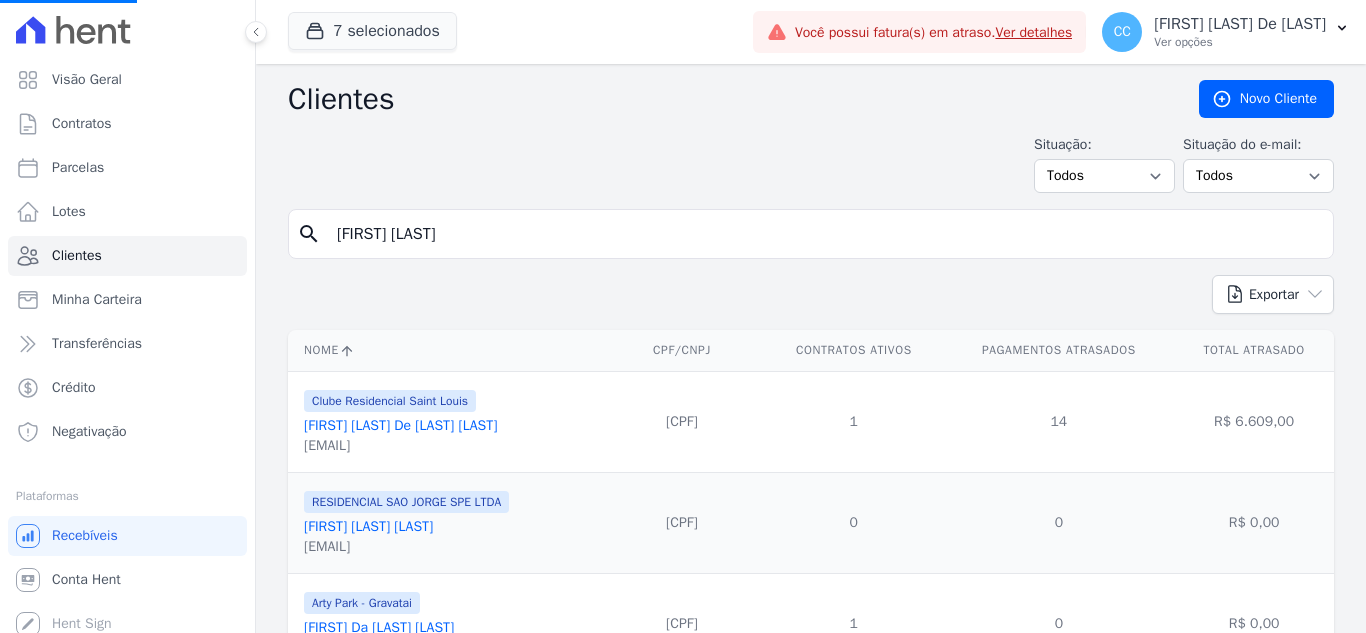 click on "[FIRST] [LAST]" at bounding box center (825, 234) 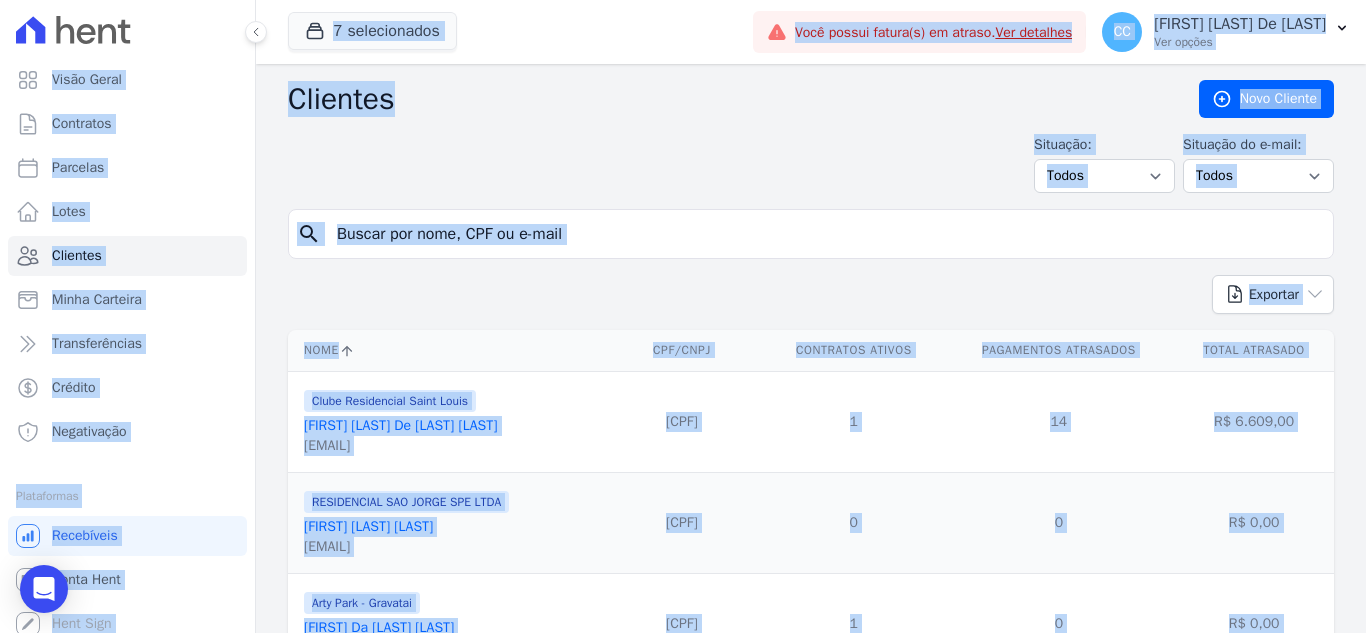 click on "Clientes
Novo Cliente
Situação:
Todos
Adimplentes
Inadimplentes
Situação do e-mail:
Todos
Confirmado
Não confirmado
search
Exportar
PDF
CSV
Dimob 2024
Nome
CPF/CNPJ
Contratos Ativos
Pagamentos Atrasados
Total Atrasado" at bounding box center [811, 1524] 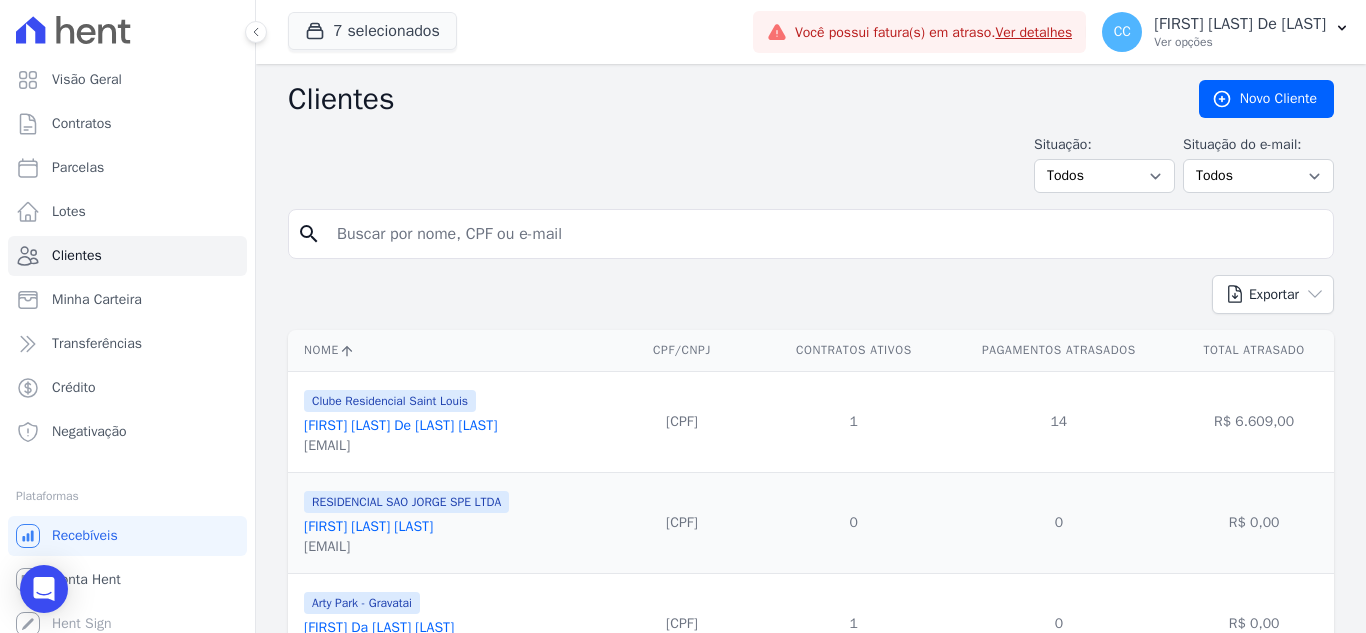 click at bounding box center (825, 234) 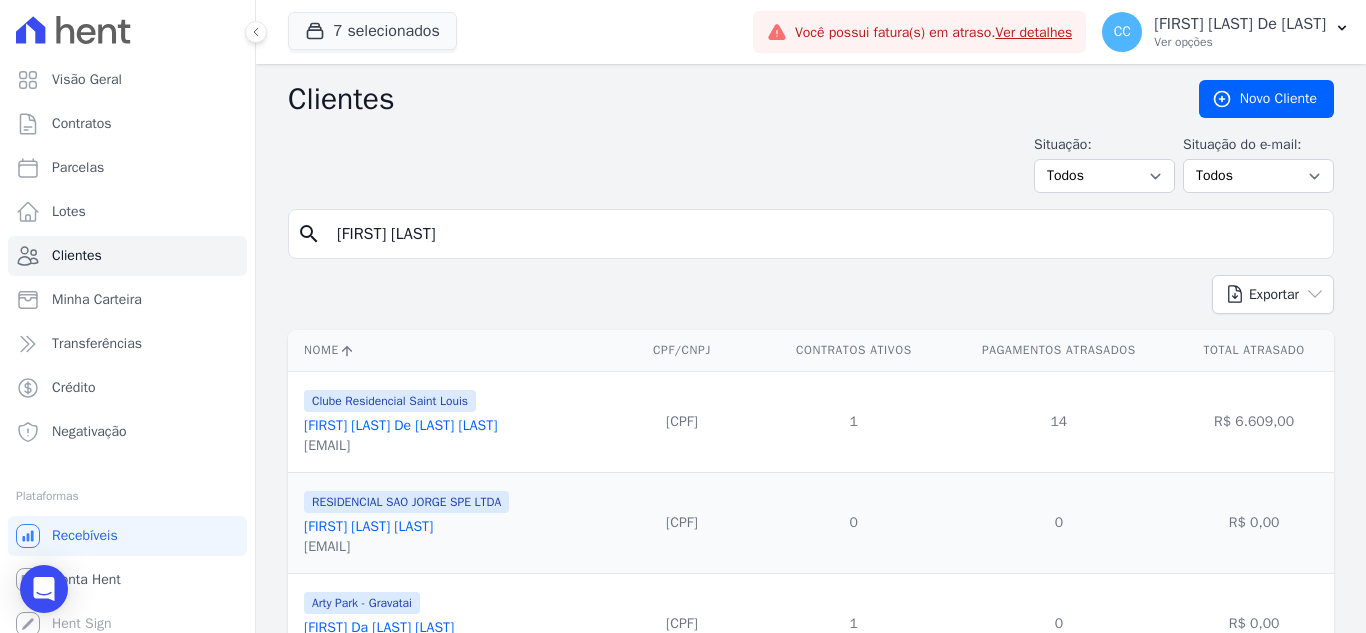 type on "[FIRST] [LAST]" 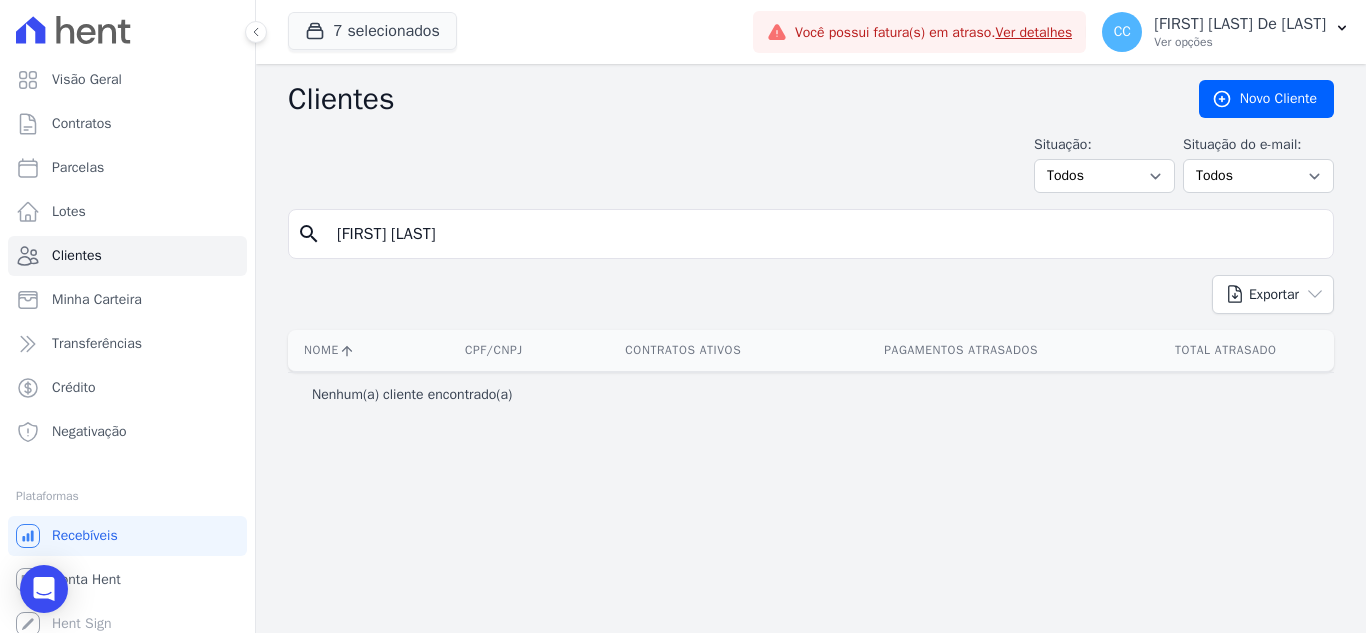 click on "[FIRST] [LAST]" at bounding box center [825, 234] 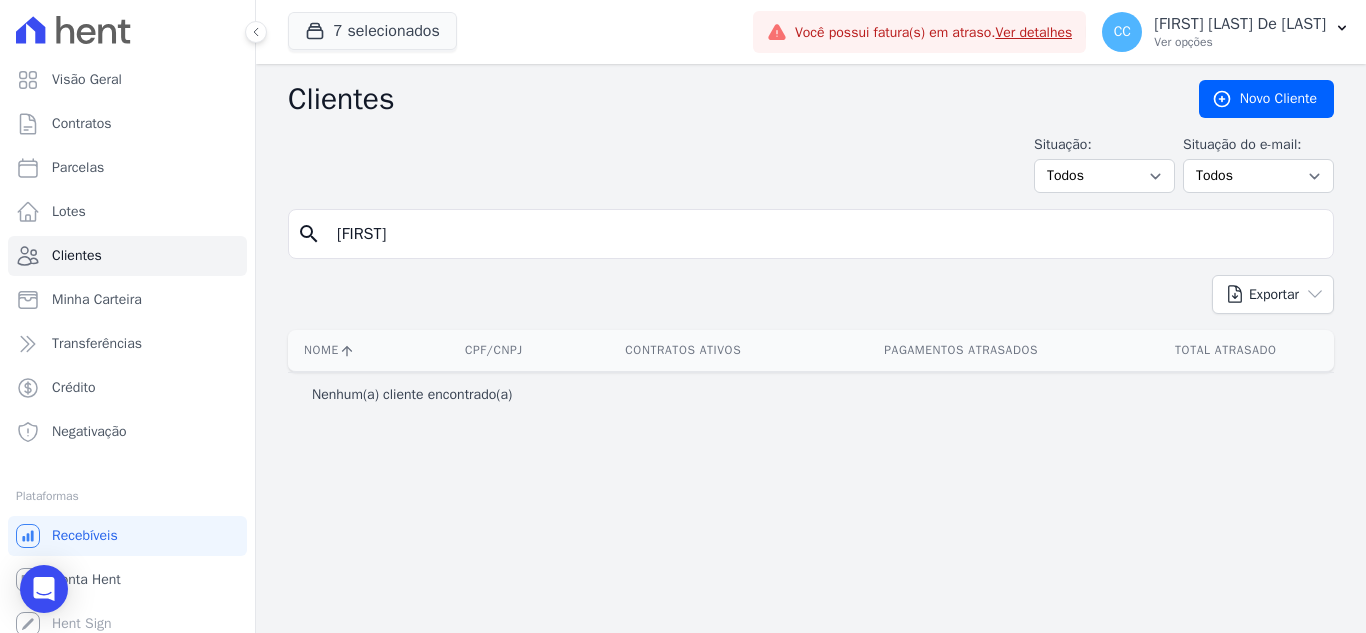 type on "[FIRST]" 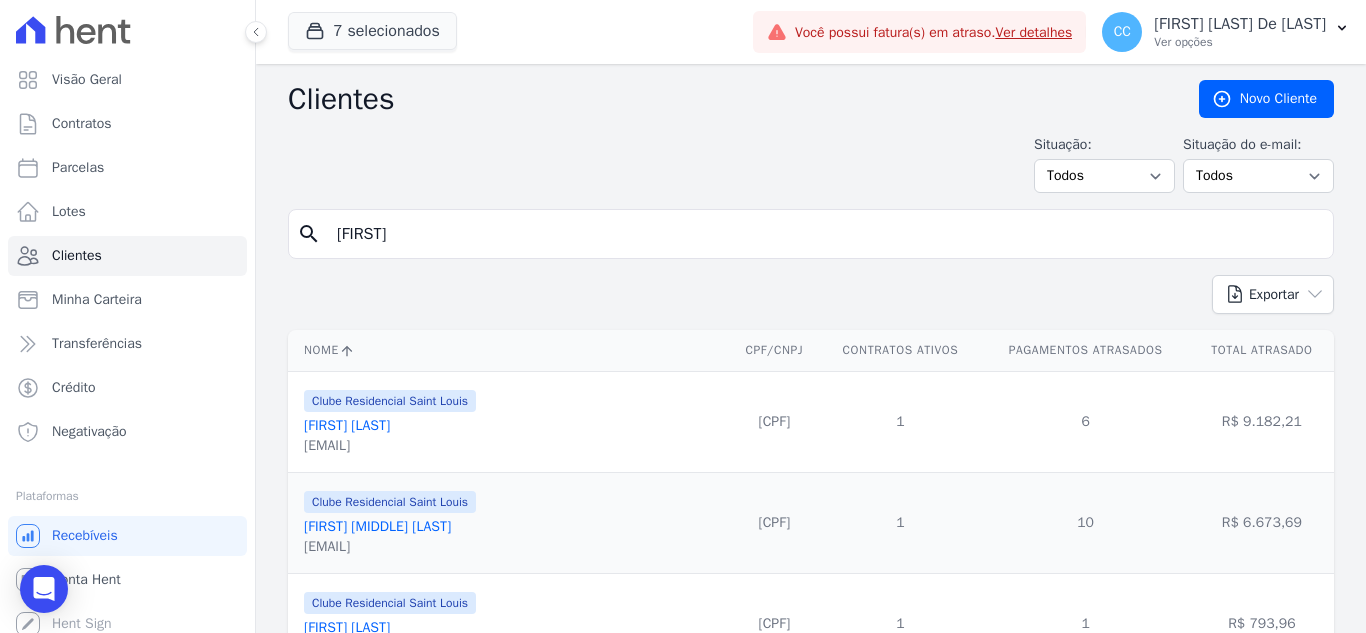 click on "[FIRST]" at bounding box center (825, 234) 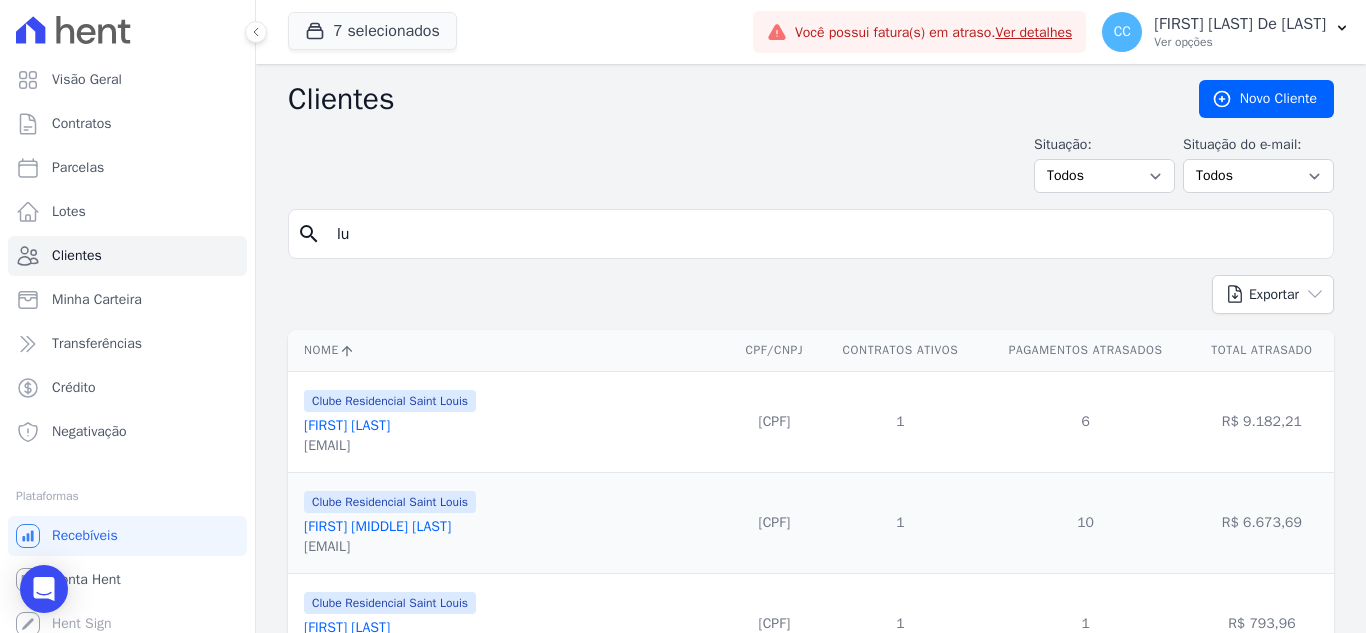 type on "l" 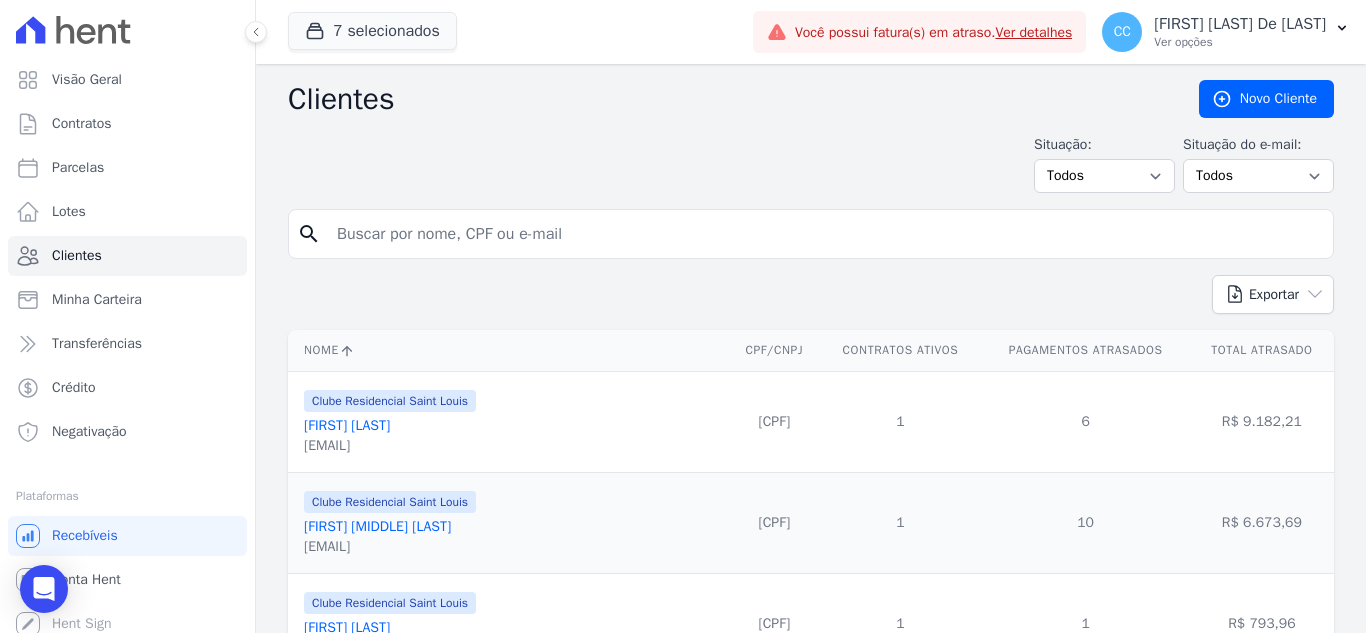 click at bounding box center (825, 234) 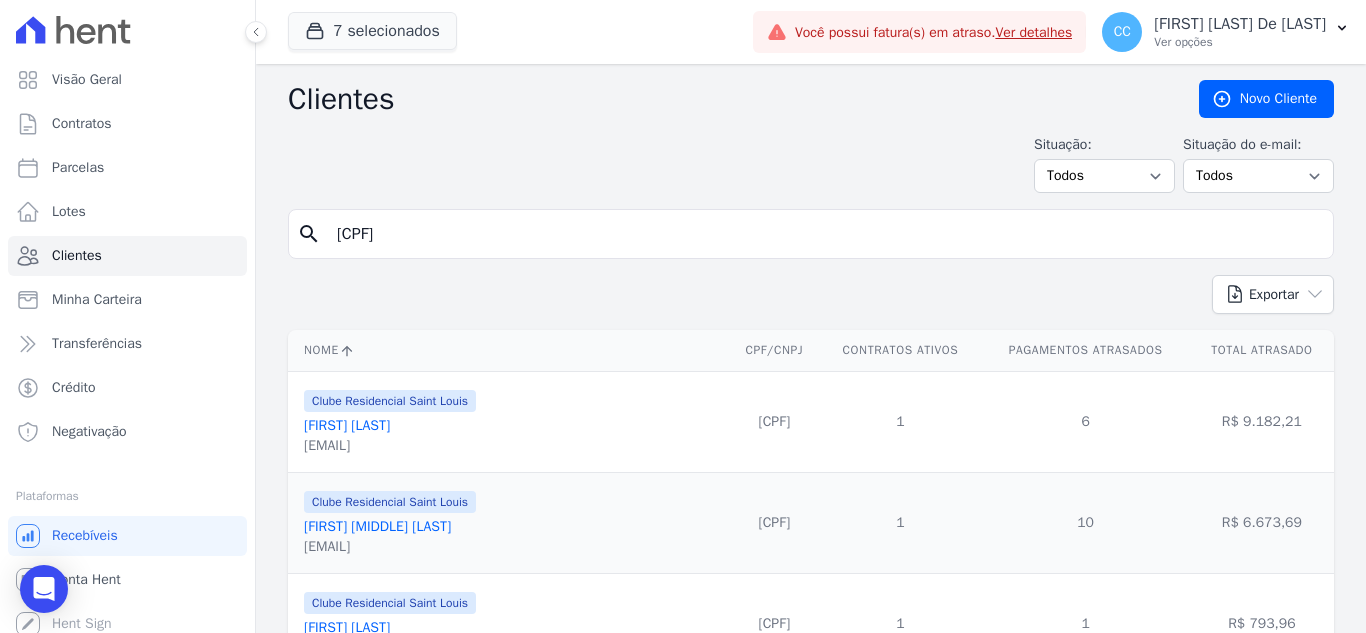 type on "[CPF]" 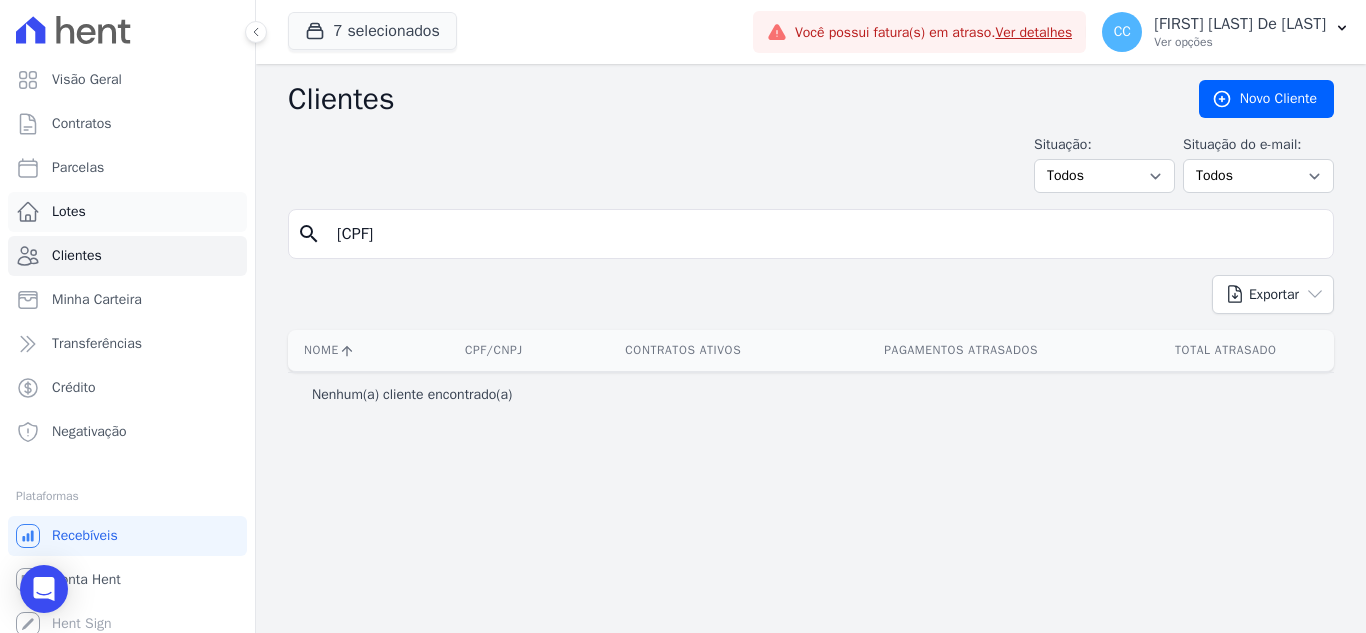 drag, startPoint x: 489, startPoint y: 229, endPoint x: 128, endPoint y: 202, distance: 362.0083 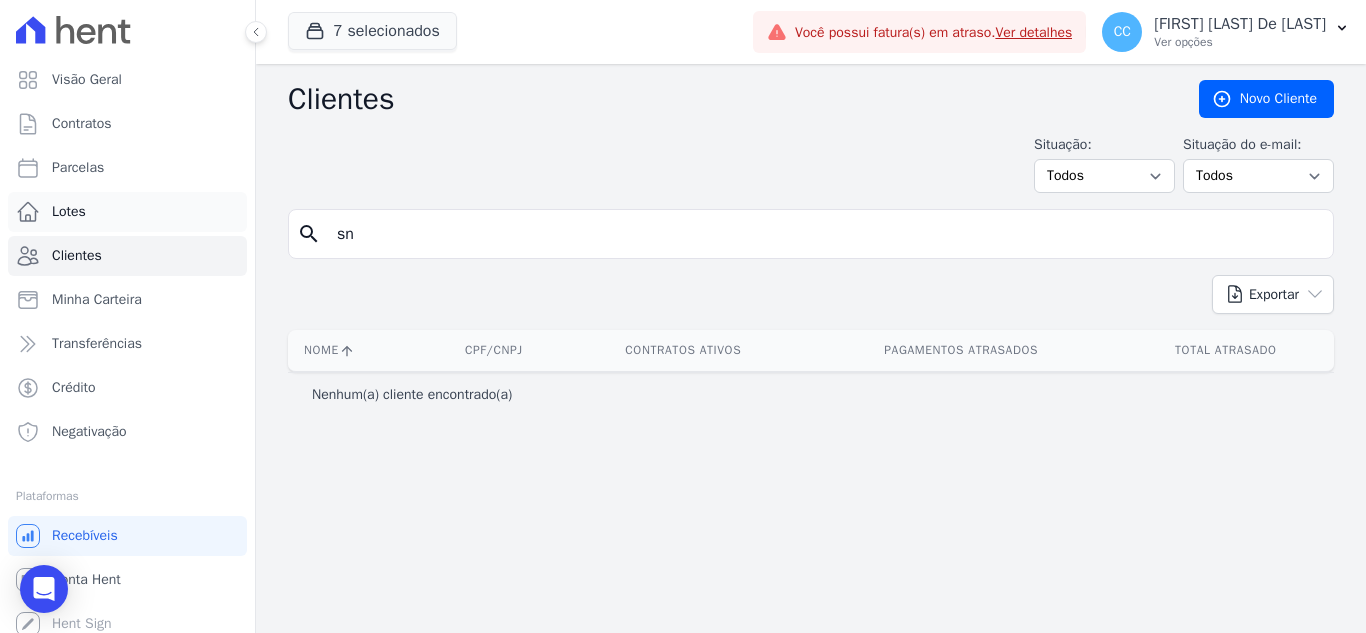 type on "s" 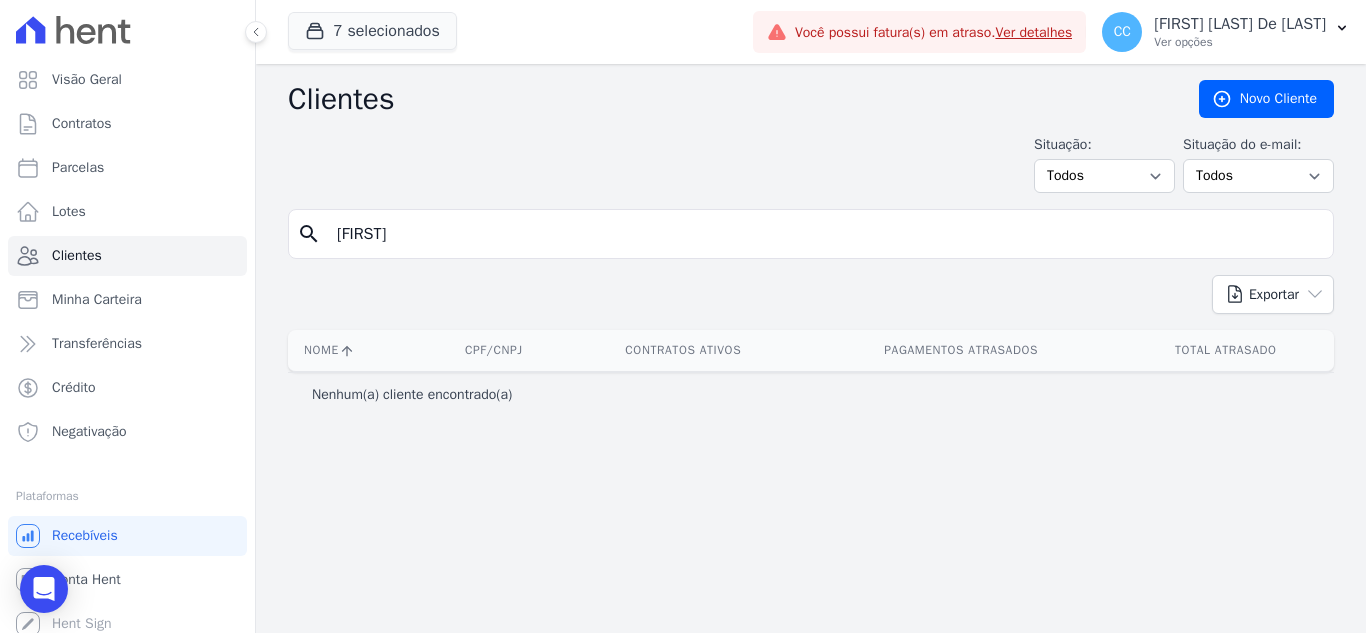type on "[FIRST] [LAST]" 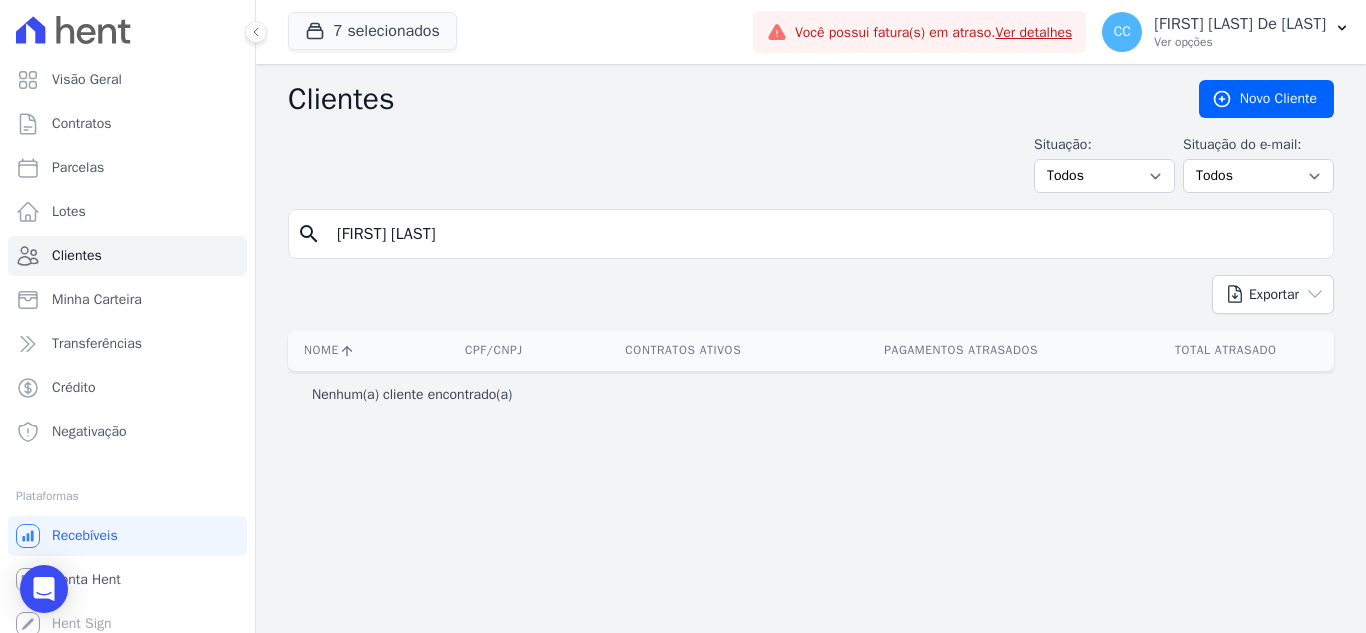 click on "[FIRST] [LAST]" at bounding box center [825, 234] 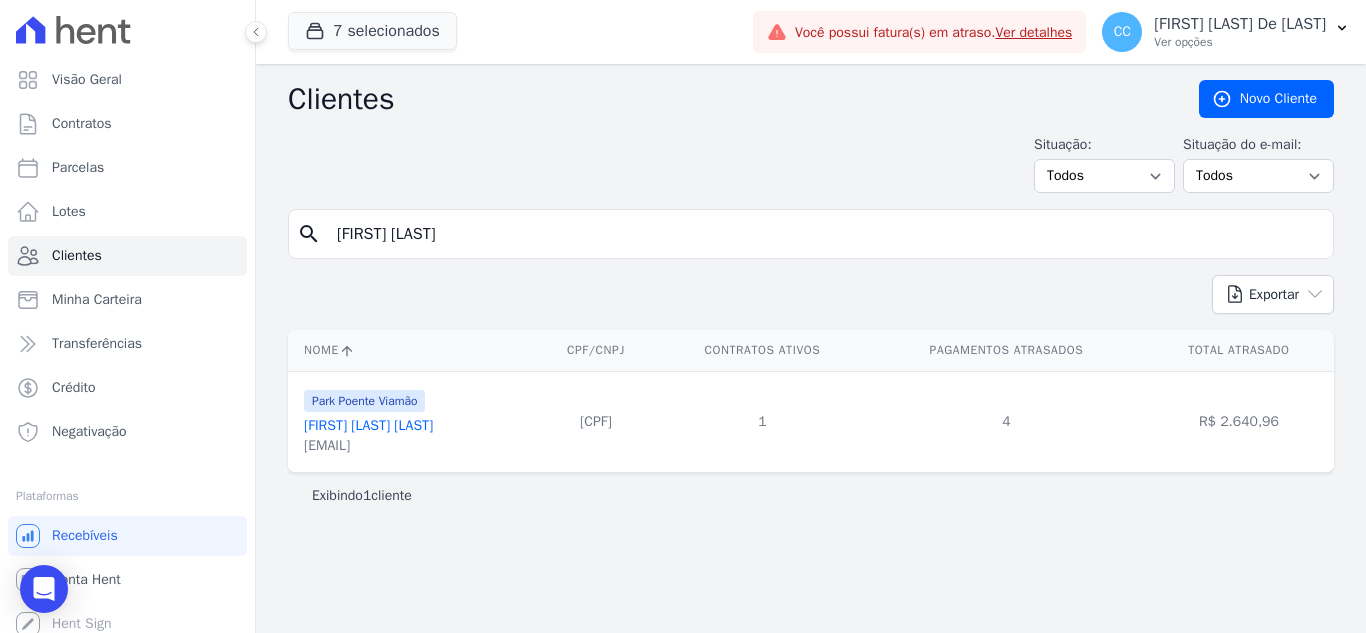 click on "[EMAIL]" at bounding box center (368, 446) 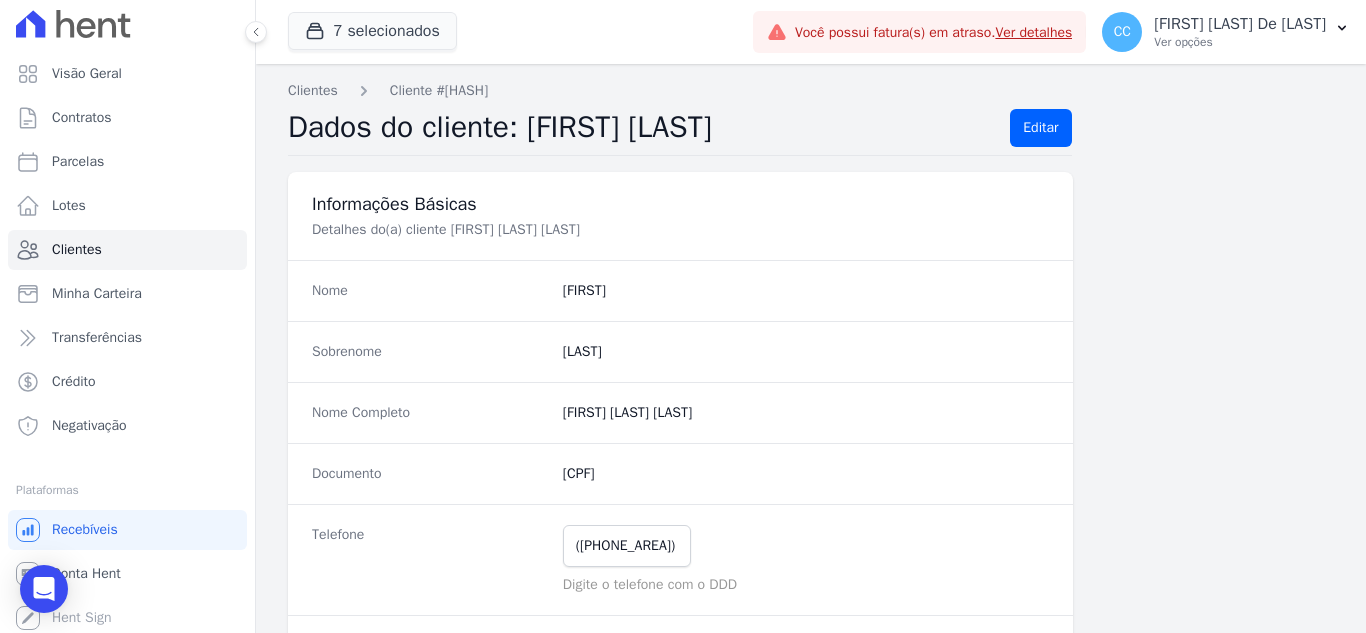 scroll, scrollTop: 11, scrollLeft: 0, axis: vertical 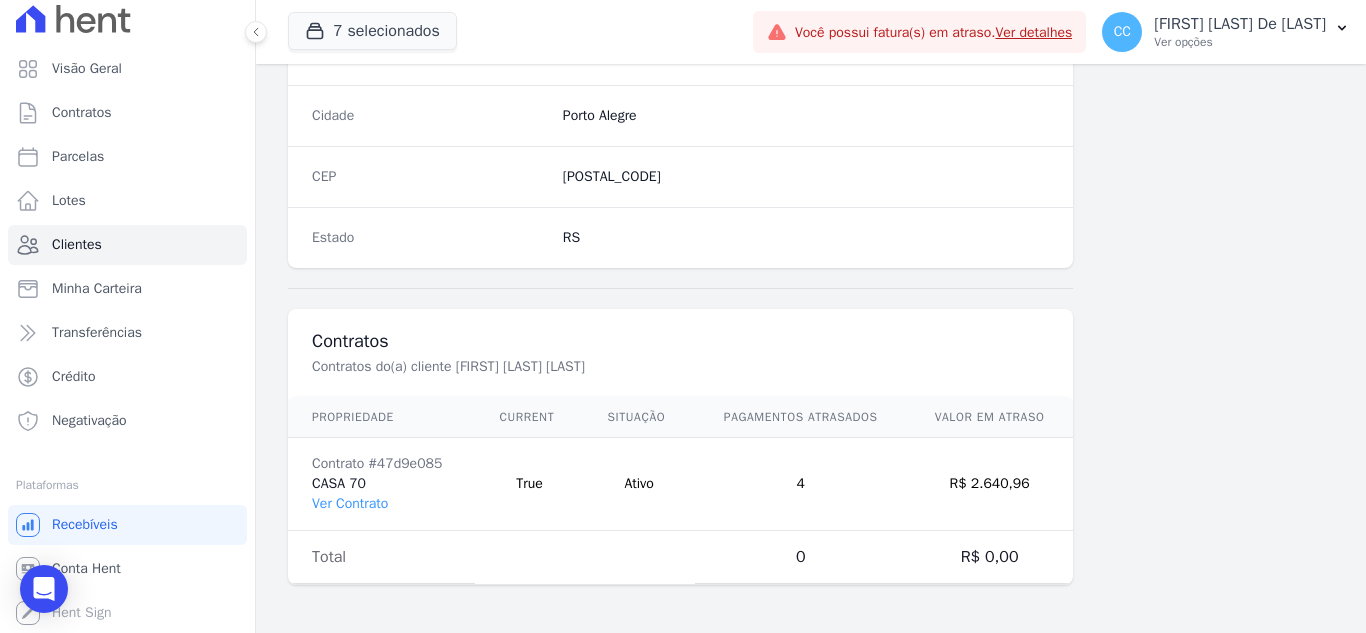 click on "Contrato #[ID]
CASA 70
Ver Contrato" at bounding box center [381, 484] 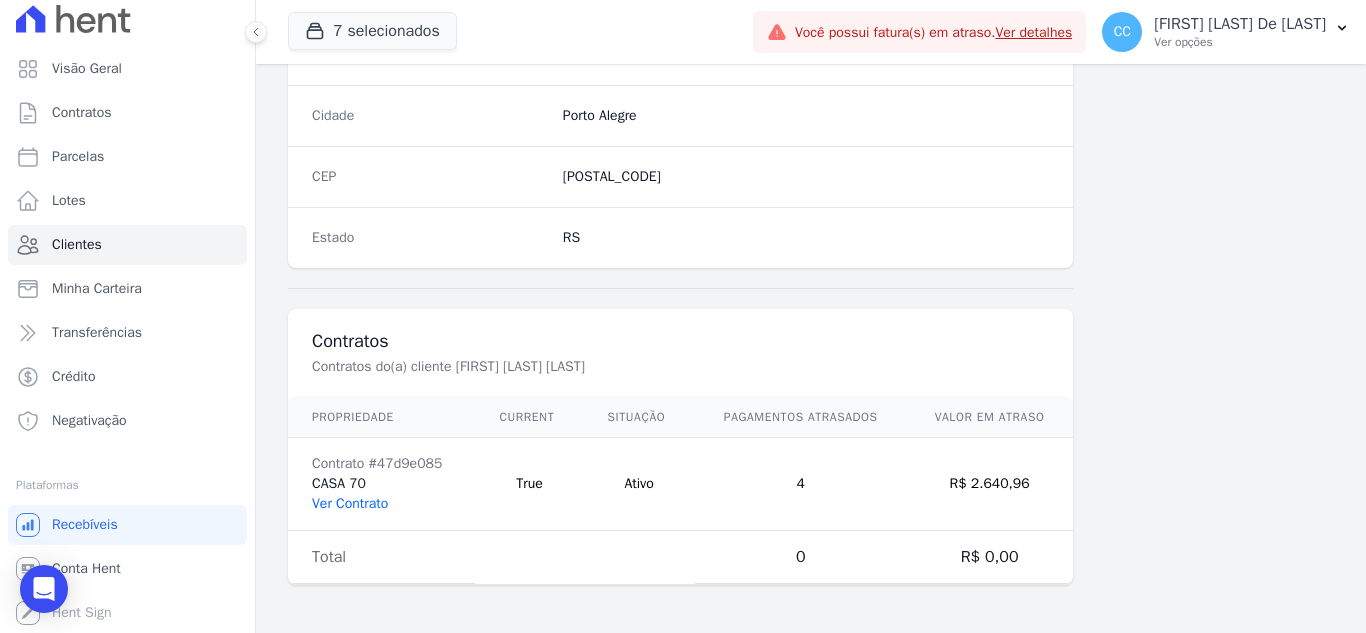 click on "Ver Contrato" at bounding box center [350, 503] 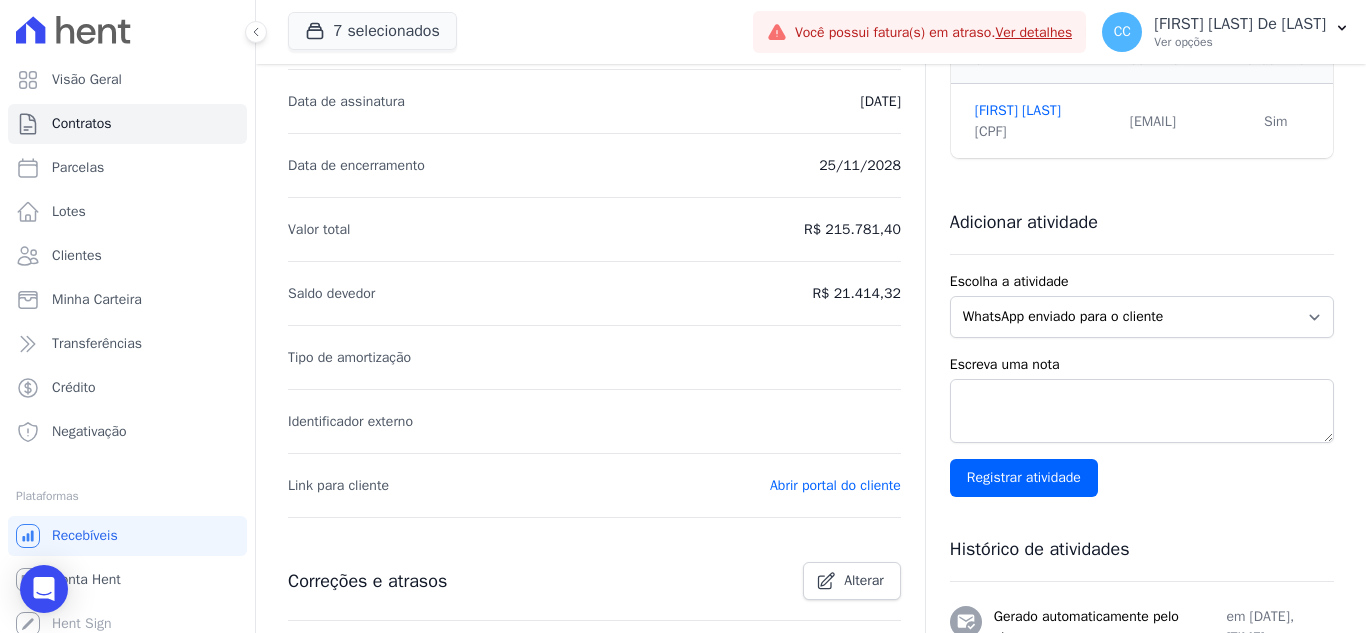 scroll, scrollTop: 0, scrollLeft: 0, axis: both 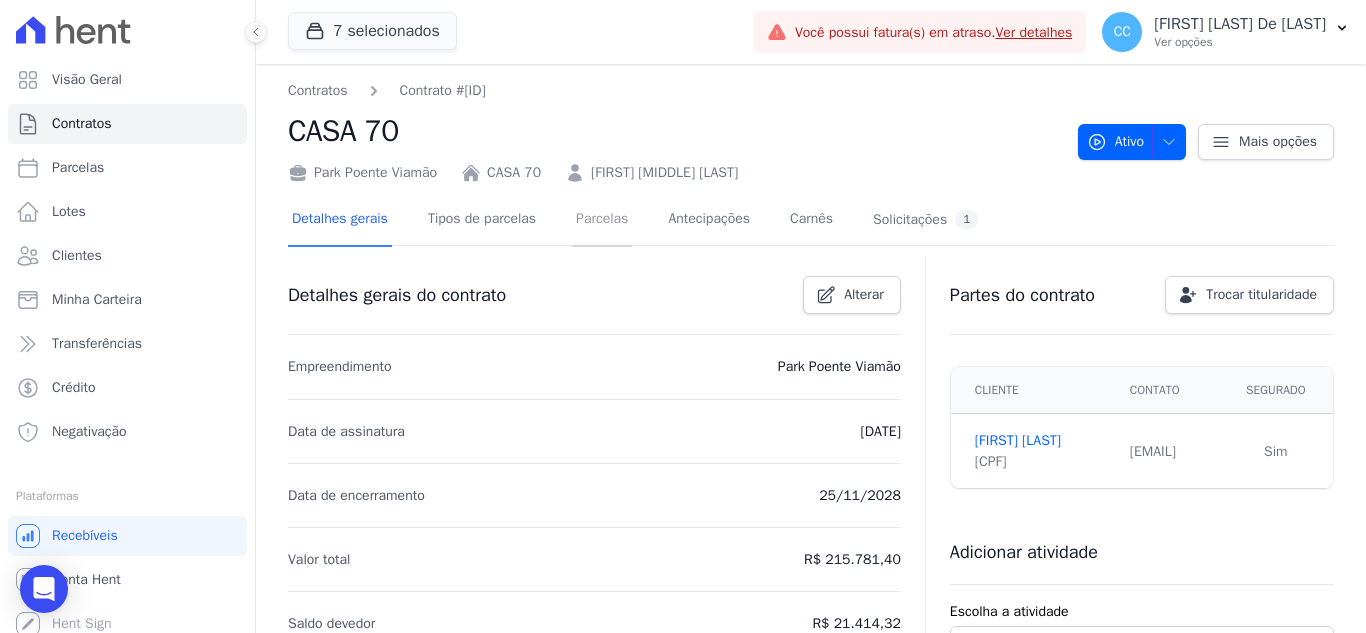 click on "Parcelas" at bounding box center [602, 220] 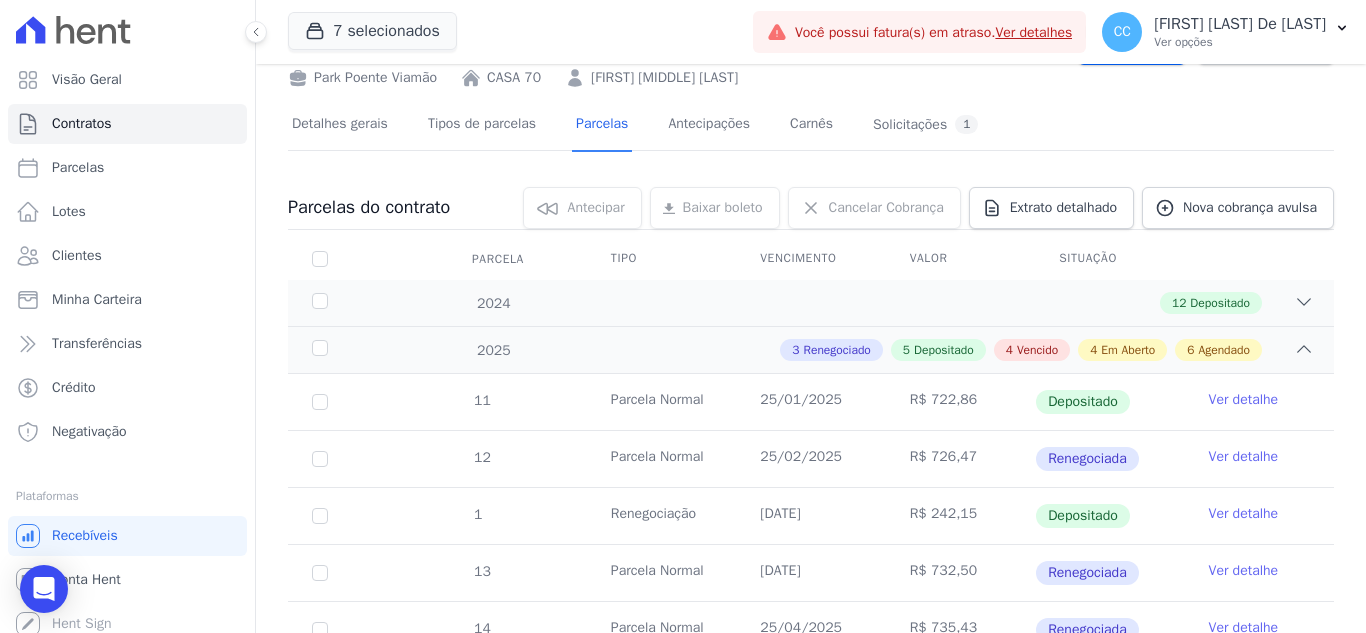 scroll, scrollTop: 0, scrollLeft: 0, axis: both 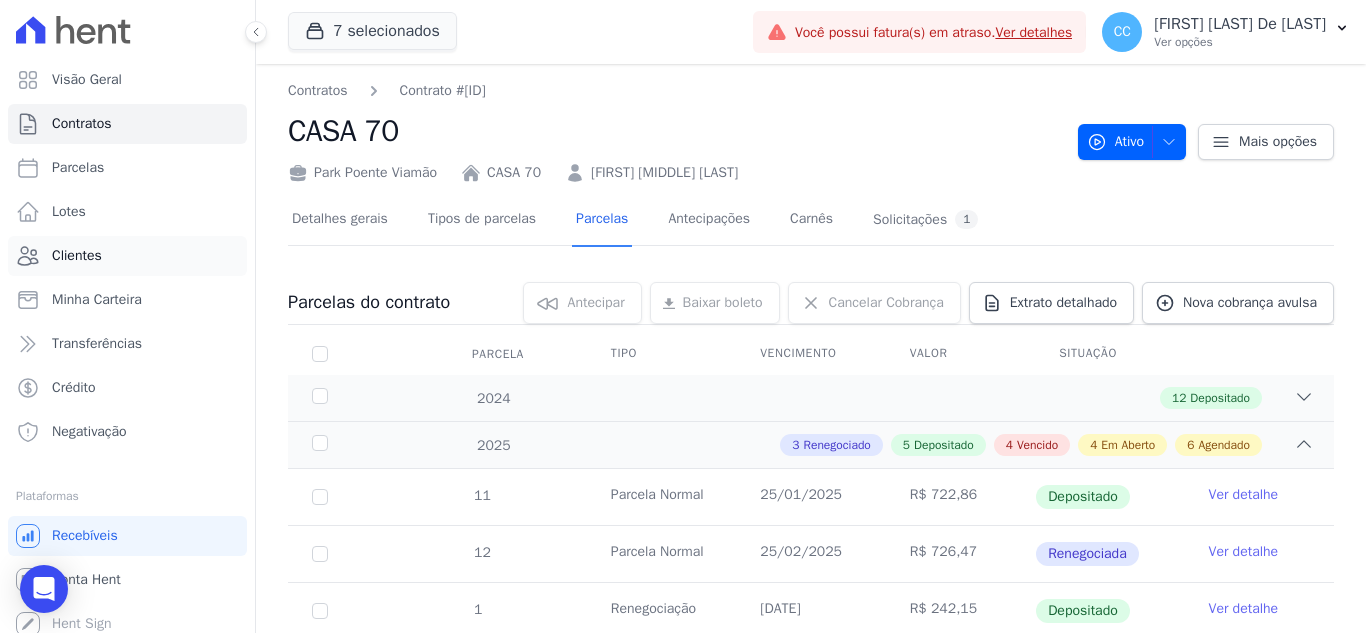 click on "Clientes" at bounding box center [127, 256] 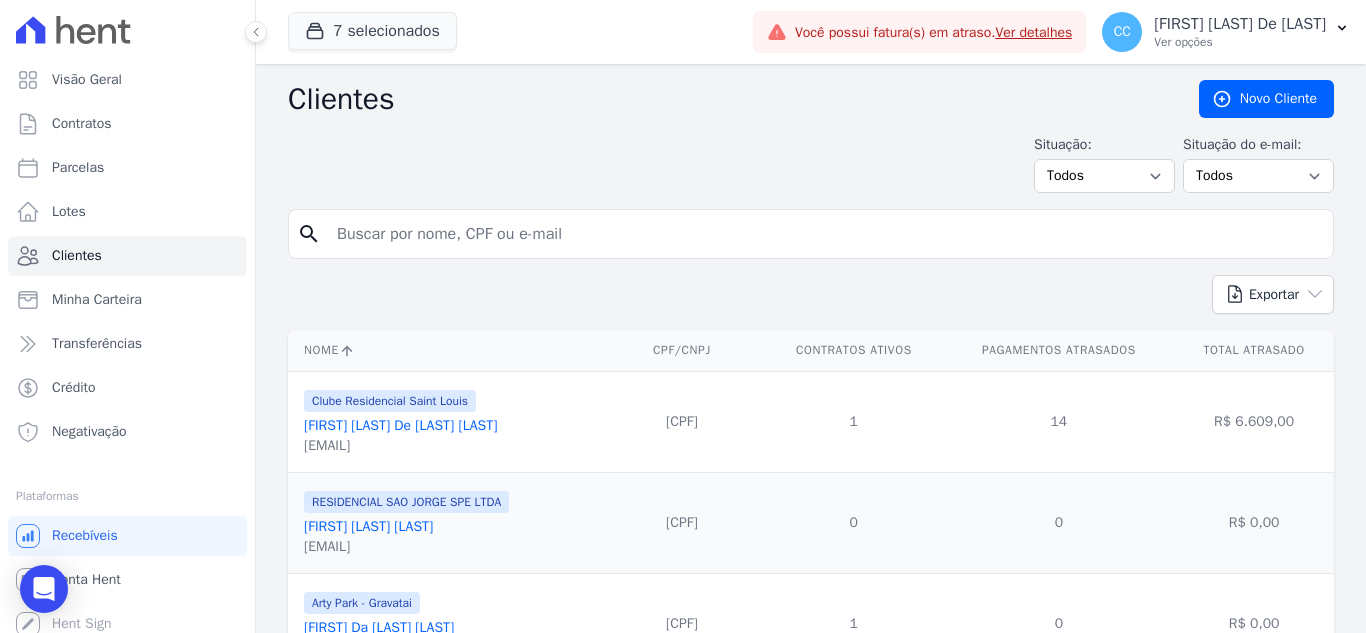 click at bounding box center [825, 234] 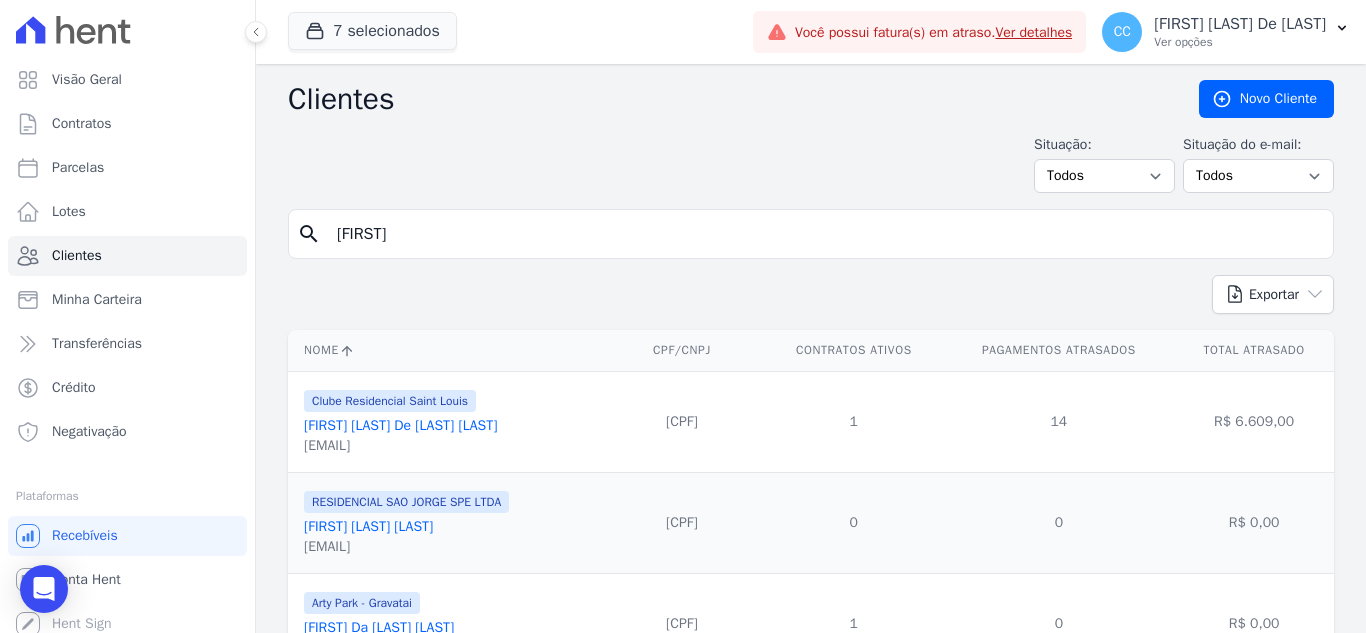 type on "[FIRST]" 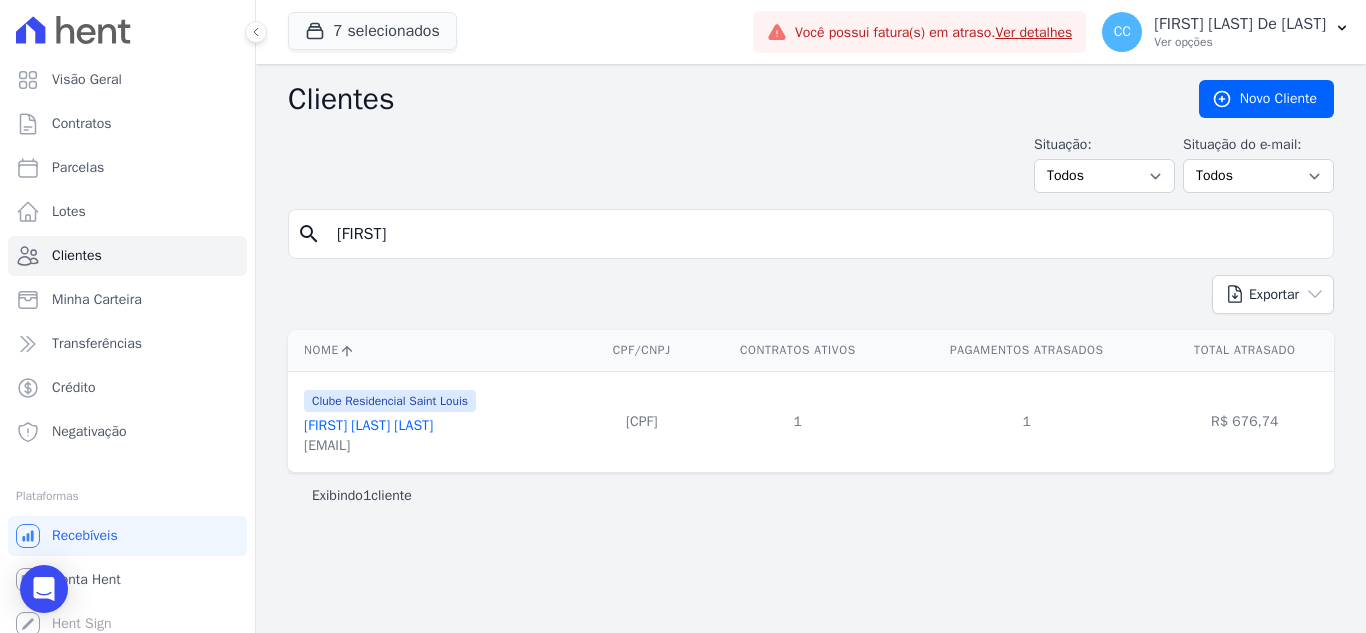 click on "[EMAIL]" at bounding box center (390, 446) 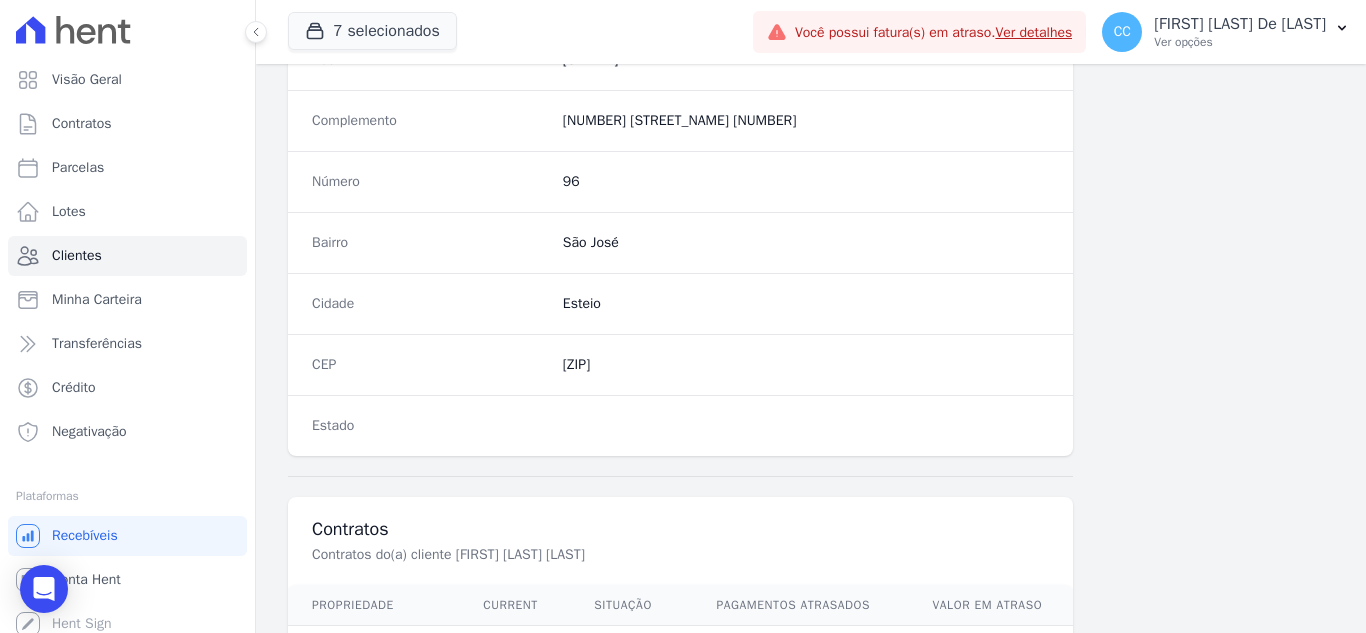 scroll, scrollTop: 1238, scrollLeft: 0, axis: vertical 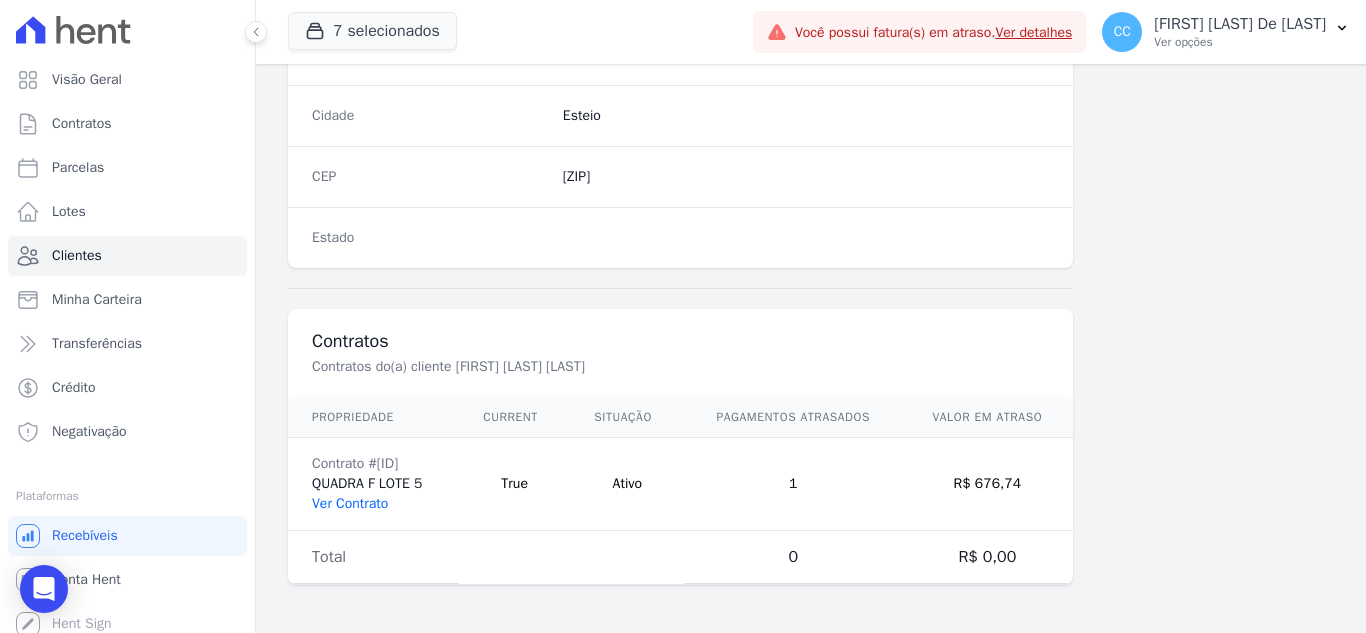 click on "Ver Contrato" at bounding box center [350, 503] 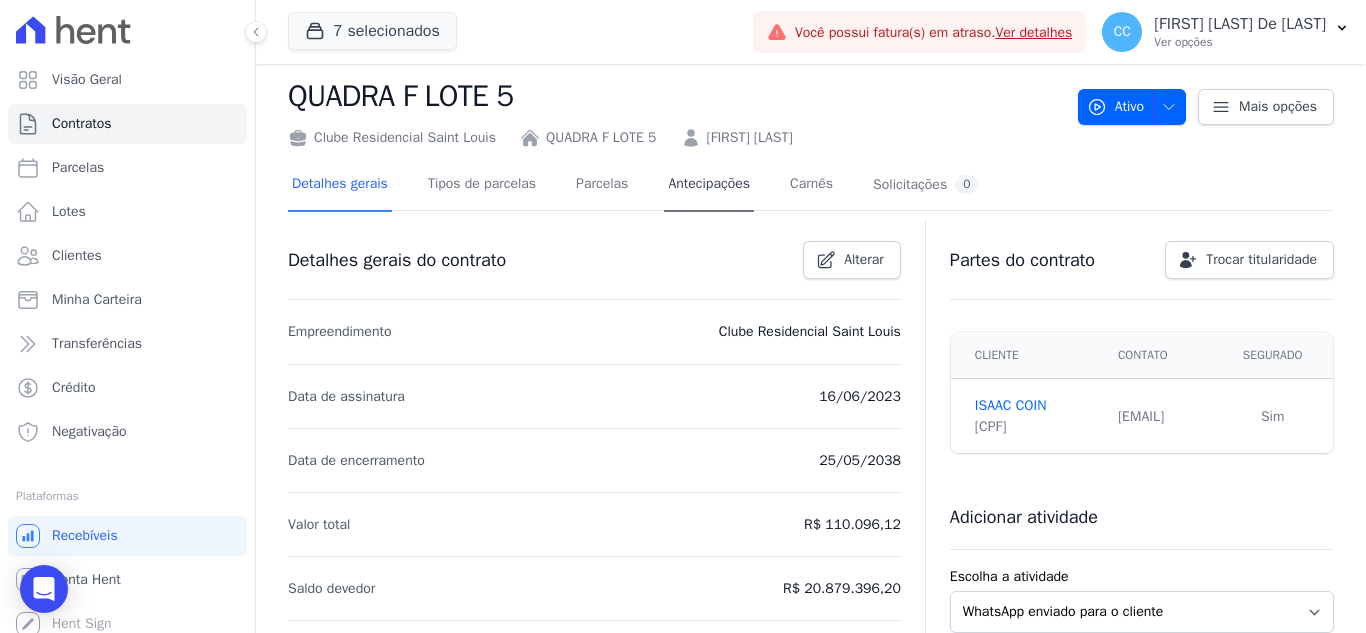 scroll, scrollTop: 0, scrollLeft: 0, axis: both 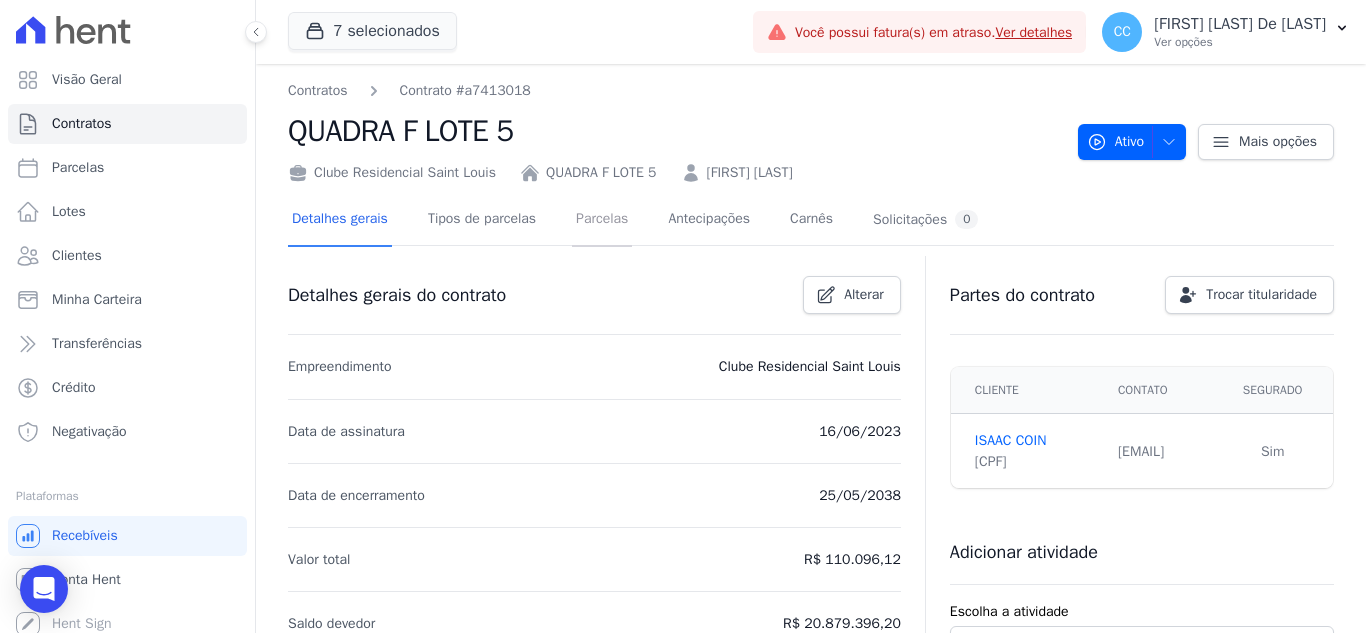 click on "Parcelas" at bounding box center (602, 220) 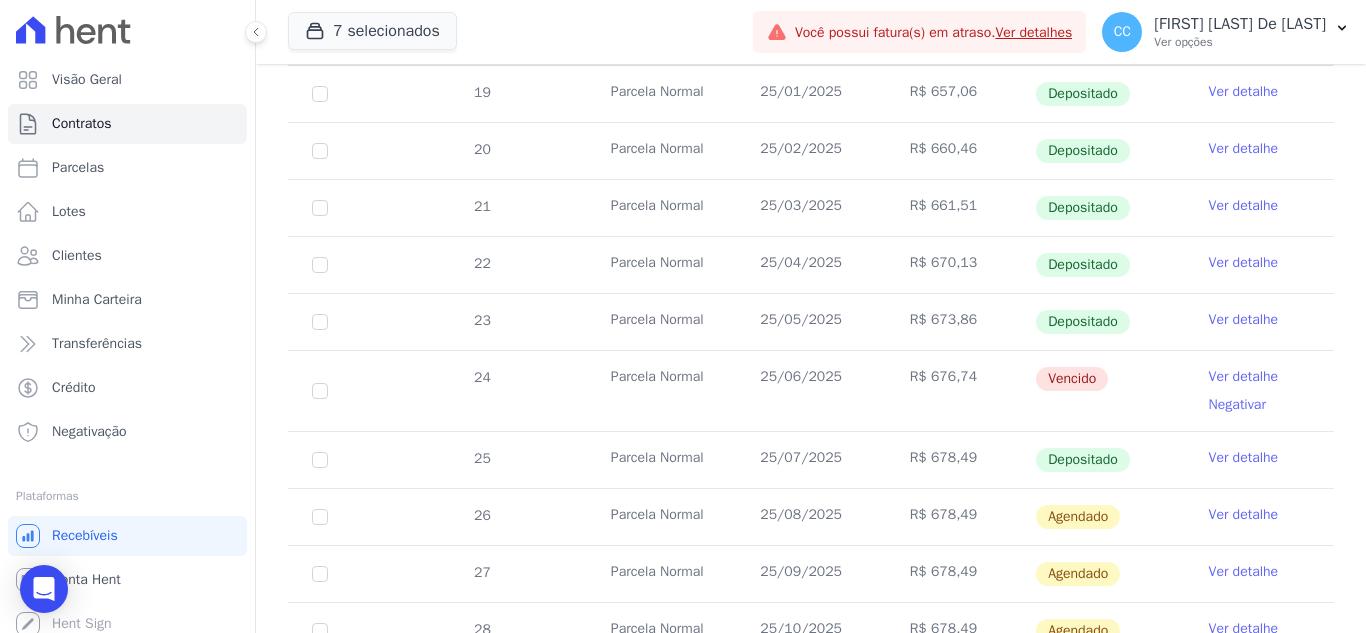 scroll, scrollTop: 600, scrollLeft: 0, axis: vertical 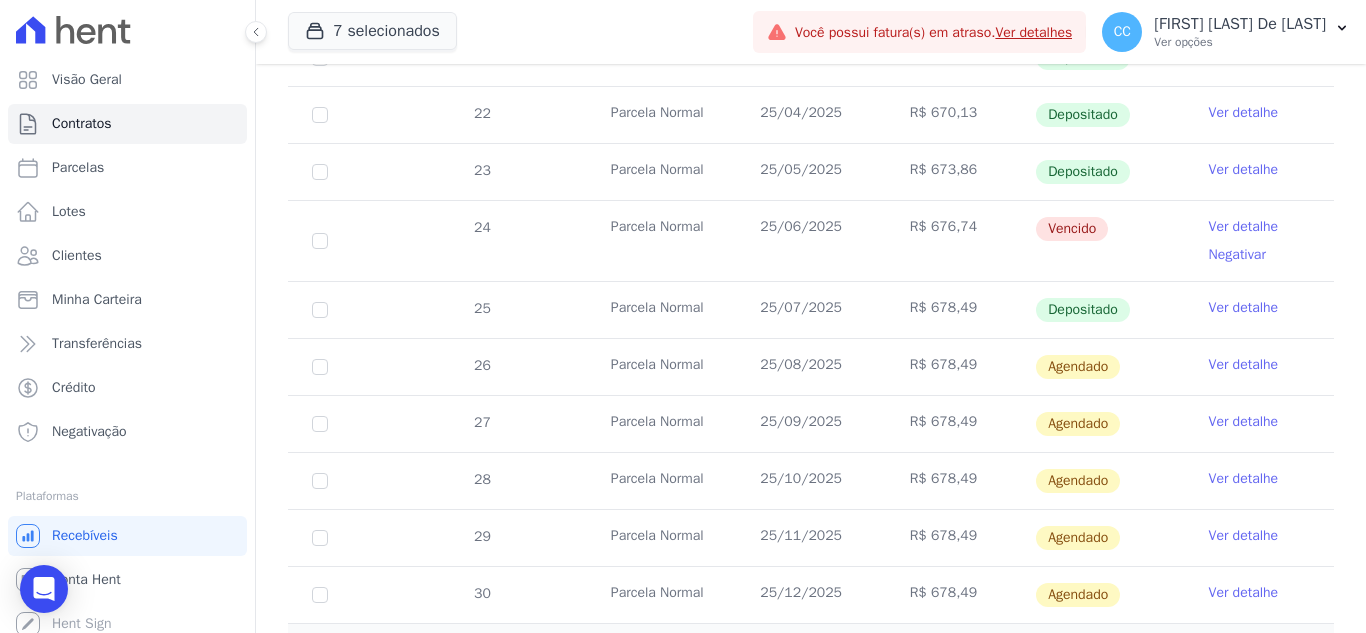 click on "Ver detalhe" at bounding box center [1244, 308] 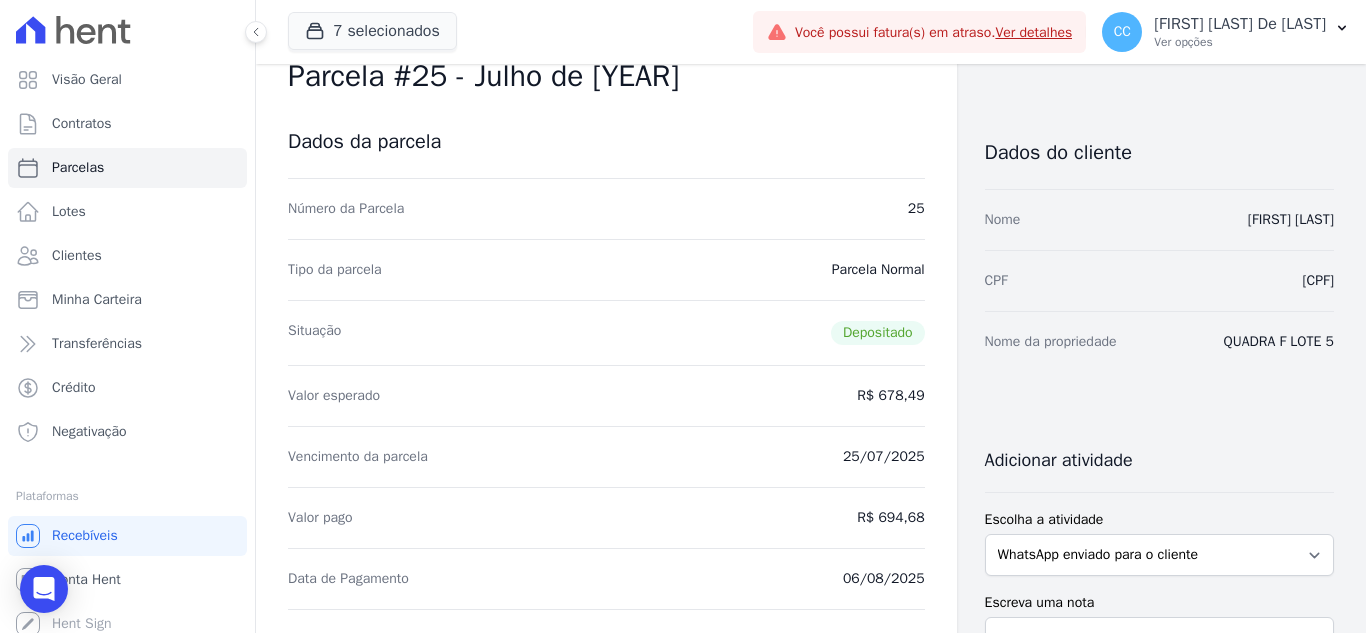 scroll, scrollTop: 100, scrollLeft: 0, axis: vertical 